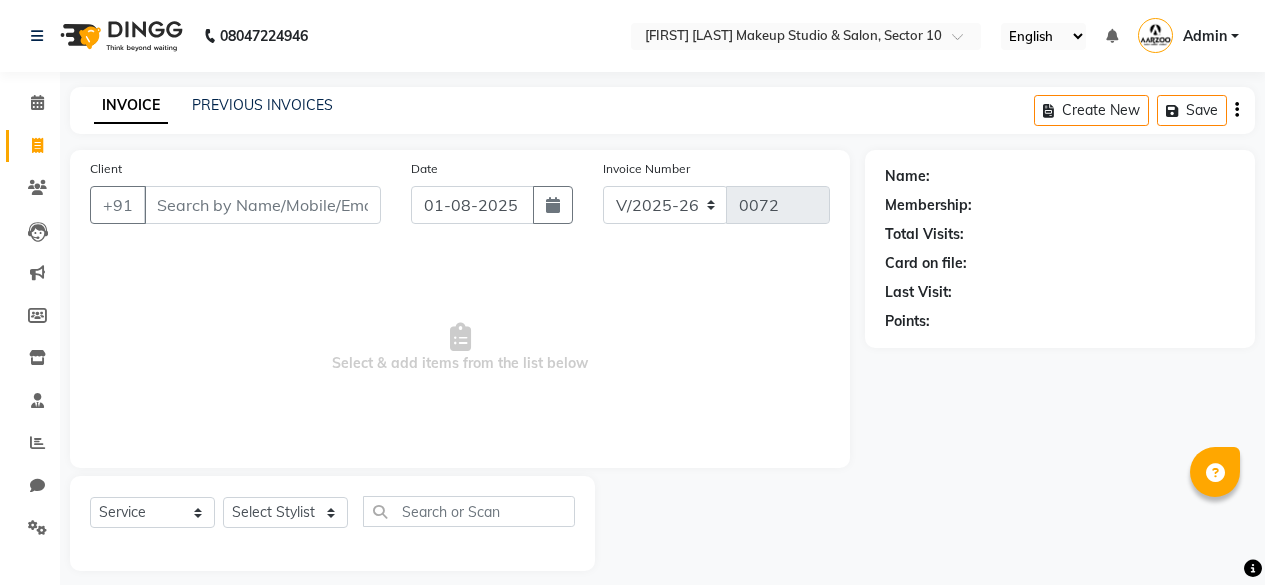 select on "6943" 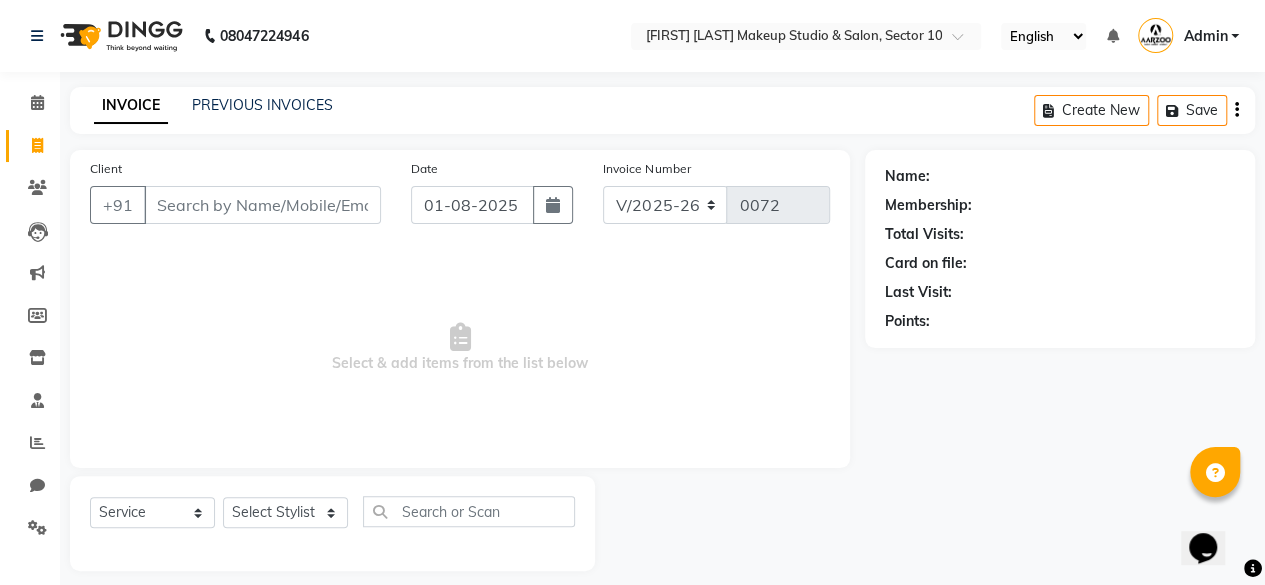 scroll, scrollTop: 0, scrollLeft: 0, axis: both 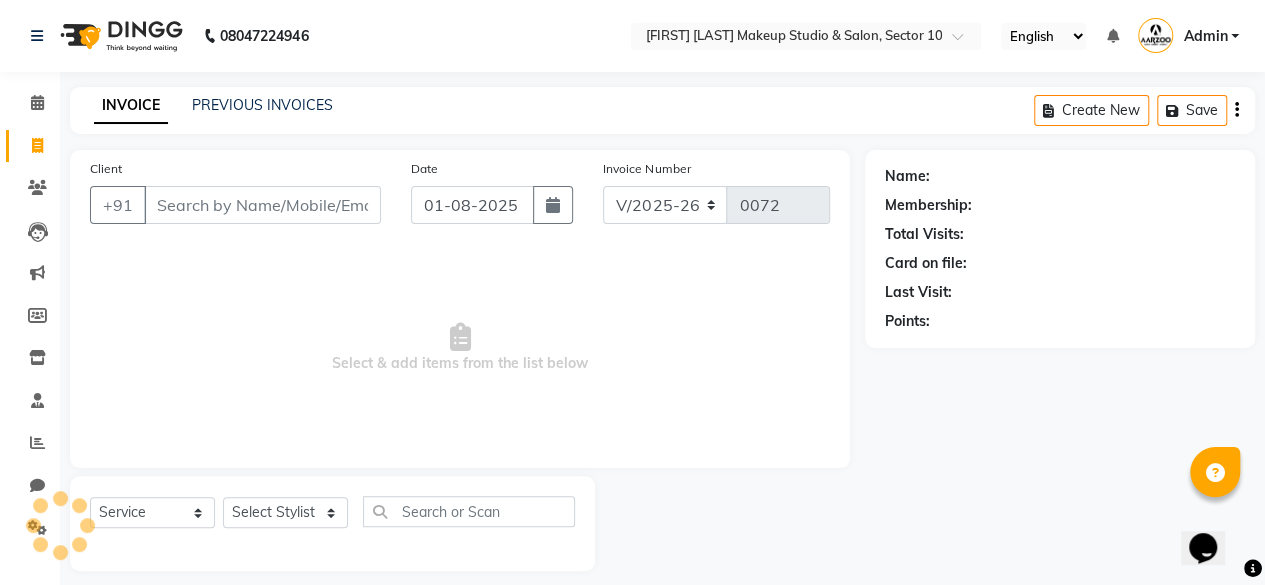 click on "Select Stylist" 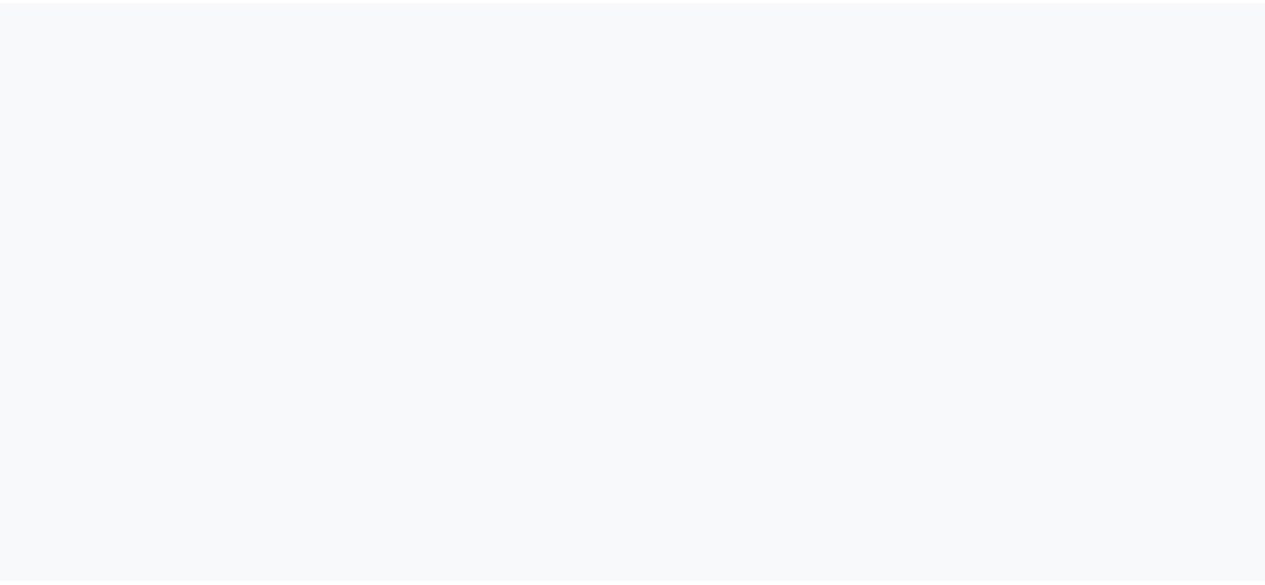 scroll, scrollTop: 0, scrollLeft: 0, axis: both 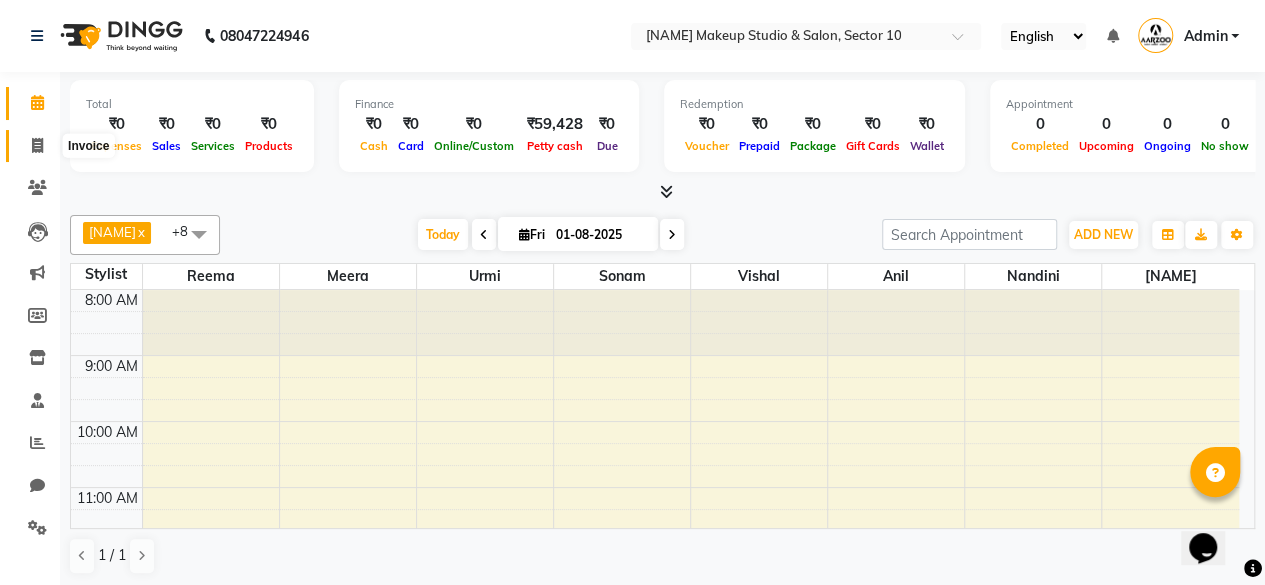 click 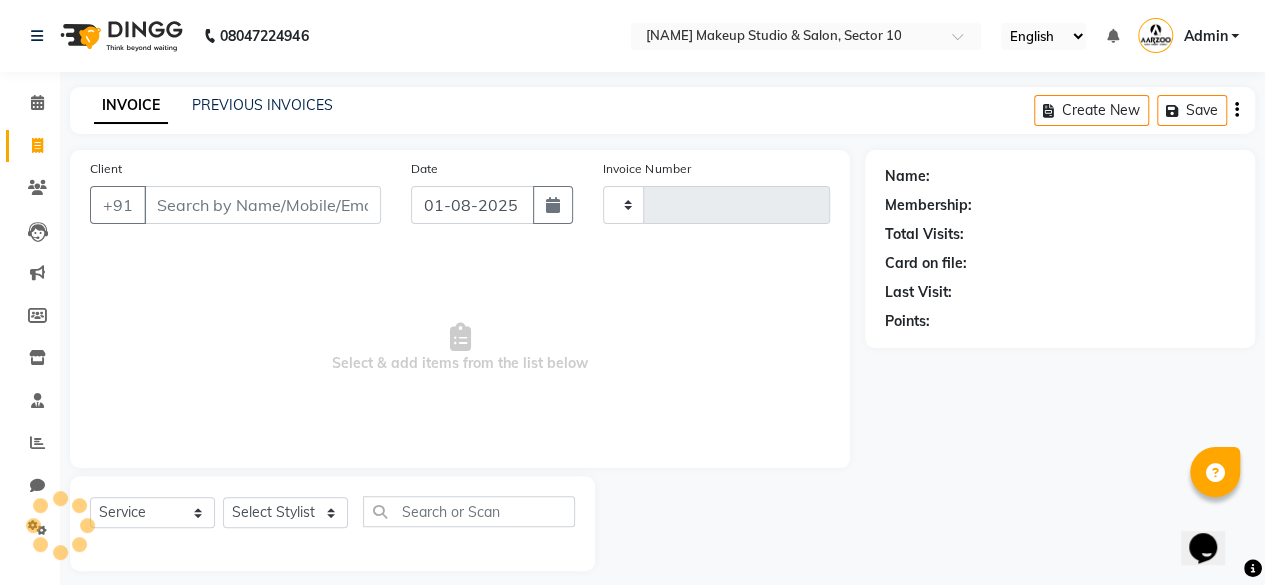 type on "0072" 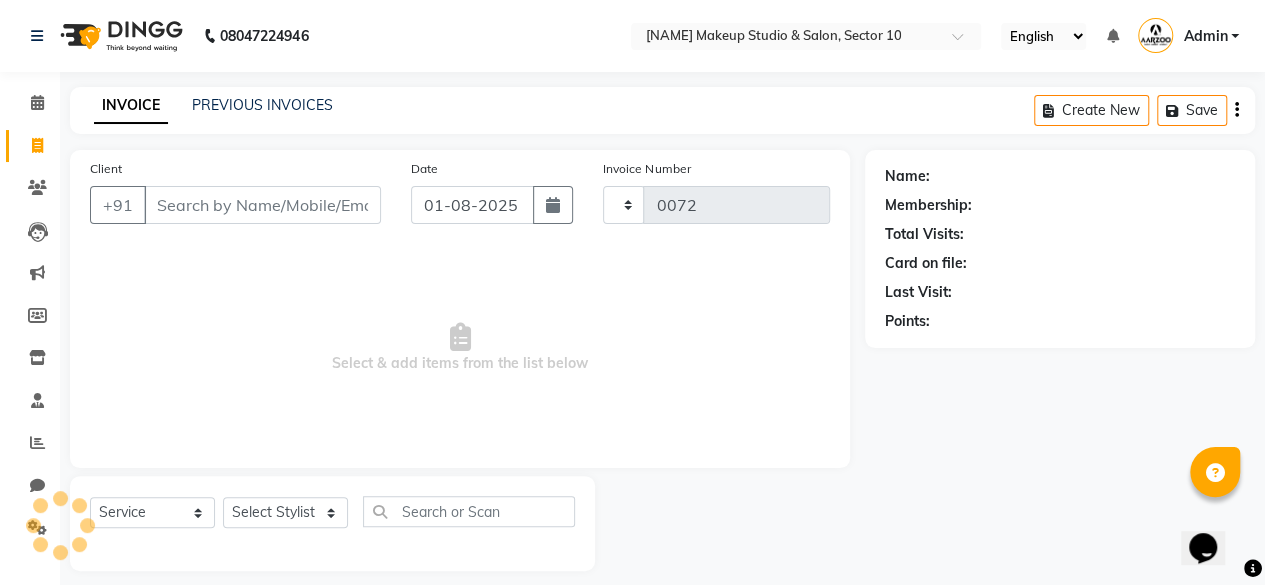 select on "6943" 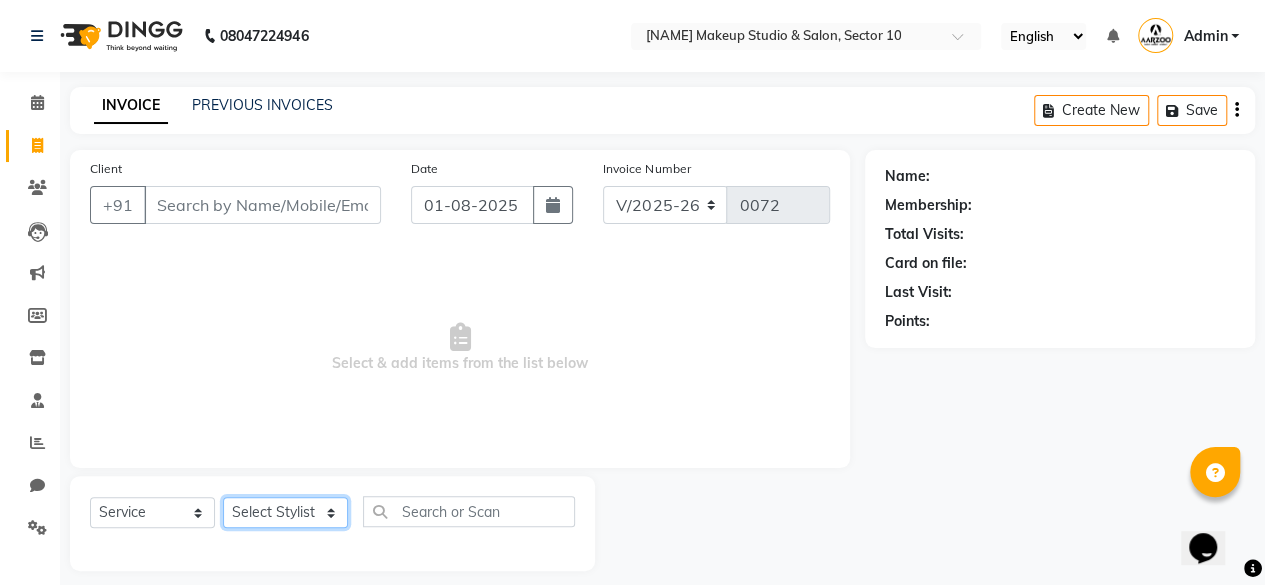 click on "Select Stylist [NAME] [NAME] [NAME] [NAME] [NAME] [NAME] [NAME] [NAME] [NAME]" 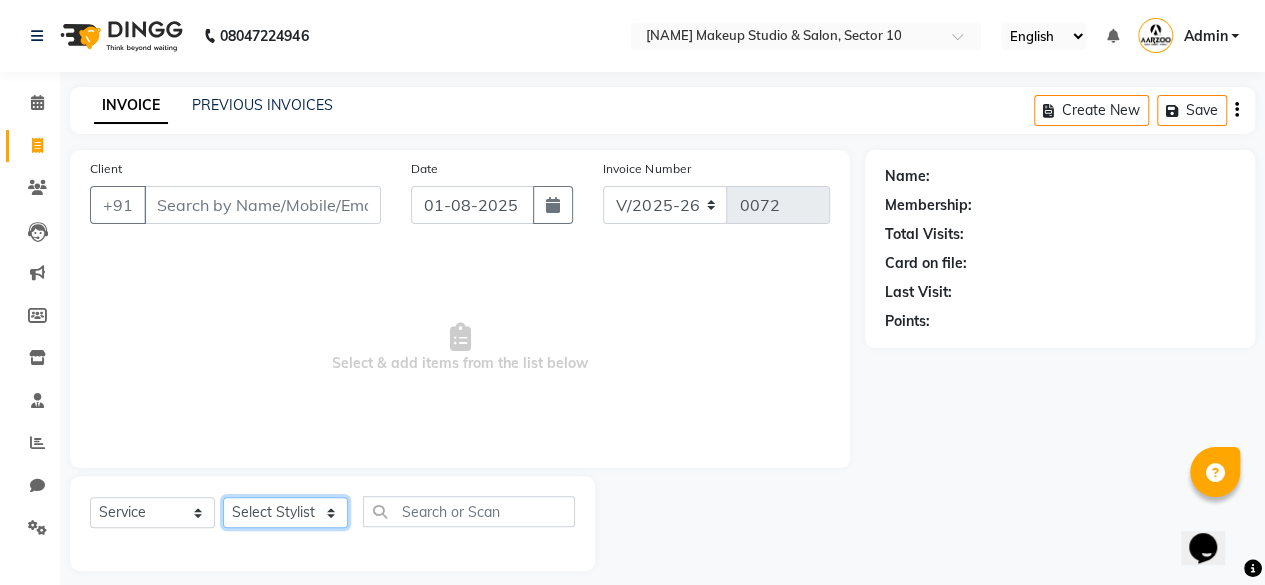 select on "85185" 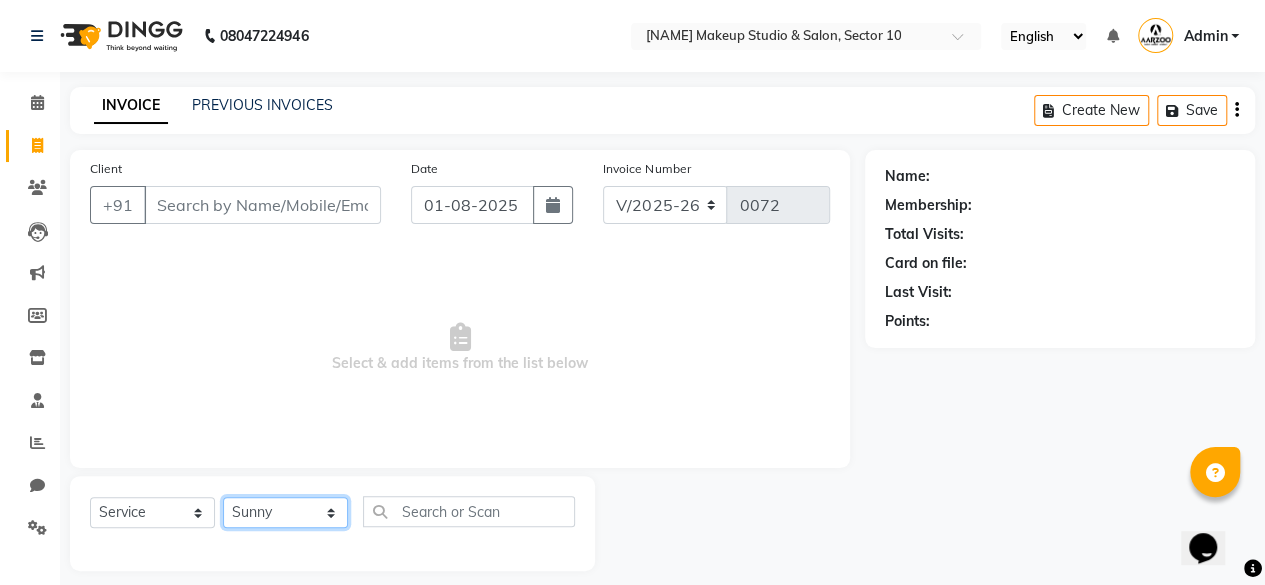 click on "Select Stylist [NAME] [NAME] [NAME] [NAME] [NAME] [NAME] [NAME] [NAME] [NAME]" 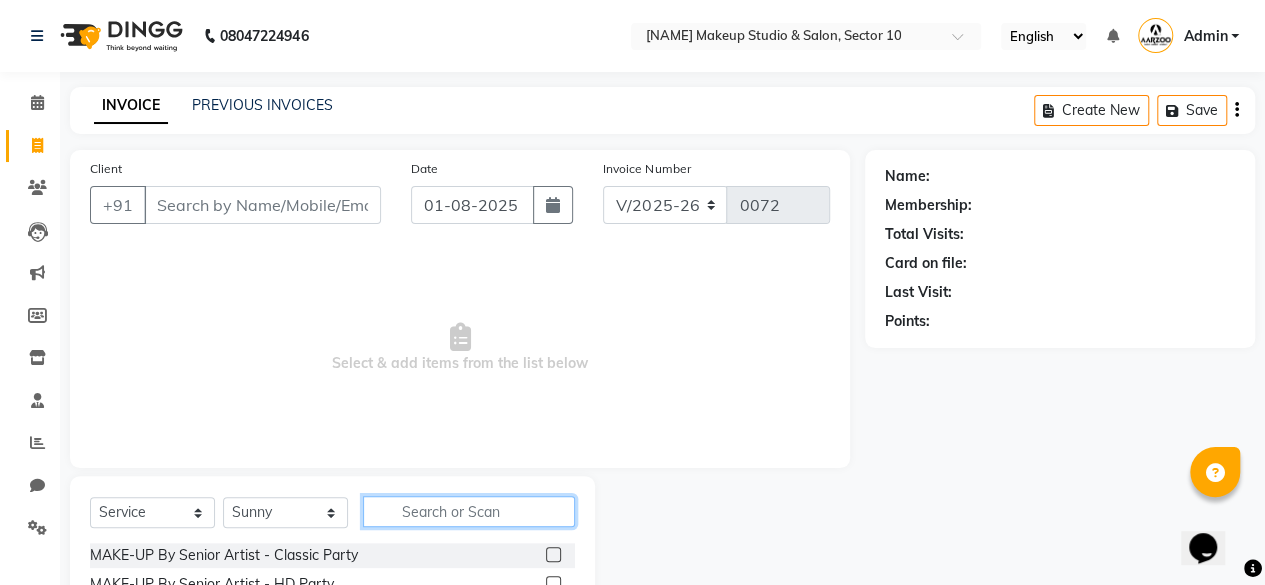 click 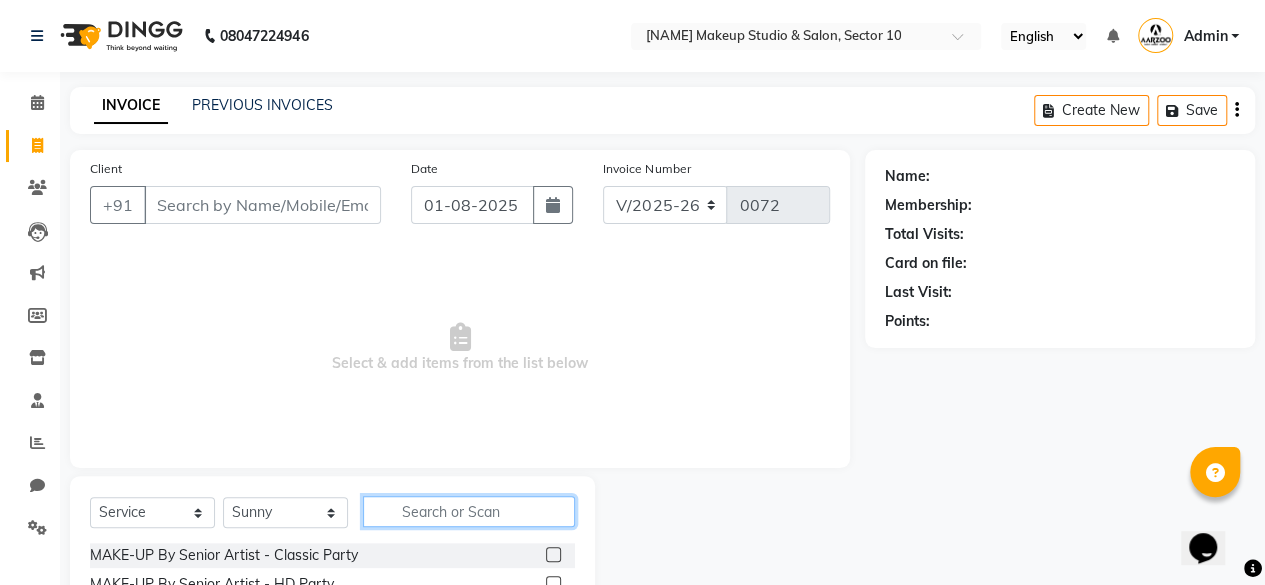 click 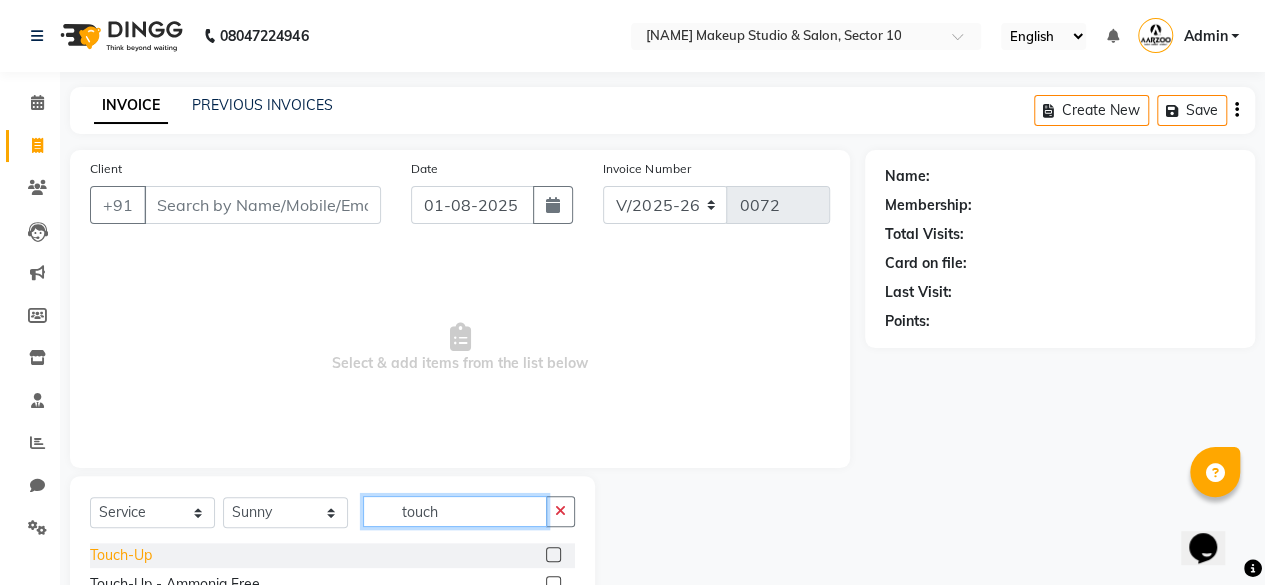 type on "touch" 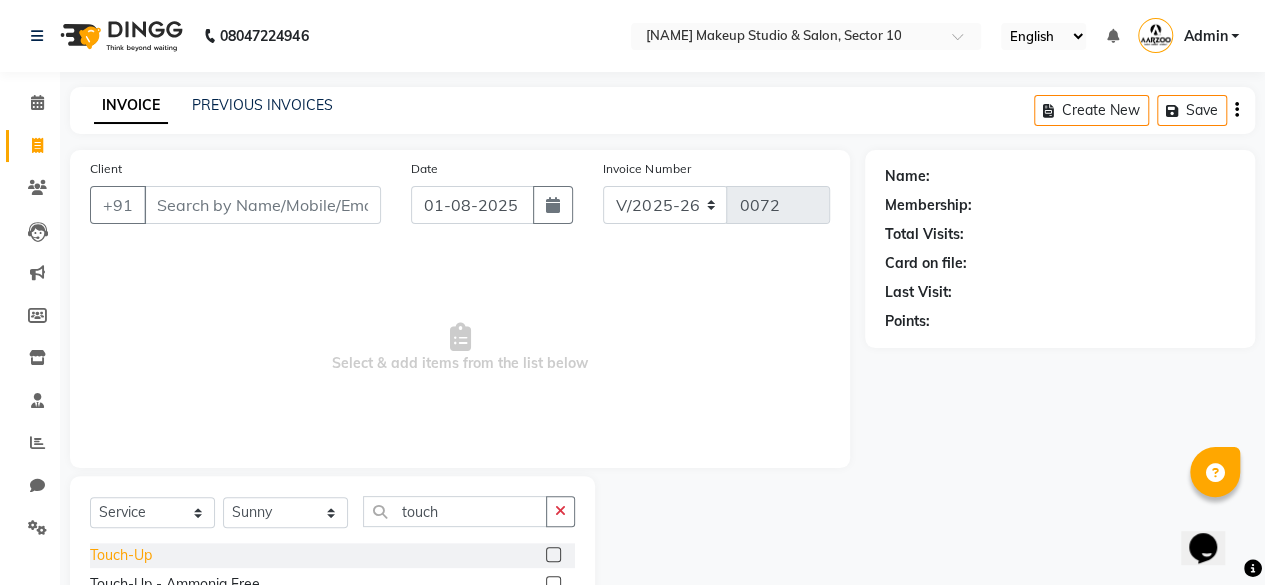 click on "Touch-Up" 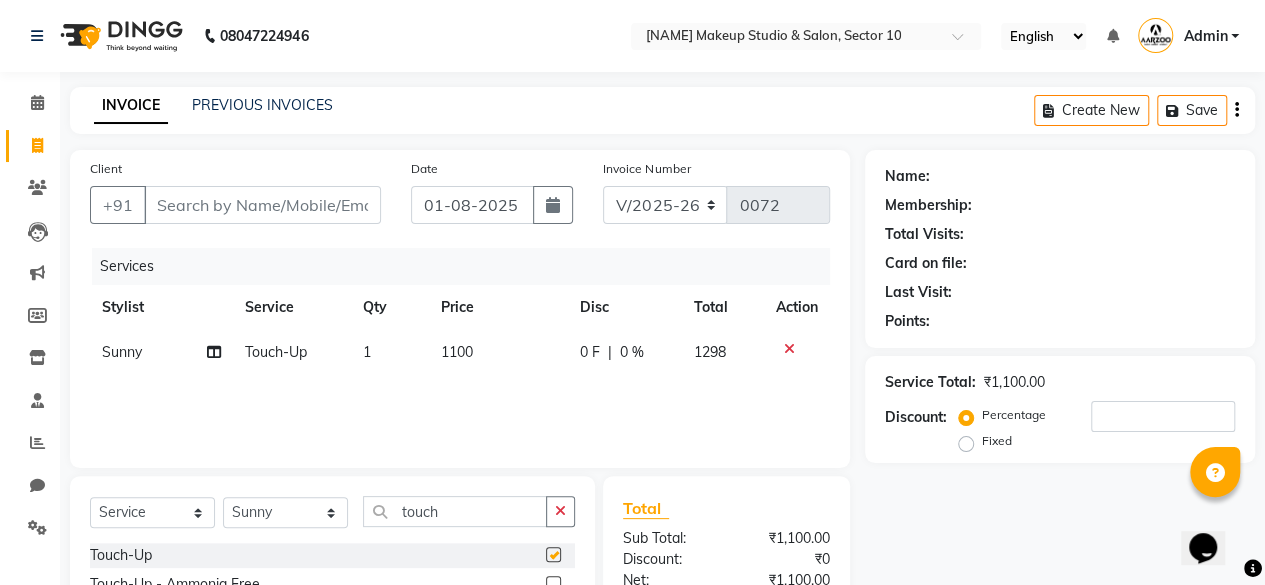 checkbox on "false" 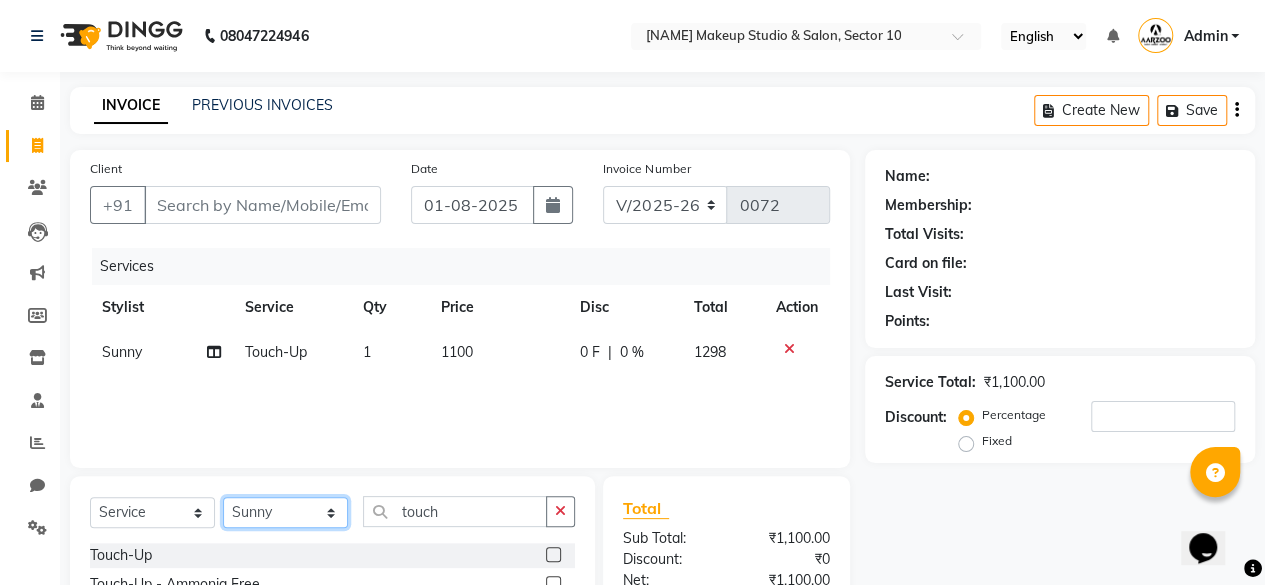 click on "Select Stylist [NAME] [NAME] [NAME] [NAME] [NAME] [NAME] [NAME] [NAME] [NAME]" 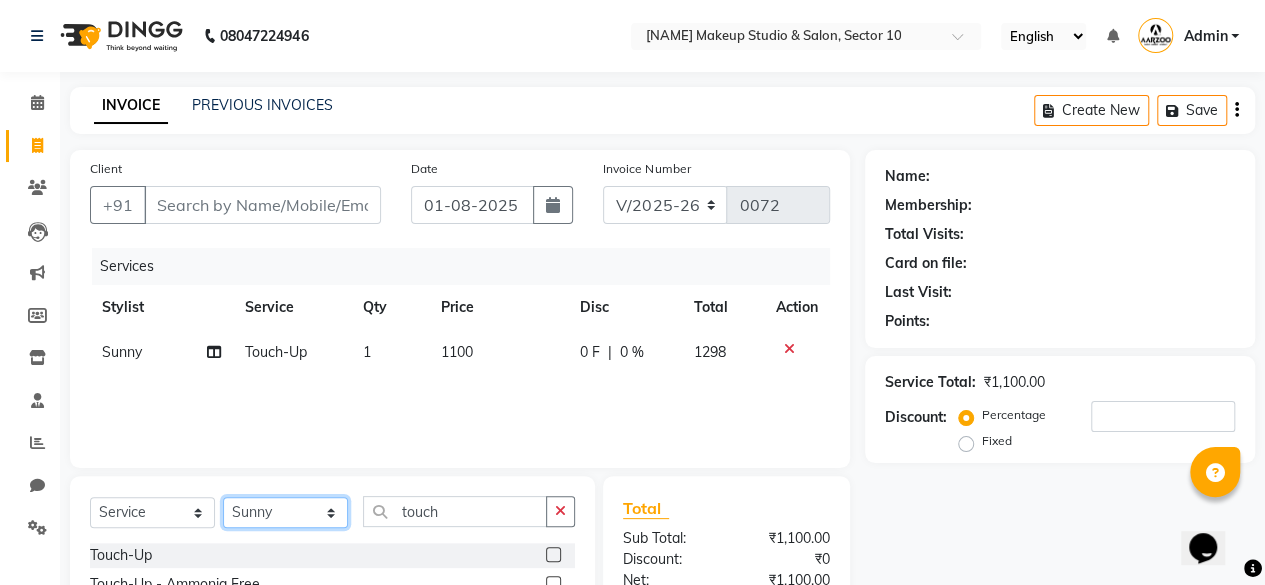select on "63166" 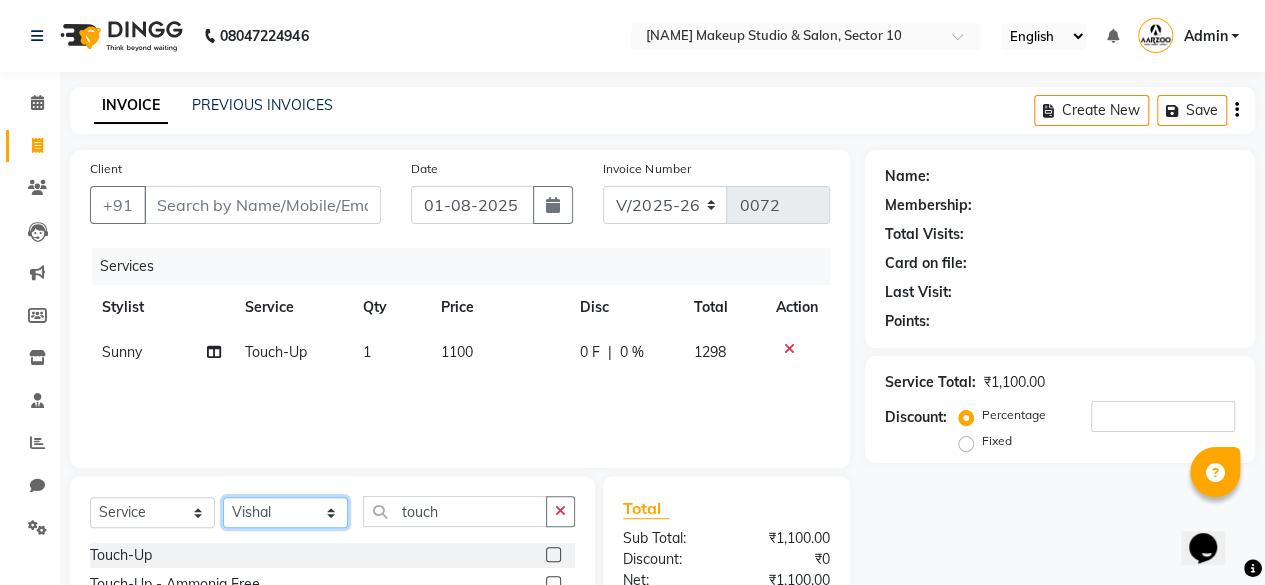 click on "Select Stylist [NAME] [NAME] [NAME] [NAME] [NAME] [NAME] [NAME] [NAME] [NAME]" 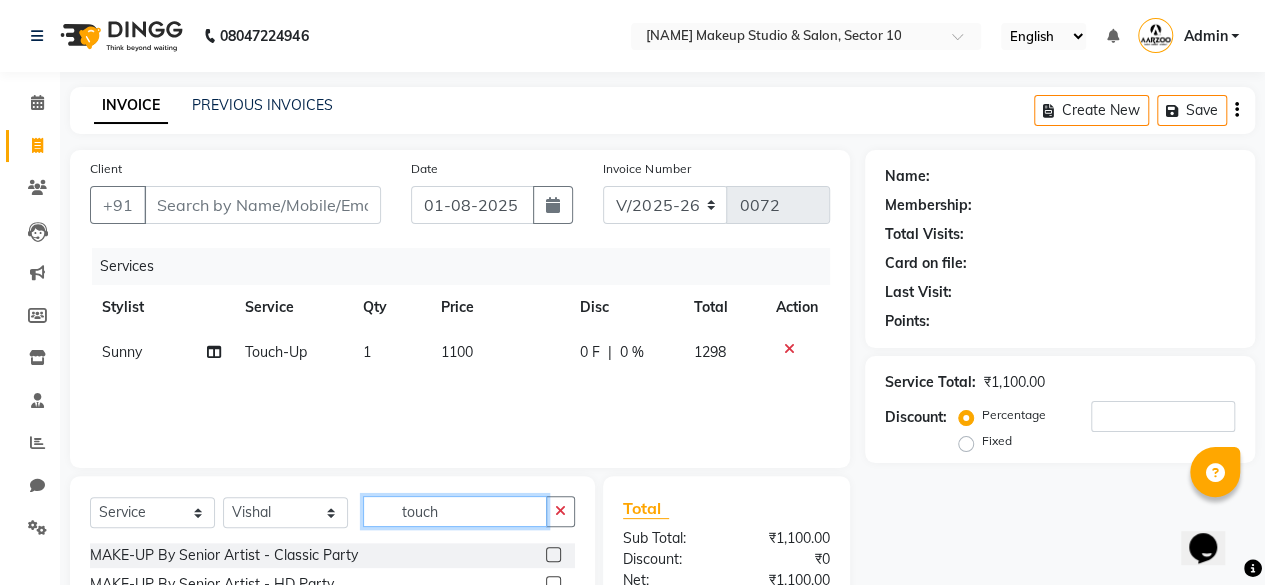 click on "touch" 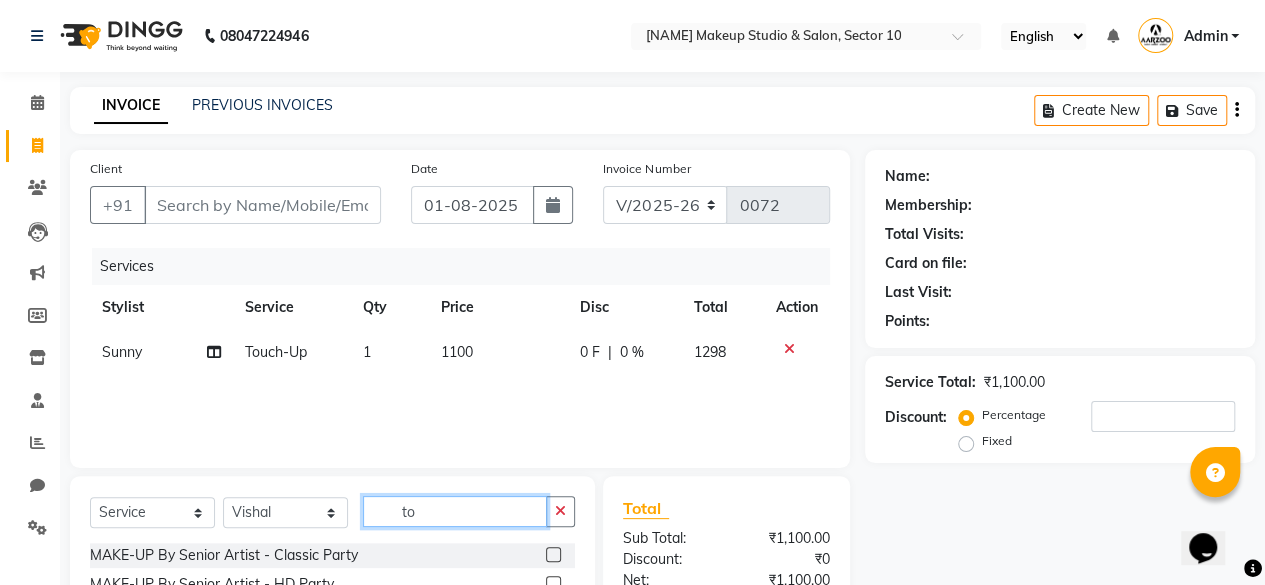 type on "t" 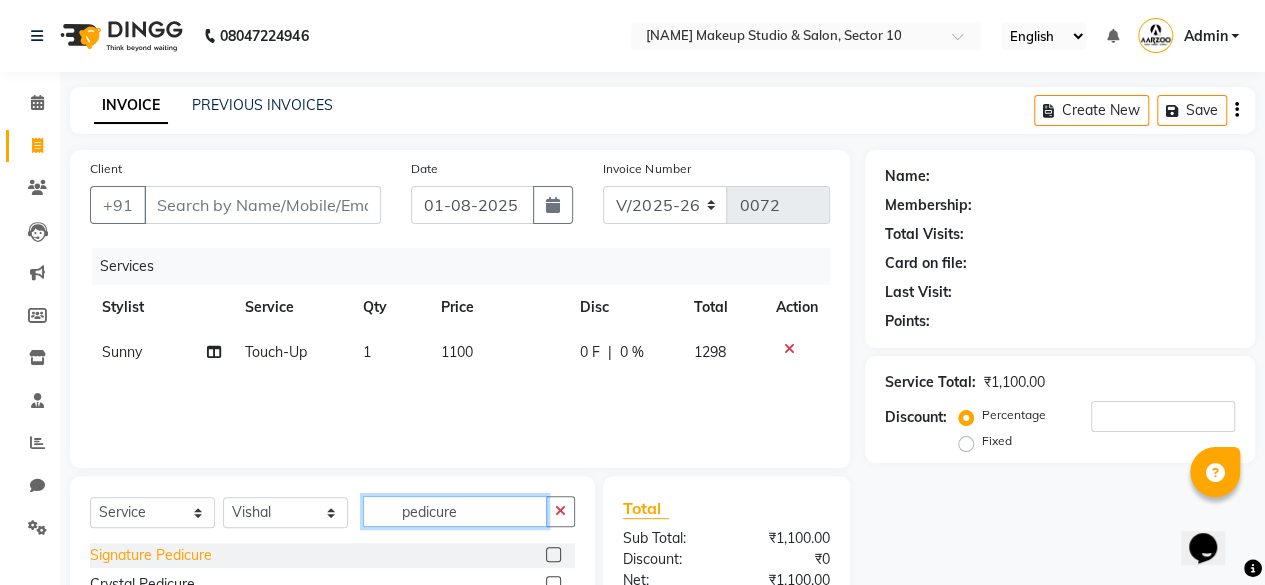 type on "pedicure" 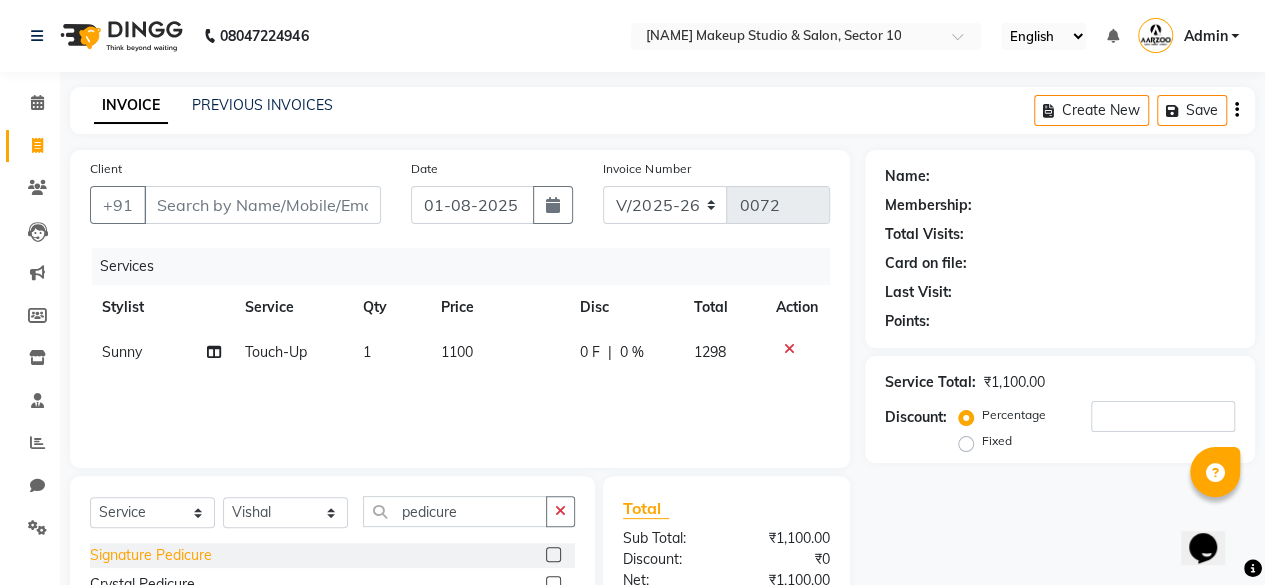 click on "Signature Pedicure" 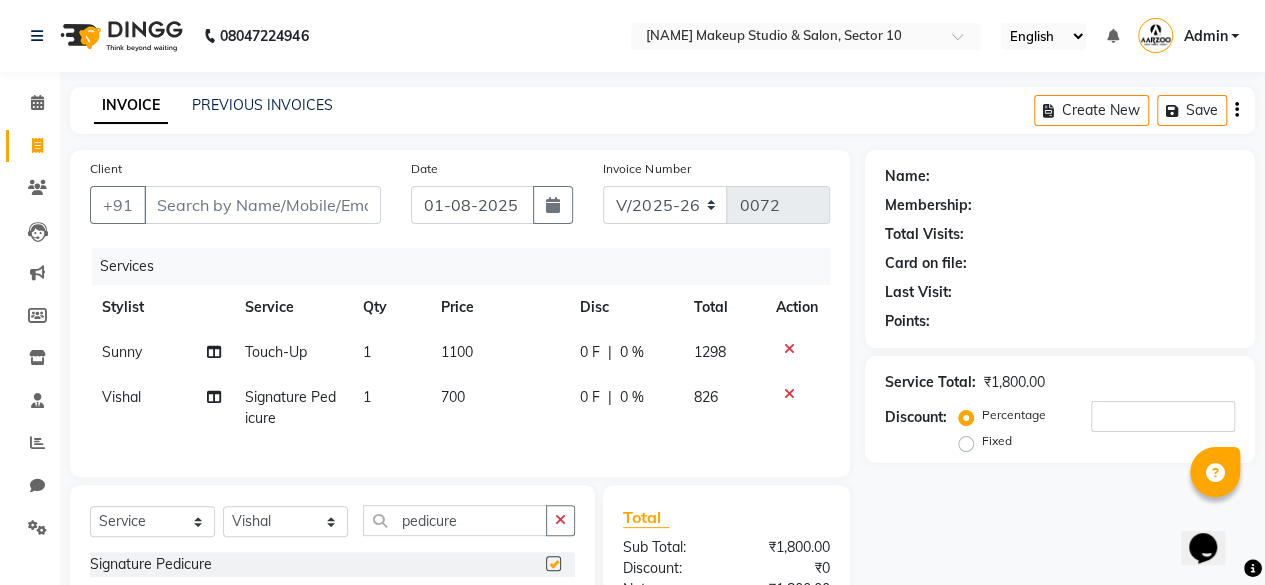 checkbox on "false" 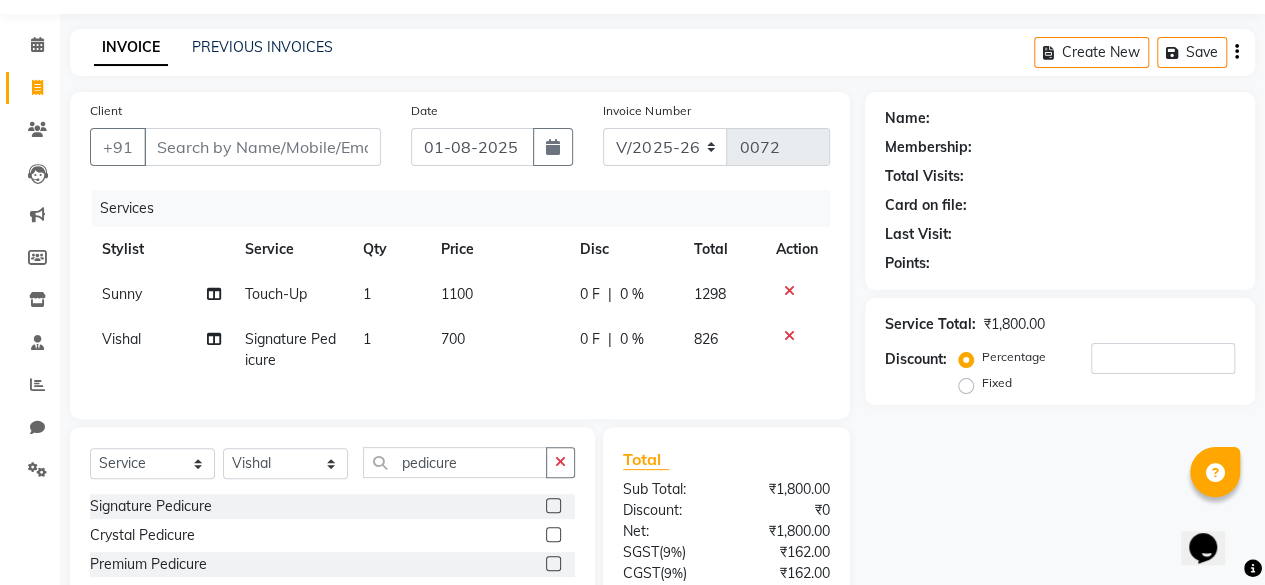 scroll, scrollTop: 100, scrollLeft: 0, axis: vertical 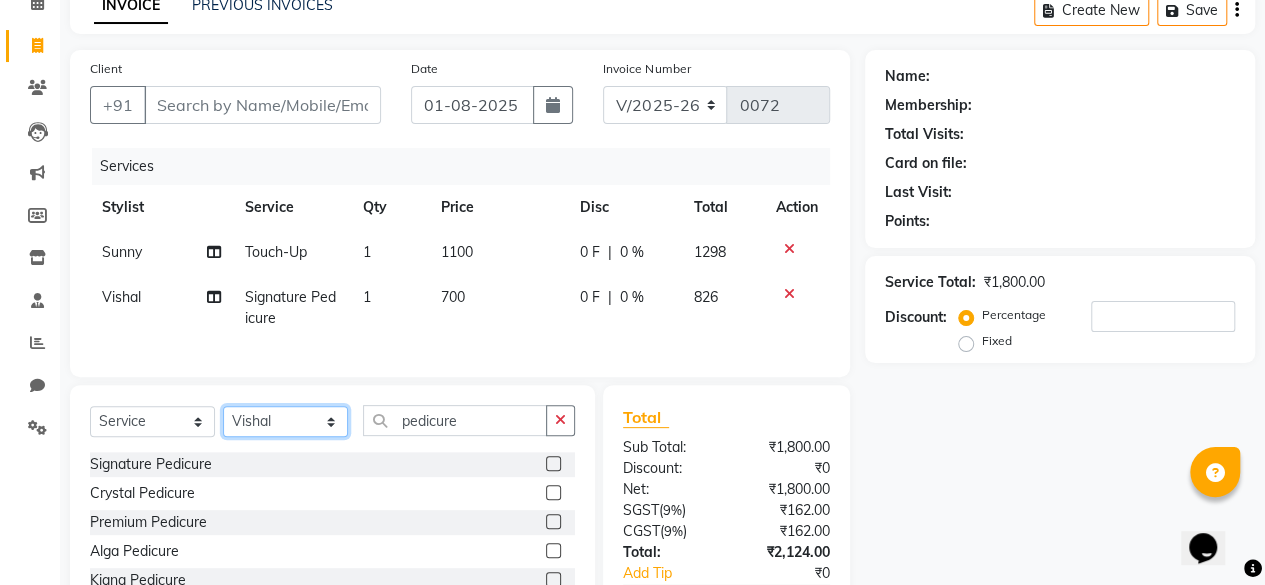 click on "Select Stylist [NAME] [NAME] [NAME] [NAME] [NAME] [NAME] [NAME] [NAME] [NAME]" 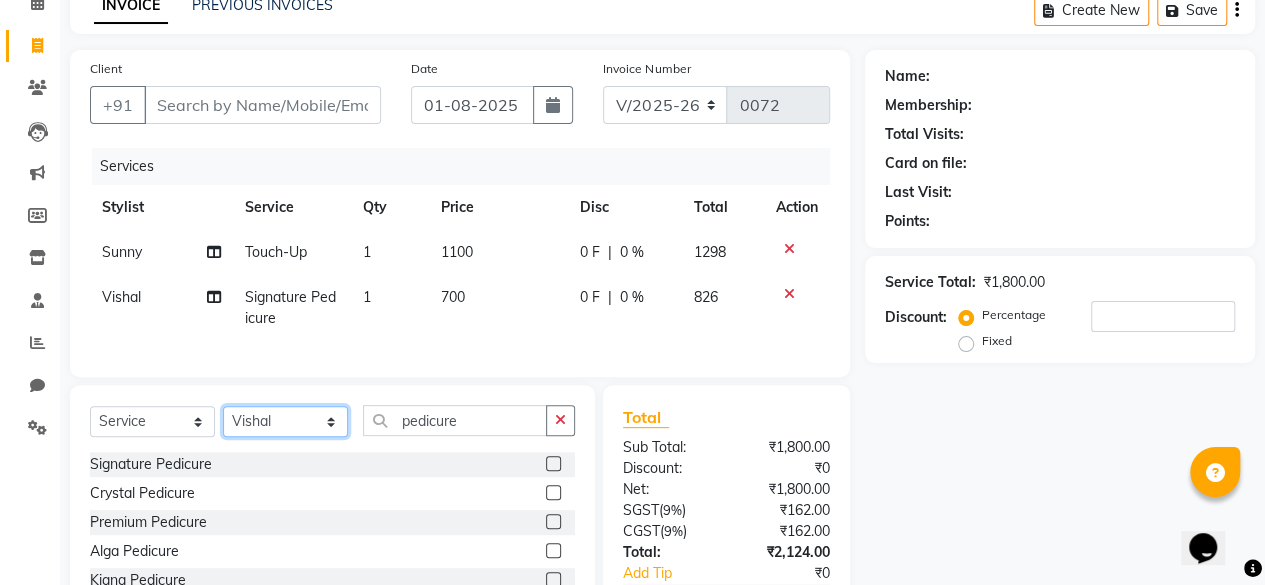 select on "63163" 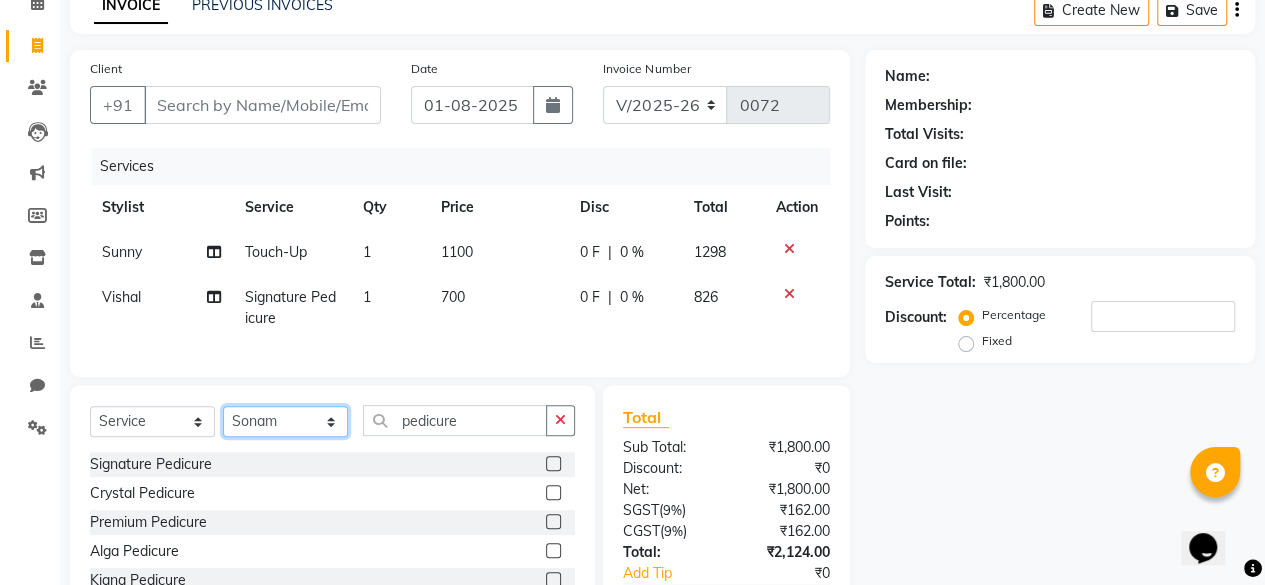 click on "Select Stylist [NAME] [NAME] [NAME] [NAME] [NAME] [NAME] [NAME] [NAME] [NAME]" 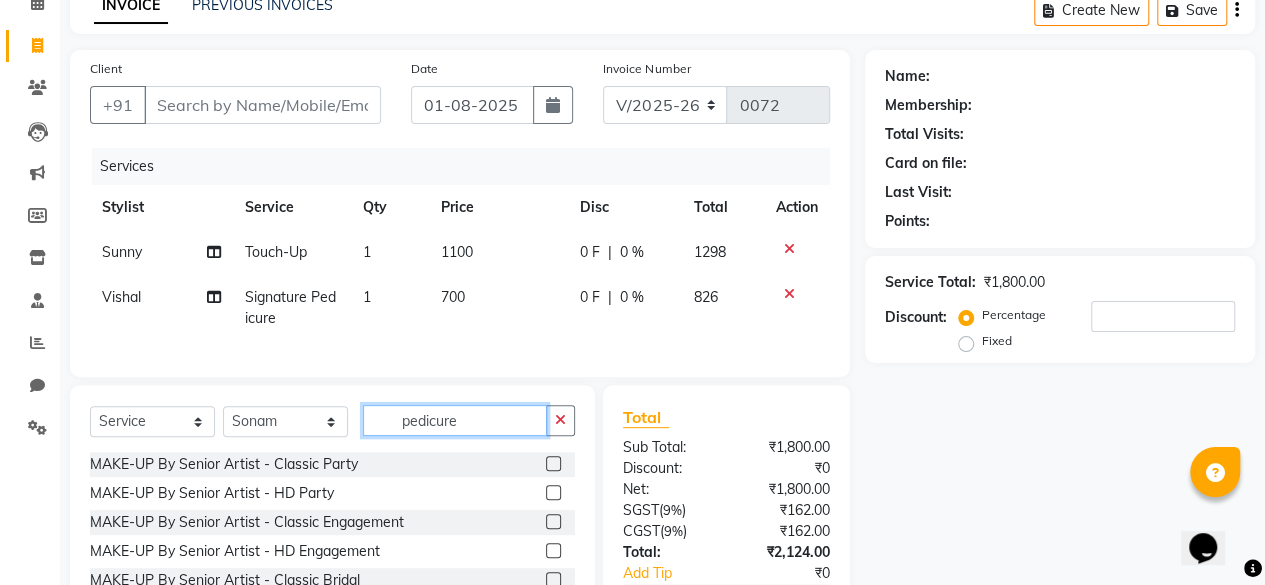 click on "pedicure" 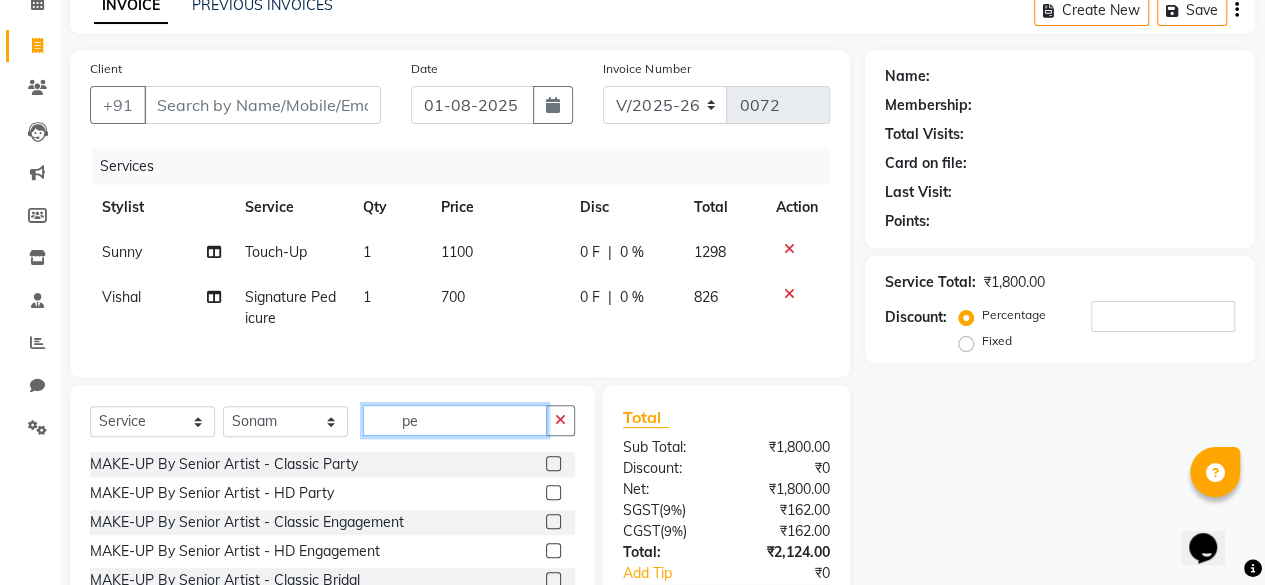type on "p" 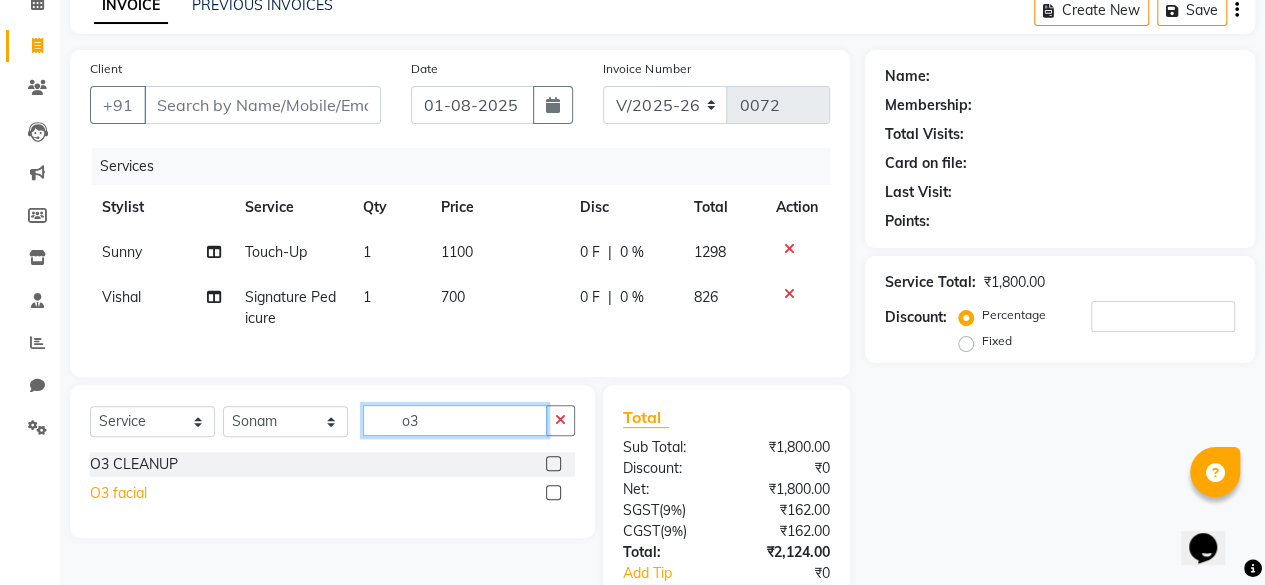 type on "o3" 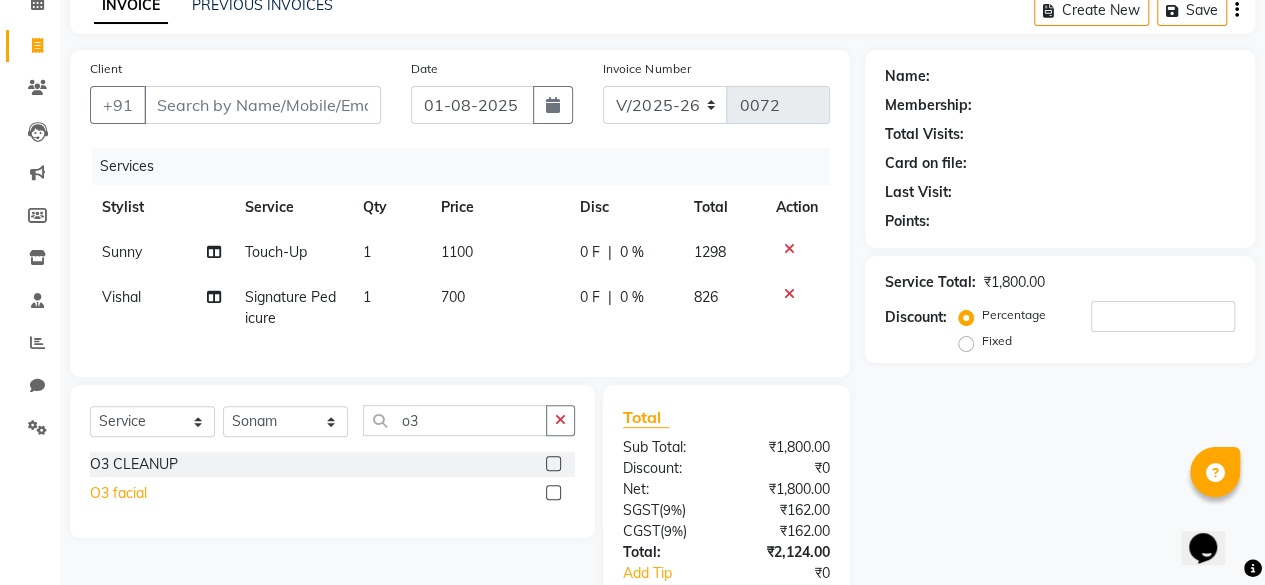 click on "O3 facial" 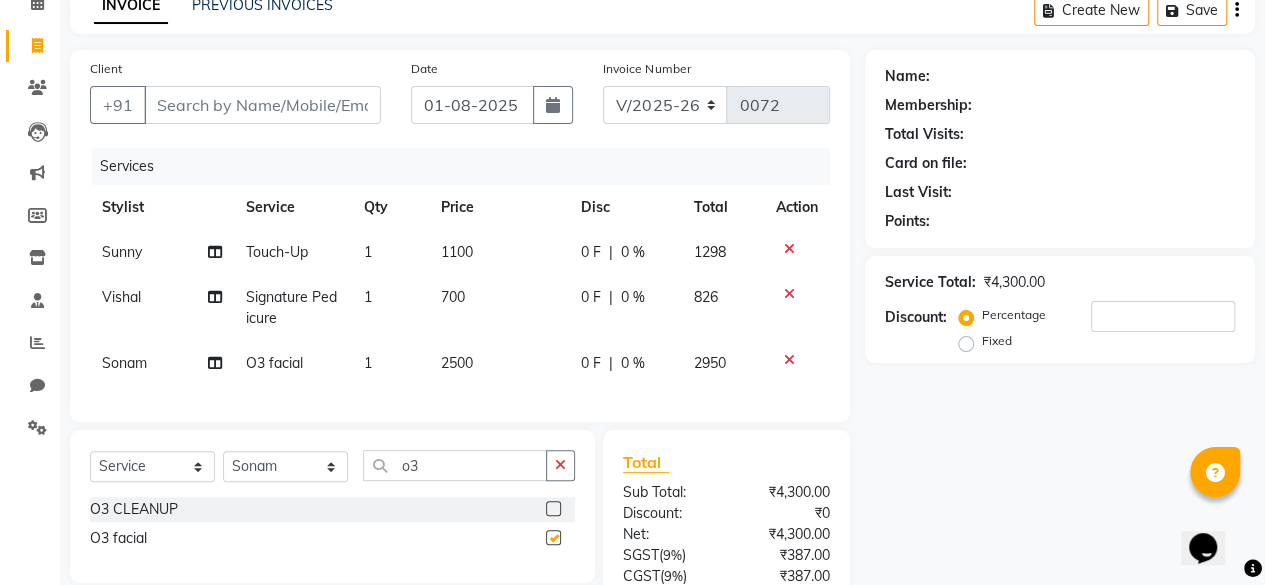 checkbox on "false" 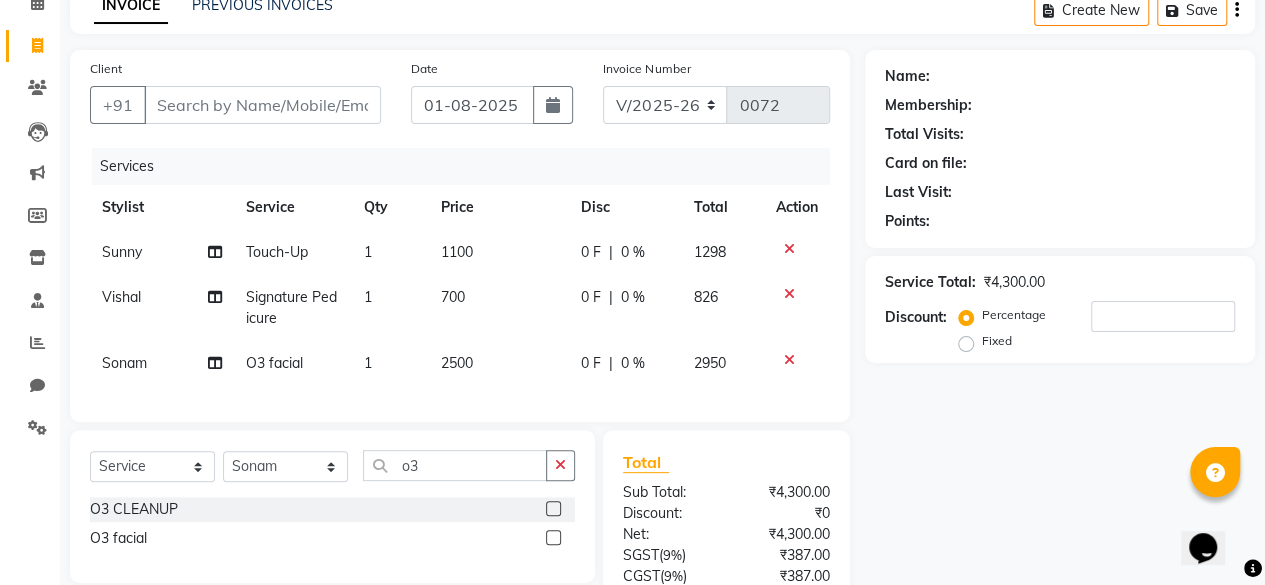 scroll, scrollTop: 200, scrollLeft: 0, axis: vertical 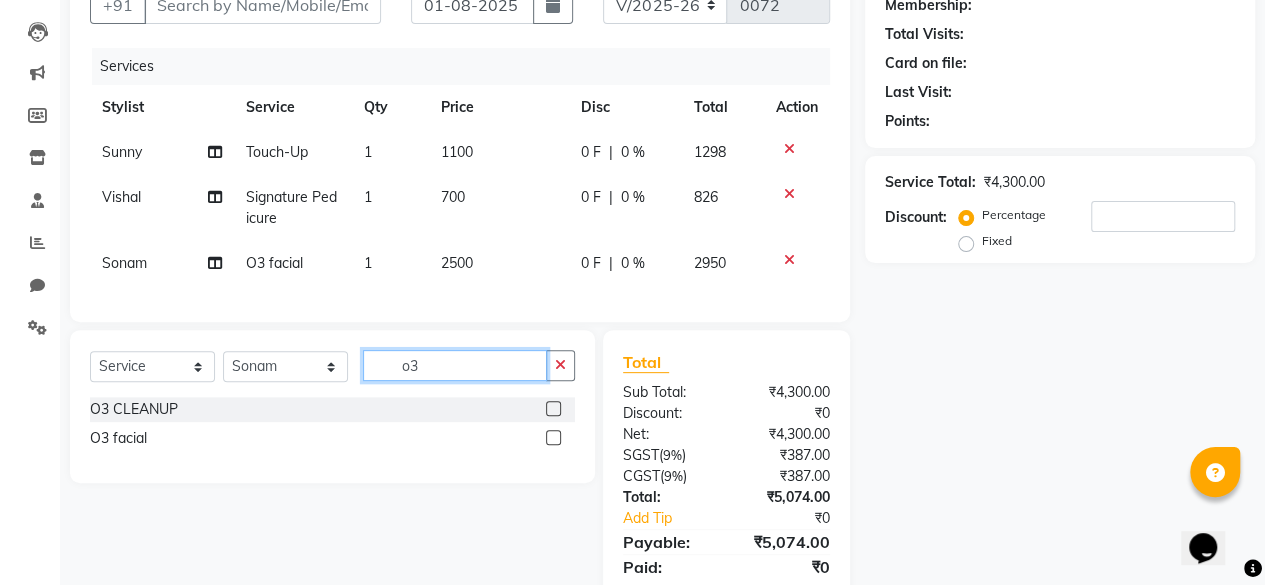 click on "o3" 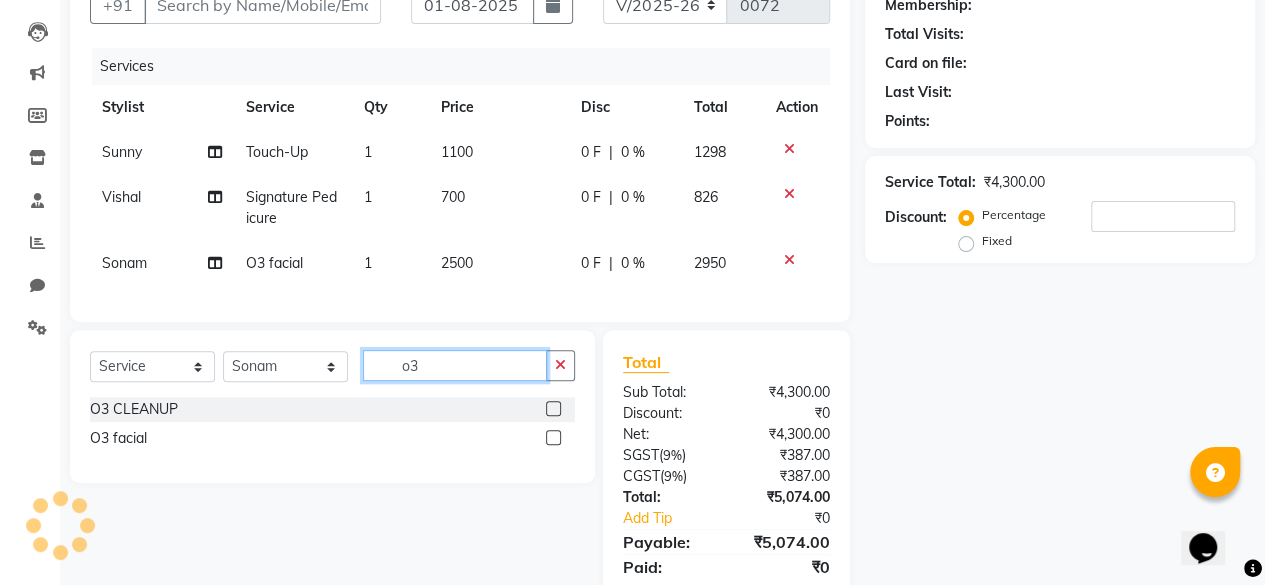 type on "o" 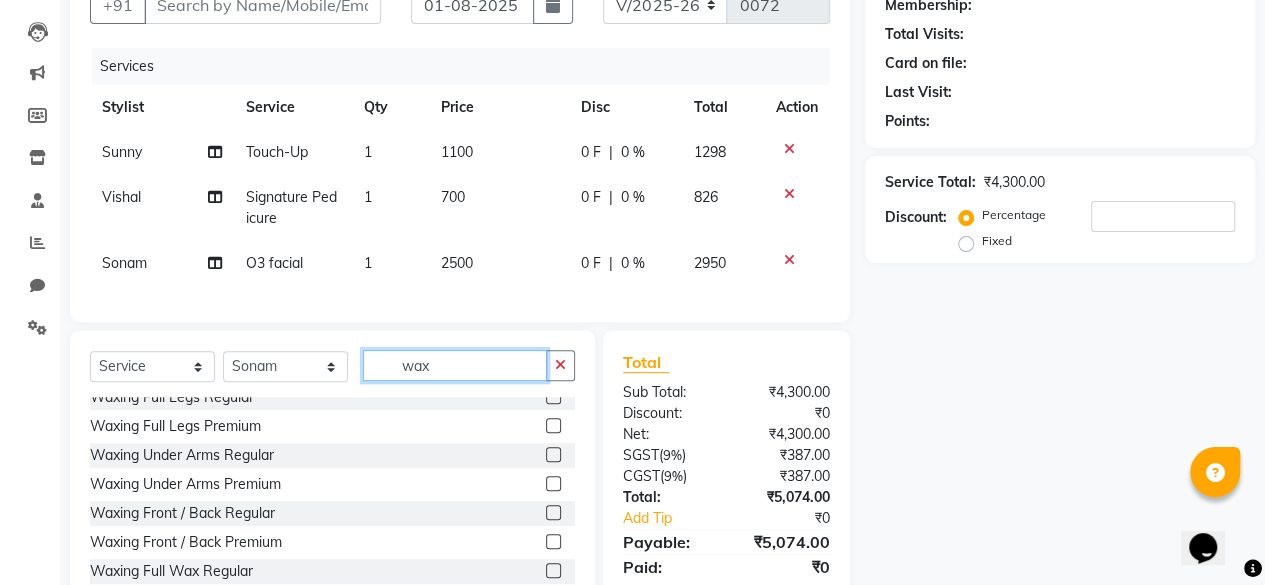 scroll, scrollTop: 200, scrollLeft: 0, axis: vertical 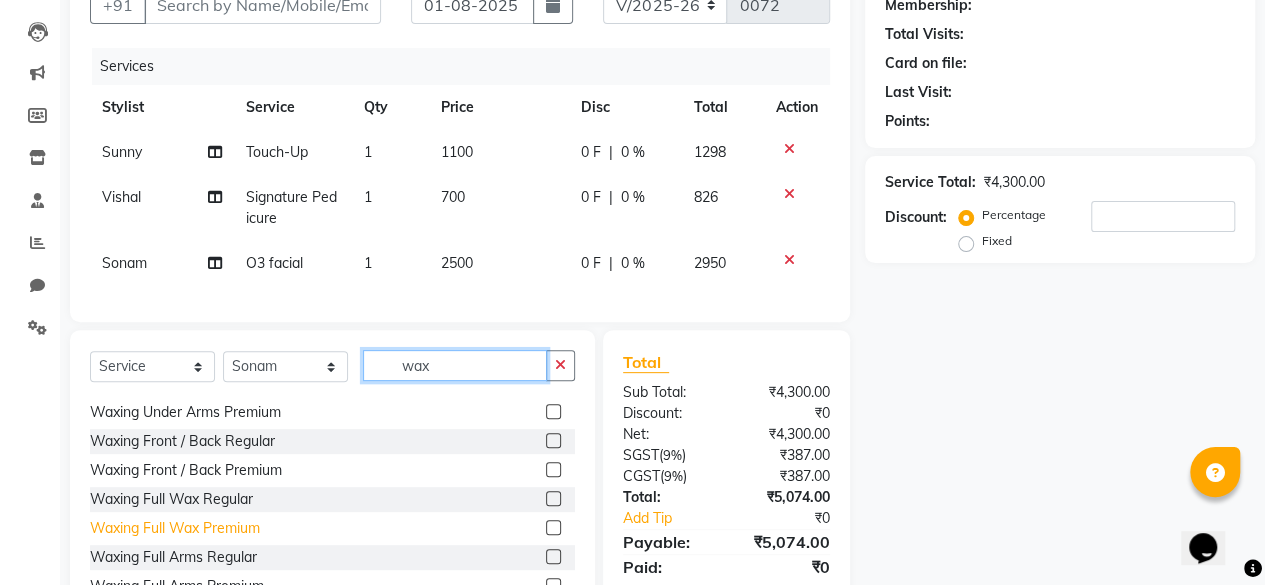 type on "wax" 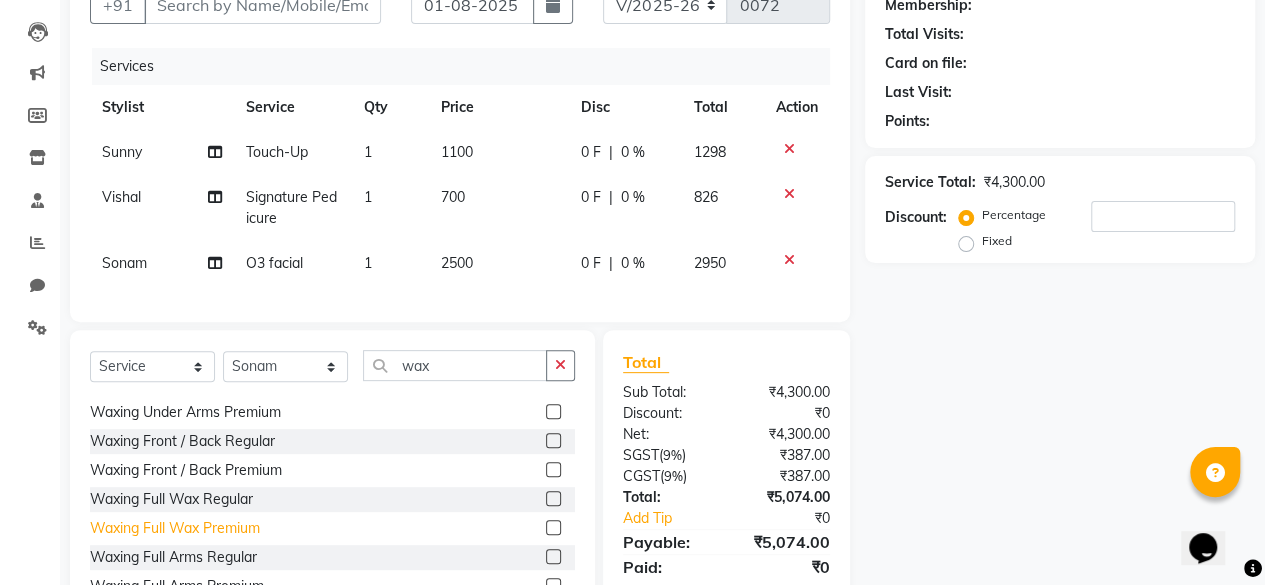 click on "Waxing Full Wax Premium" 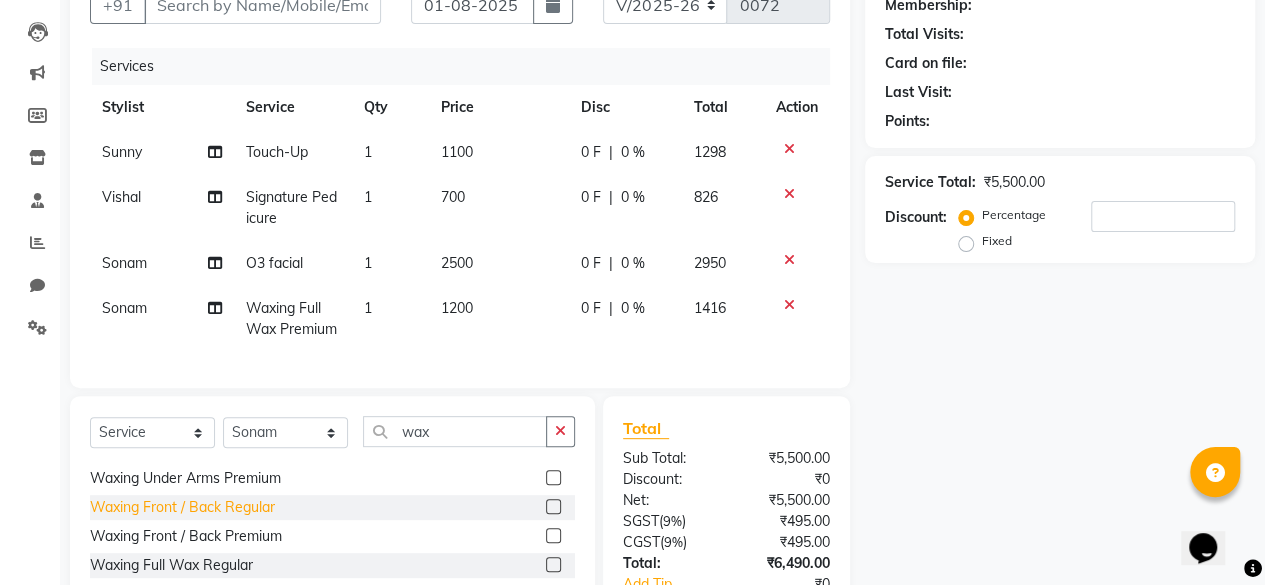 checkbox on "false" 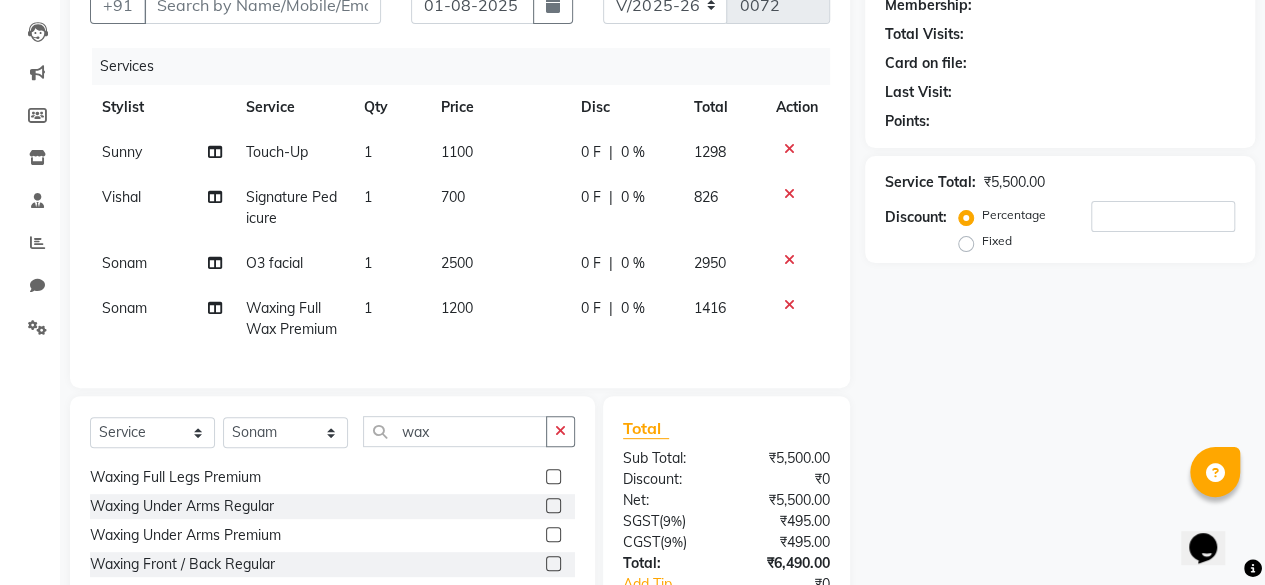 scroll, scrollTop: 100, scrollLeft: 0, axis: vertical 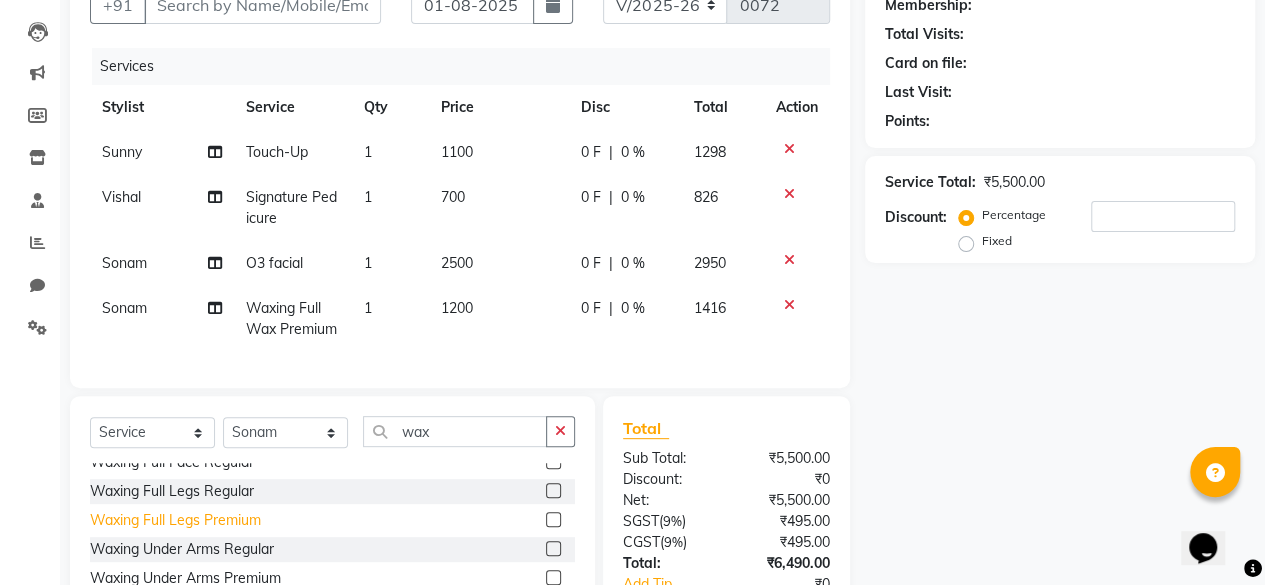 click on "Waxing Full Legs Premium" 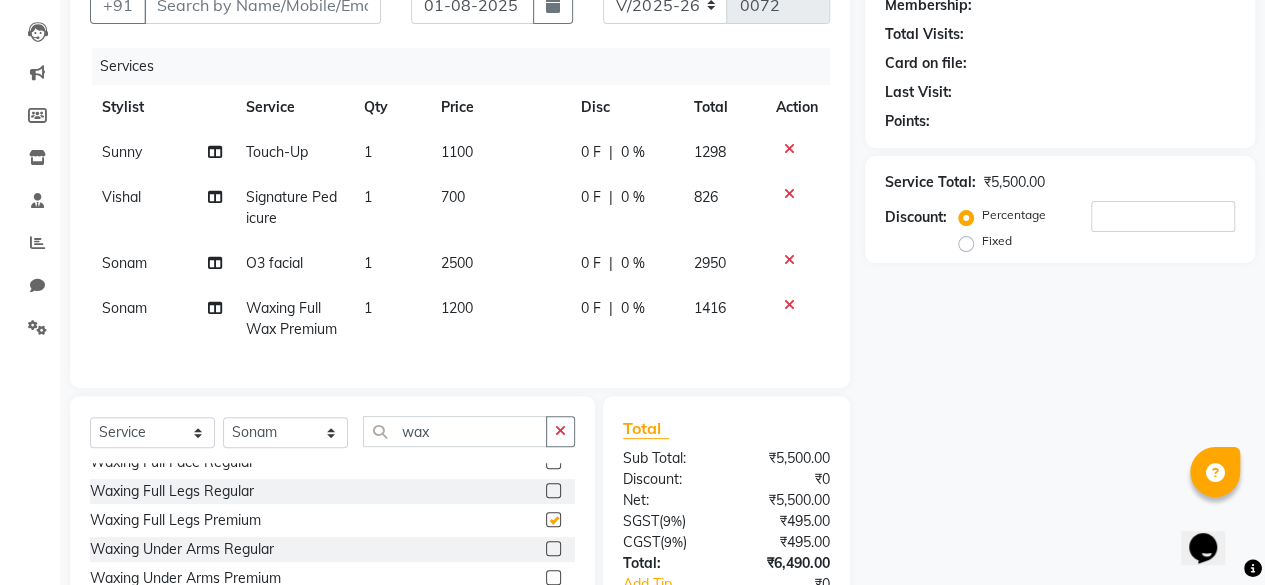checkbox on "false" 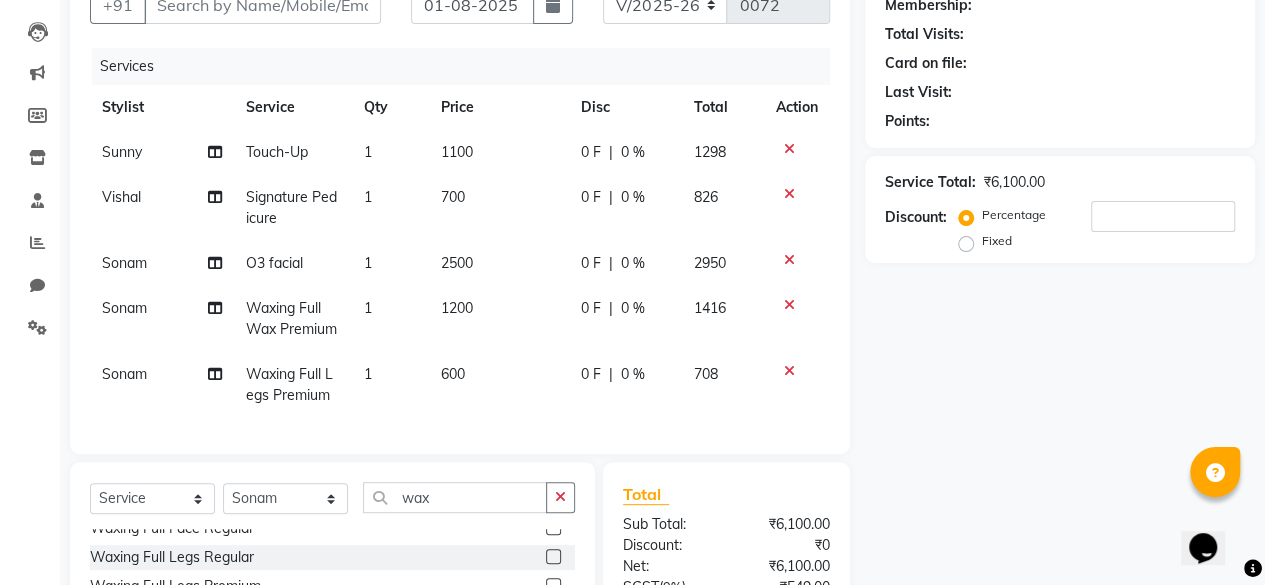click 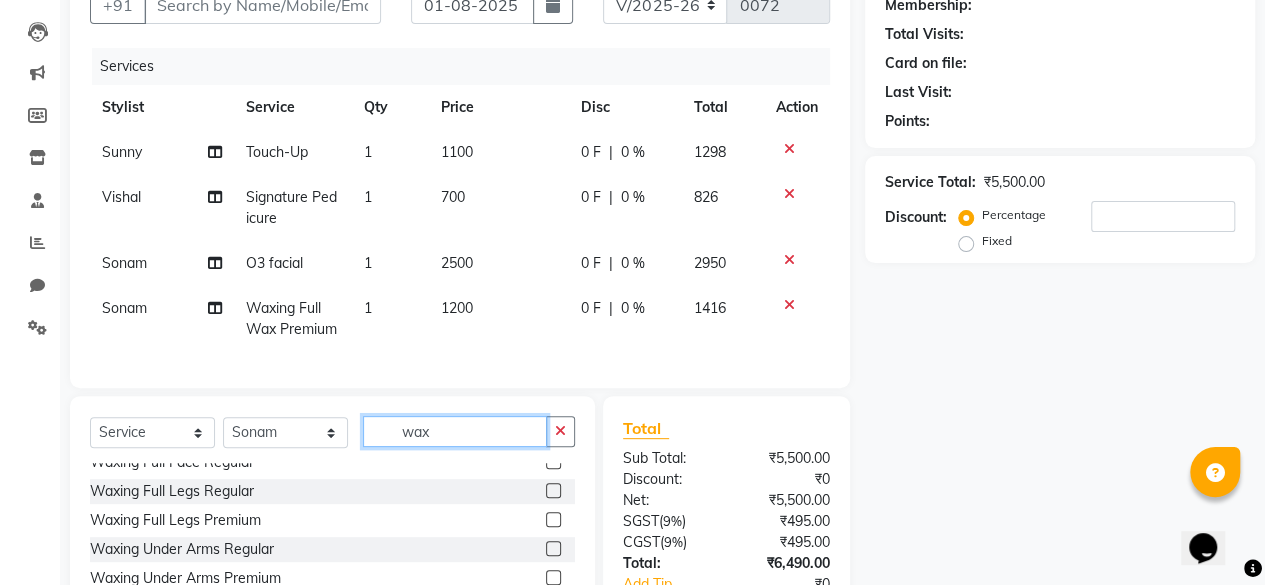 click on "wax" 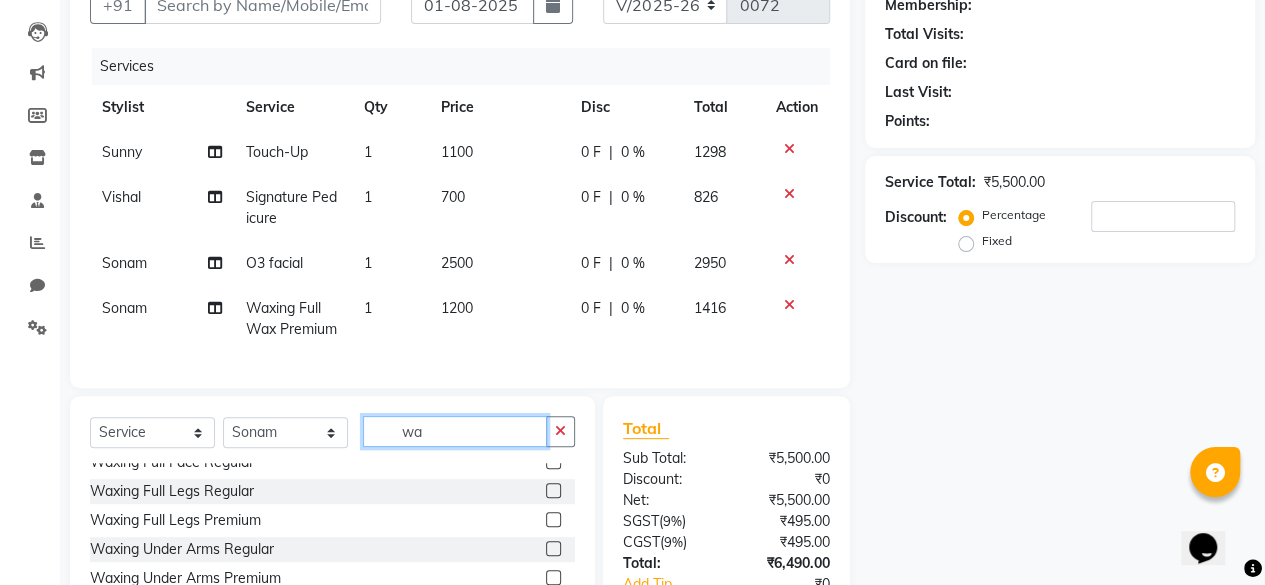 type on "w" 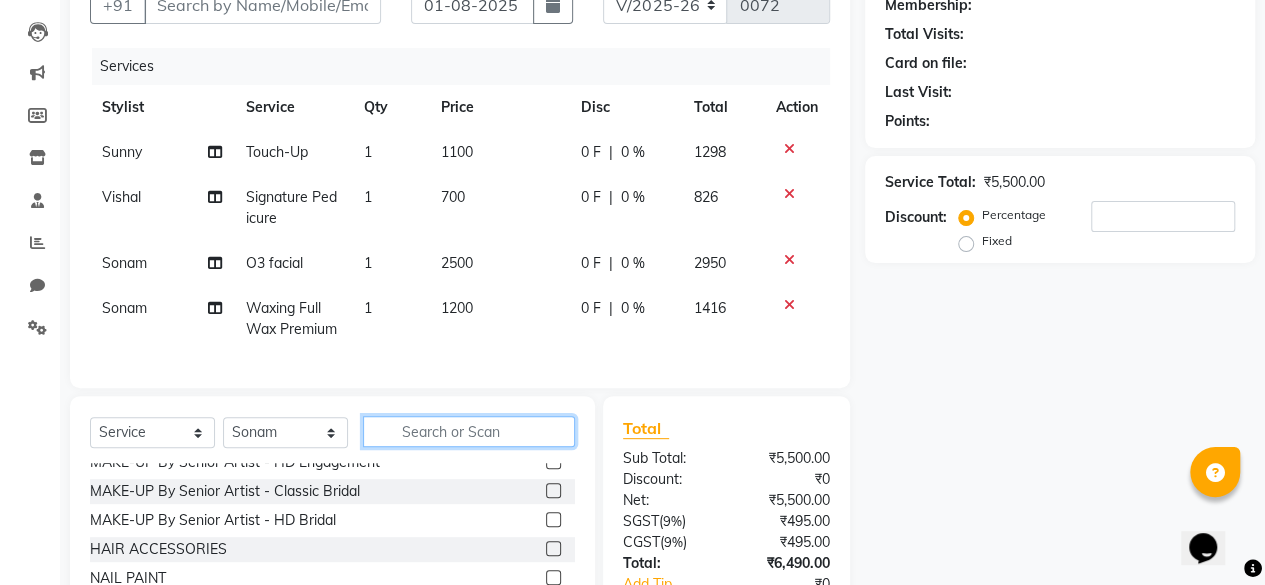 scroll, scrollTop: 1172, scrollLeft: 0, axis: vertical 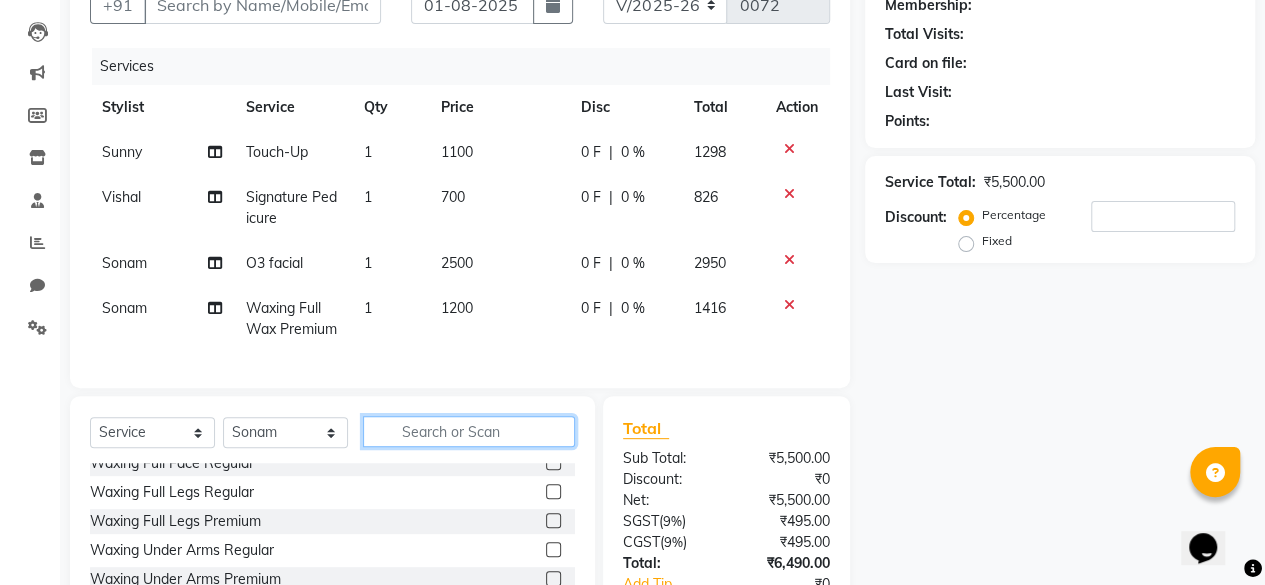 type on "d" 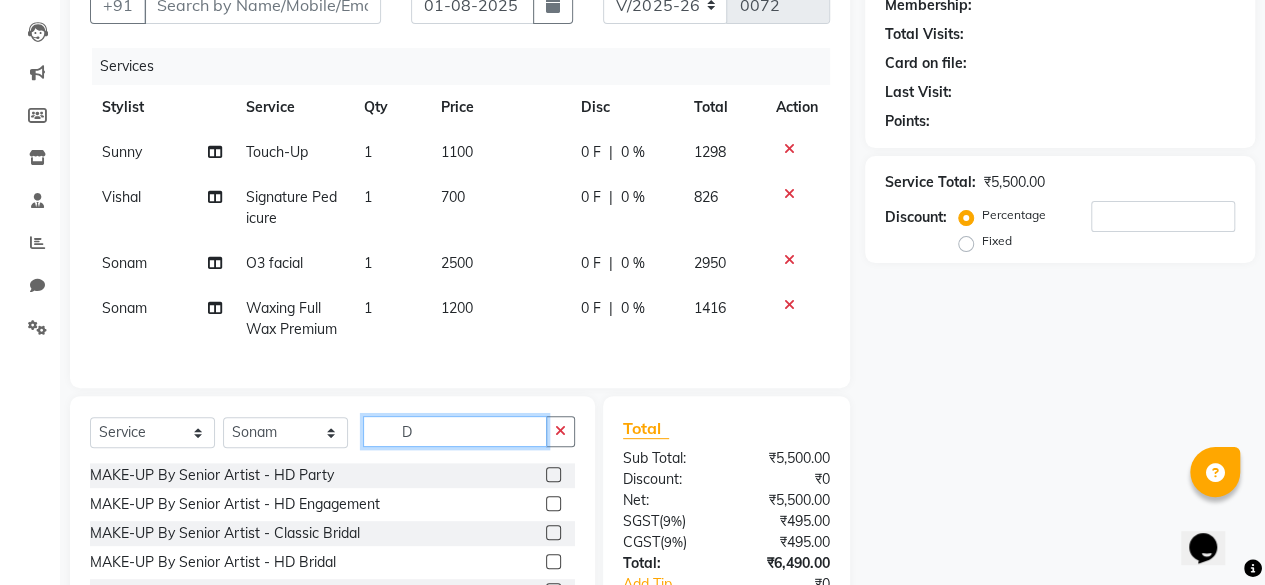 scroll, scrollTop: 100, scrollLeft: 0, axis: vertical 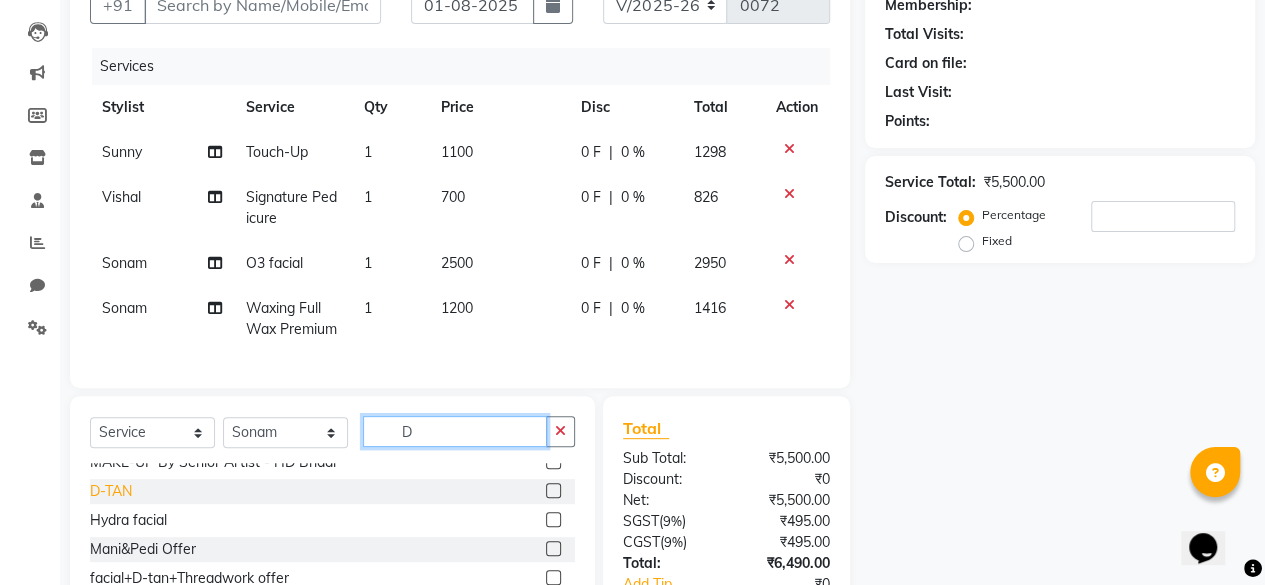 type on "D" 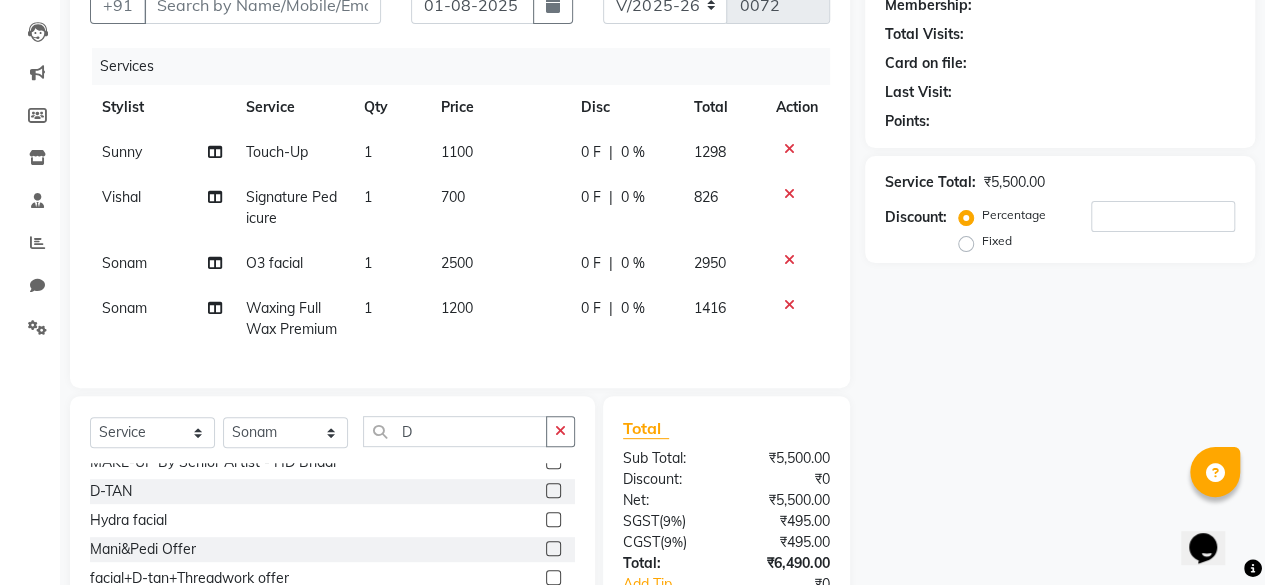 click on "D-TAN" 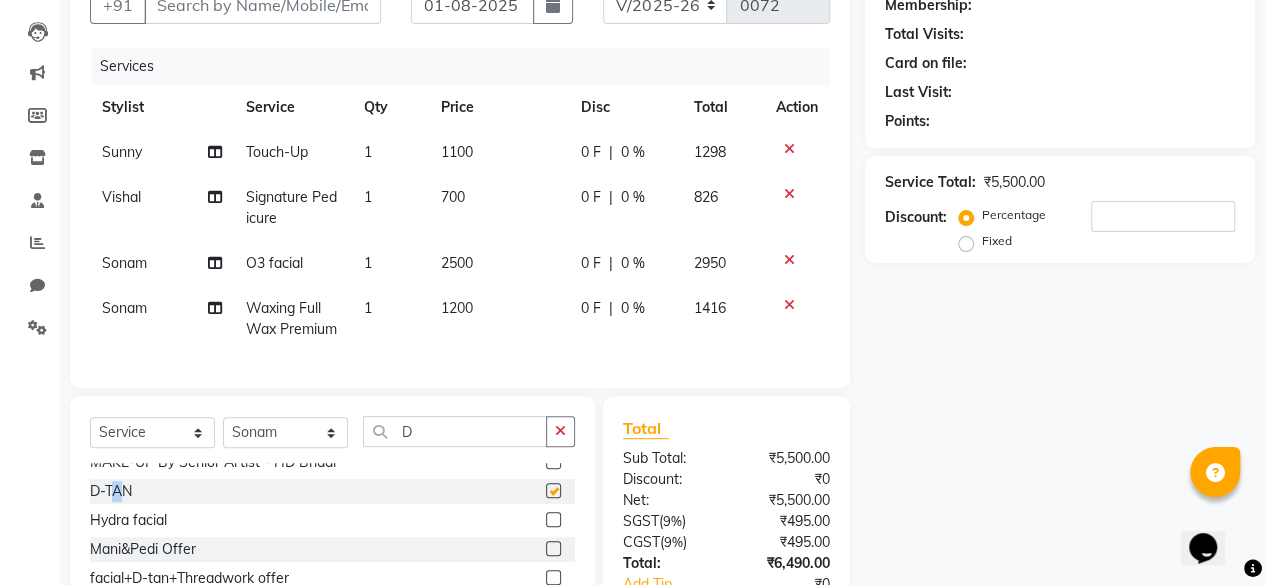 checkbox on "false" 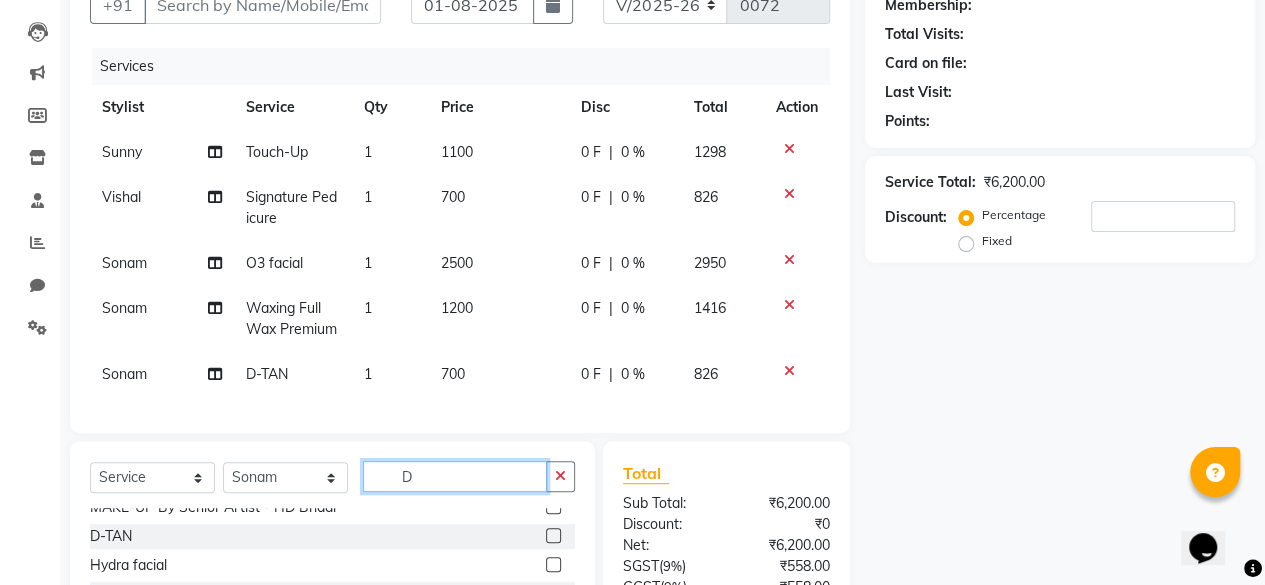 click on "D" 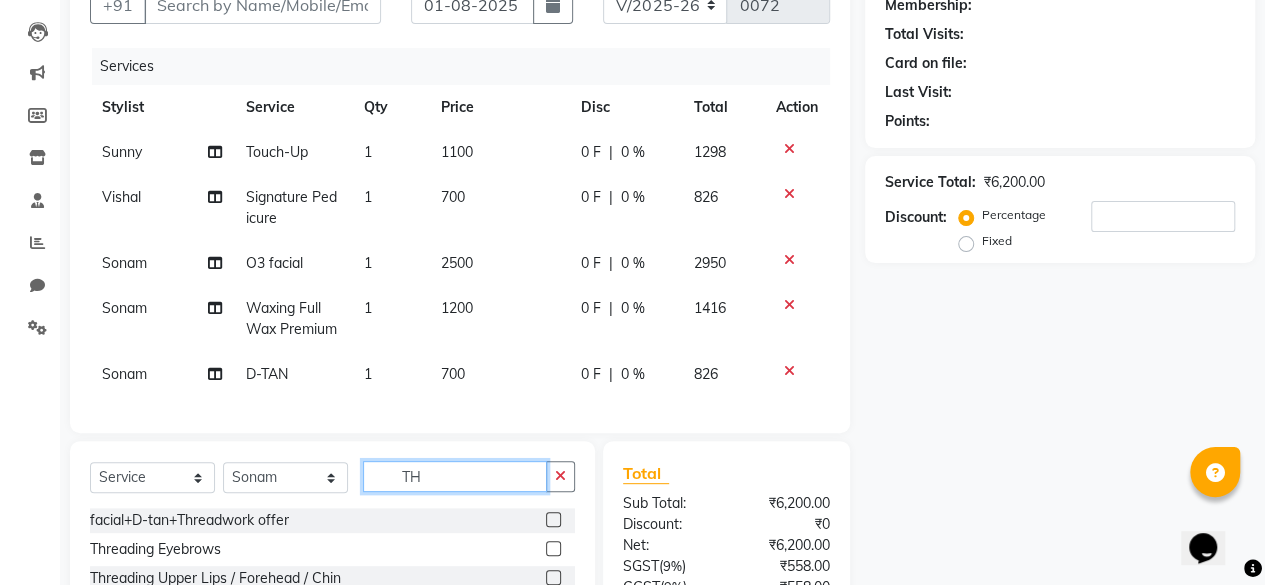 scroll, scrollTop: 0, scrollLeft: 0, axis: both 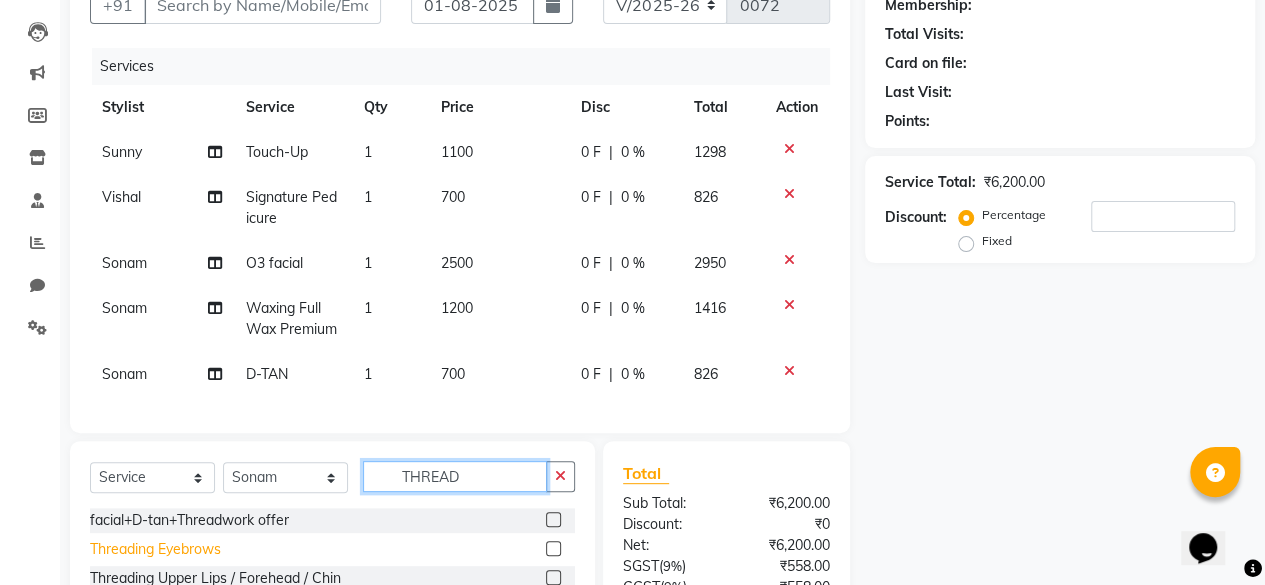 type on "THREAD" 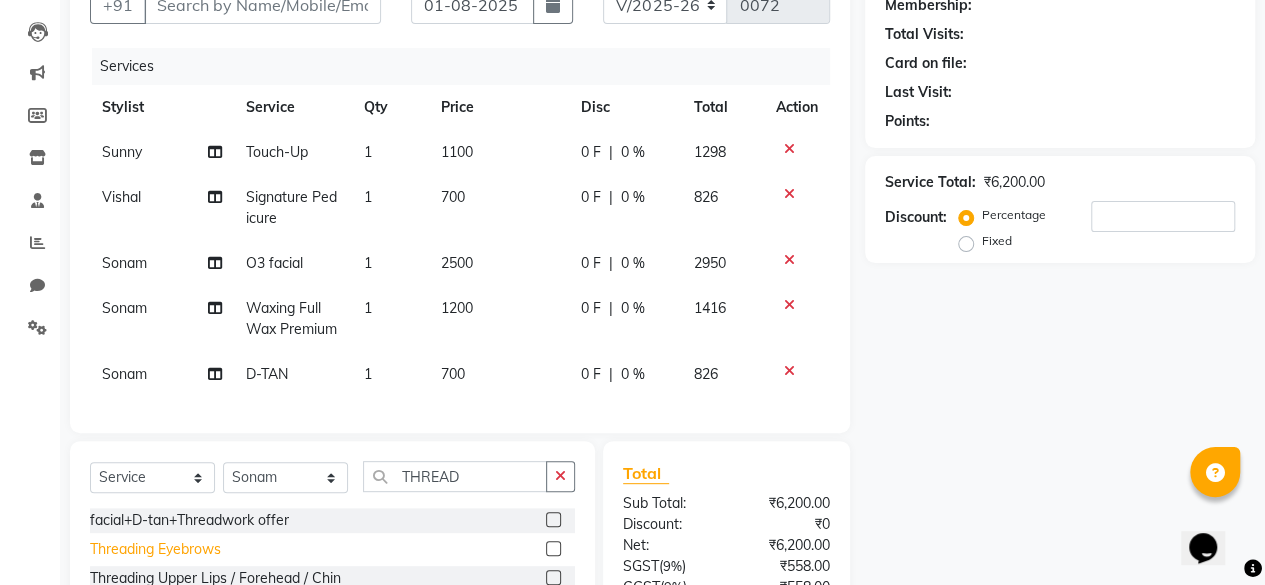 click on "Threading Eyebrows" 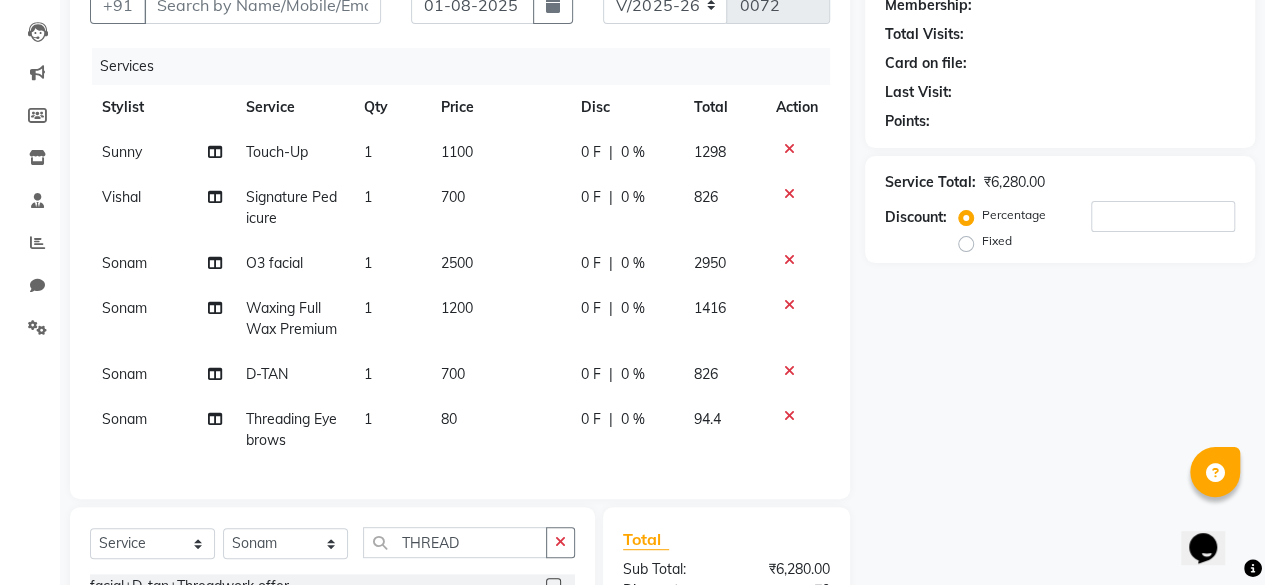 checkbox on "false" 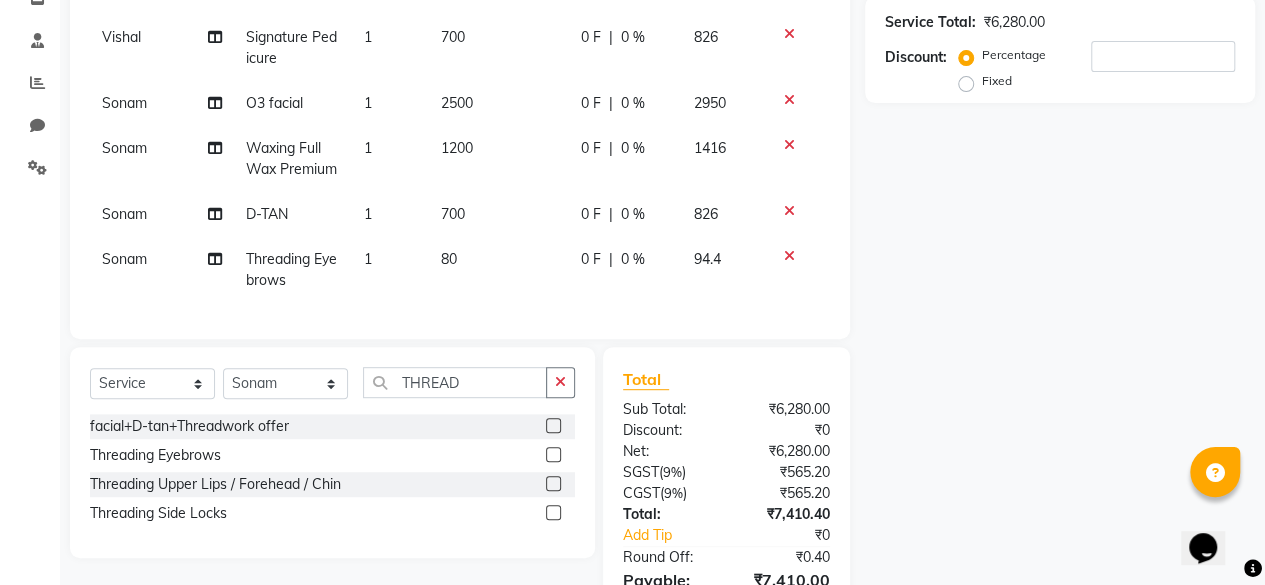 scroll, scrollTop: 400, scrollLeft: 0, axis: vertical 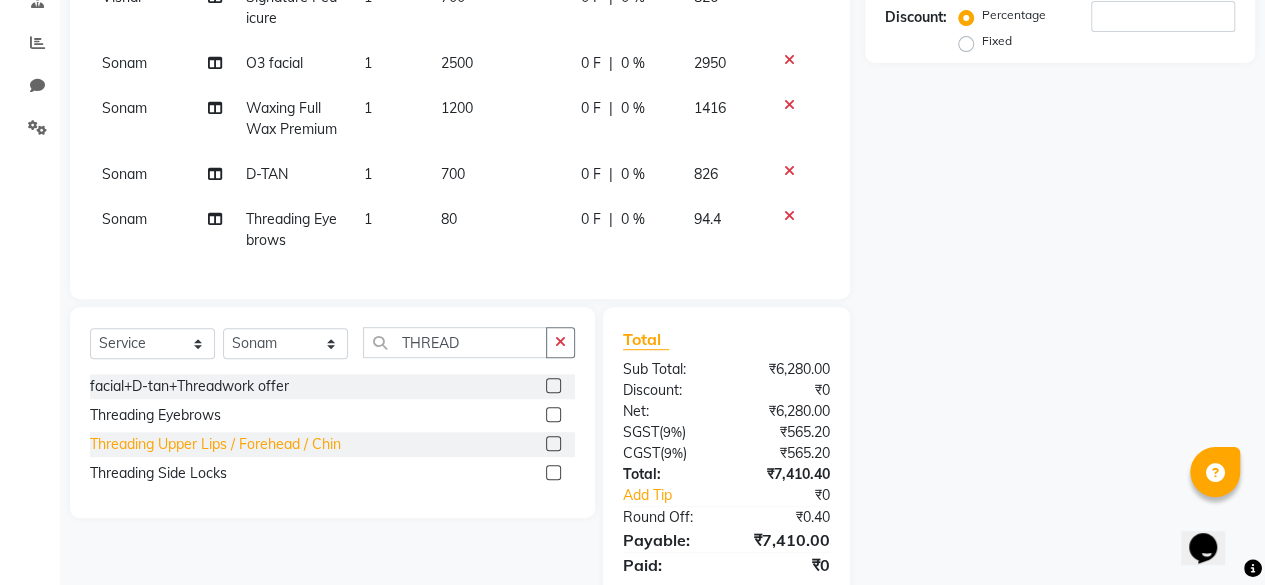 click on "Threading Upper Lips / Forehead / Chin" 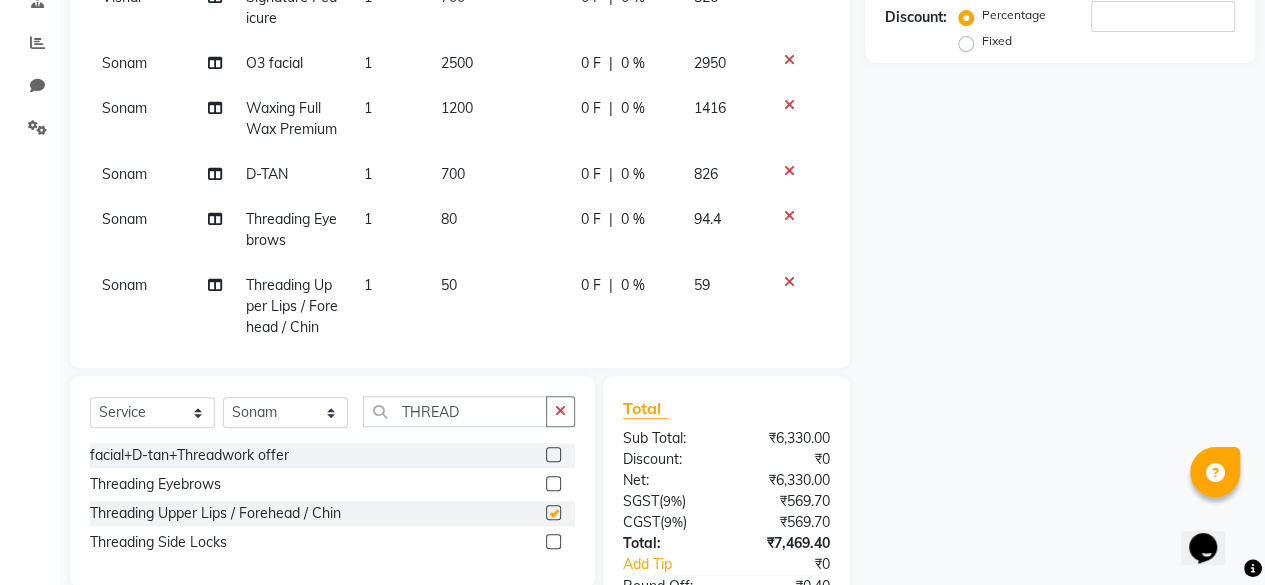 checkbox on "false" 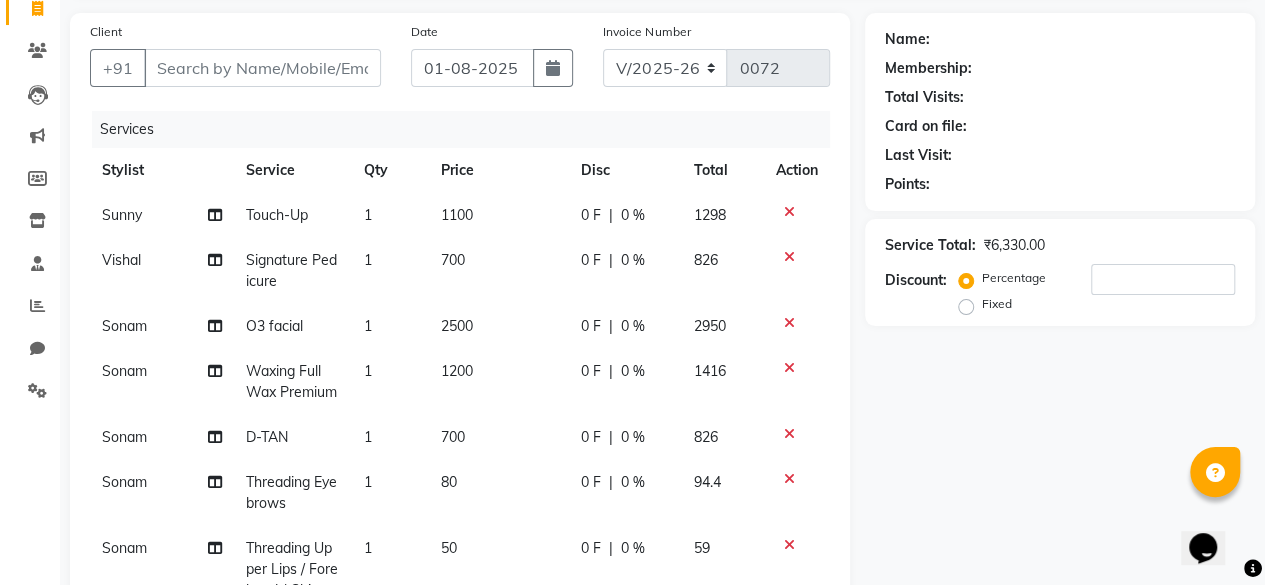 scroll, scrollTop: 0, scrollLeft: 0, axis: both 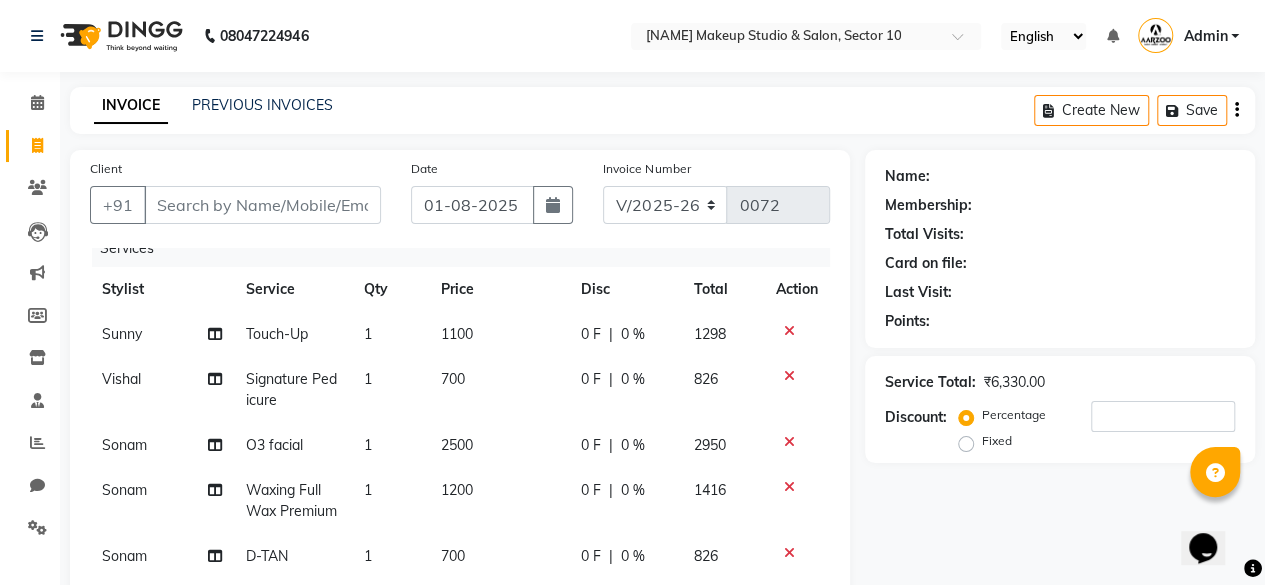 click on "1100" 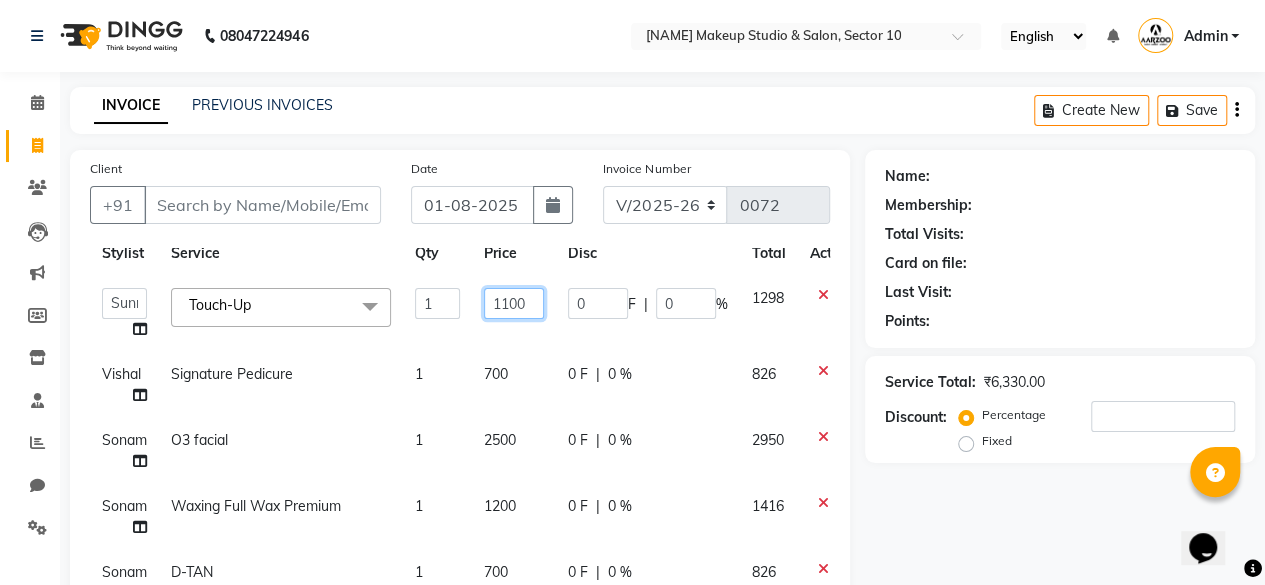 click on "1100" 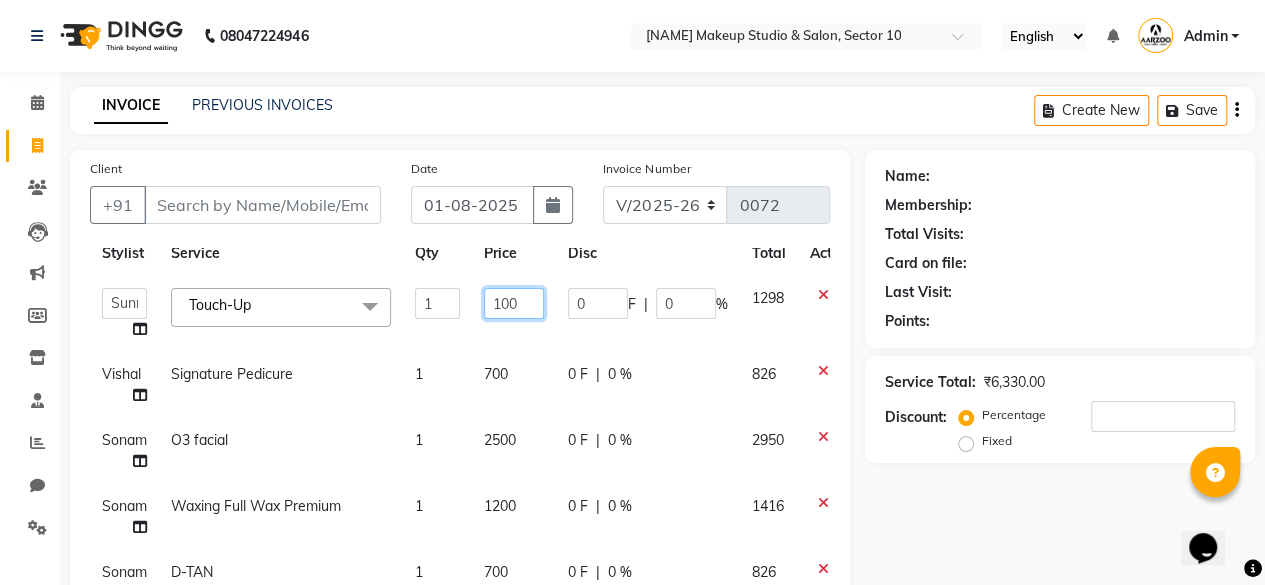 type on "1000" 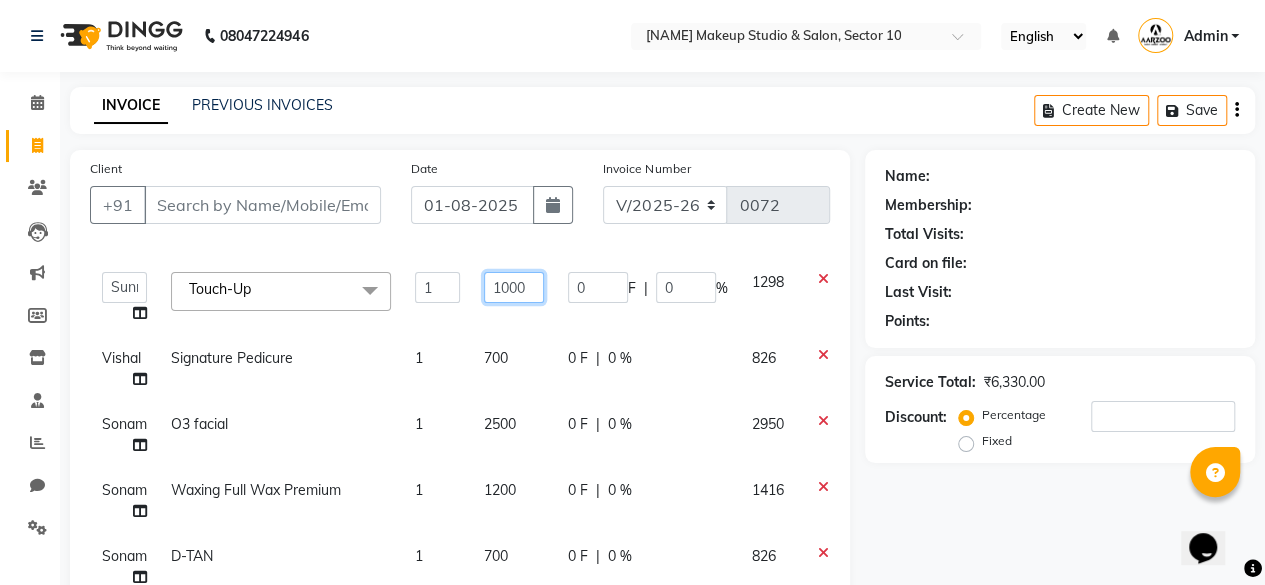 scroll, scrollTop: 85, scrollLeft: 0, axis: vertical 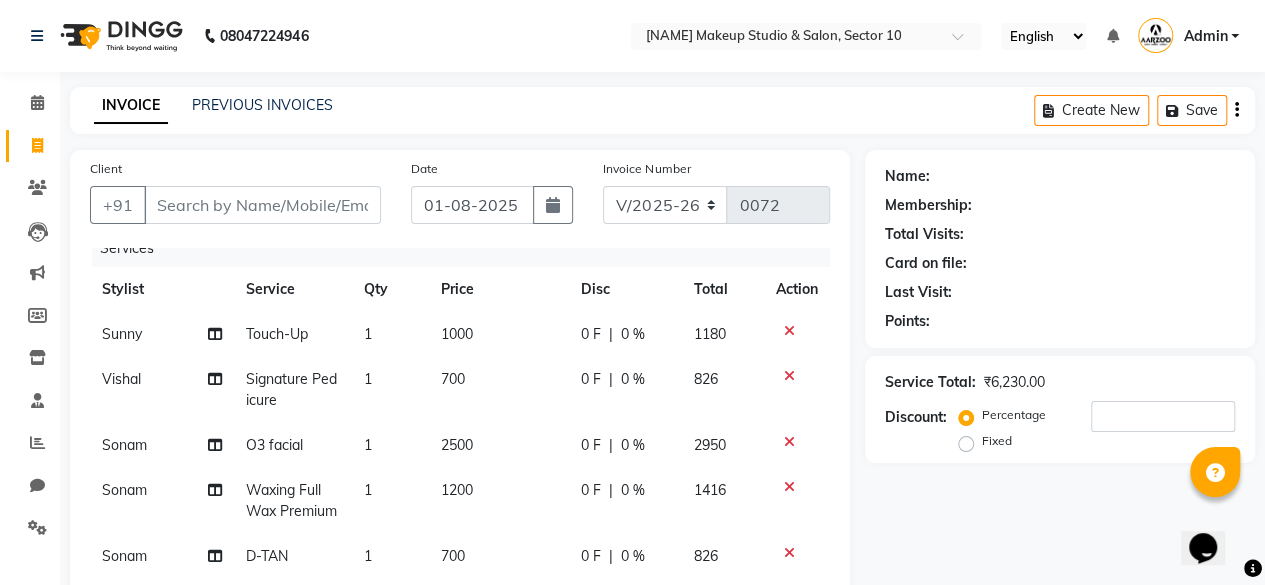 click on "Name: [NAME] Membership: [MEMBERSHIP] Total Visits: [VISITS] Card on file: [CARD] Last Visit: [DATE] Points: [POINTS] Service Total: ₹6,230.00 Discount: Percentage Fixed" 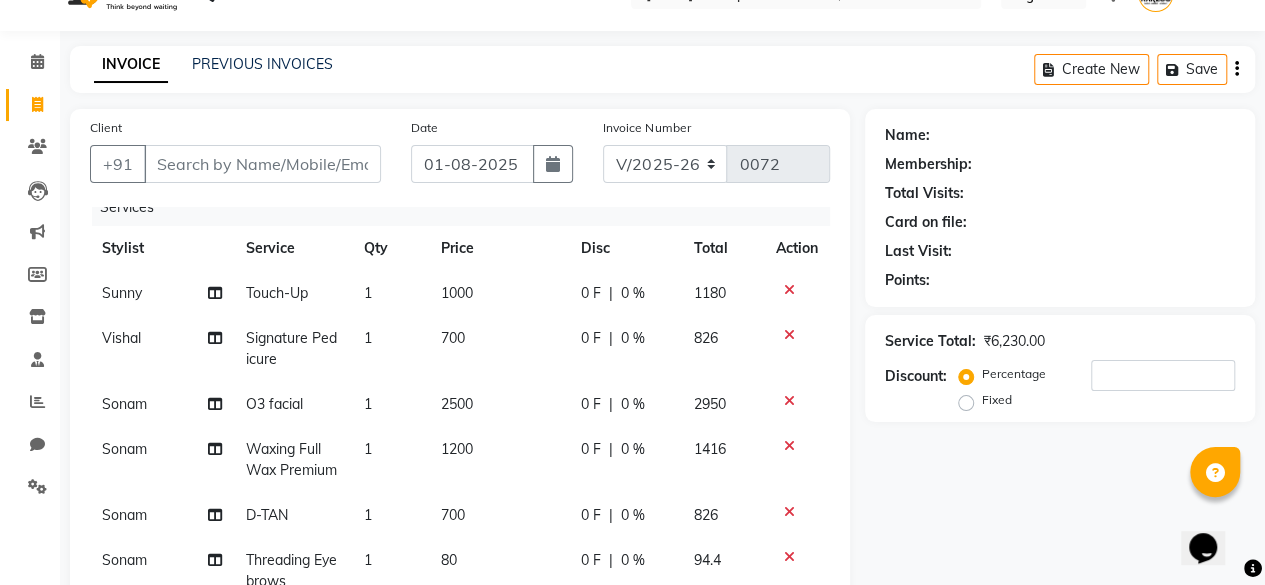 scroll, scrollTop: 0, scrollLeft: 0, axis: both 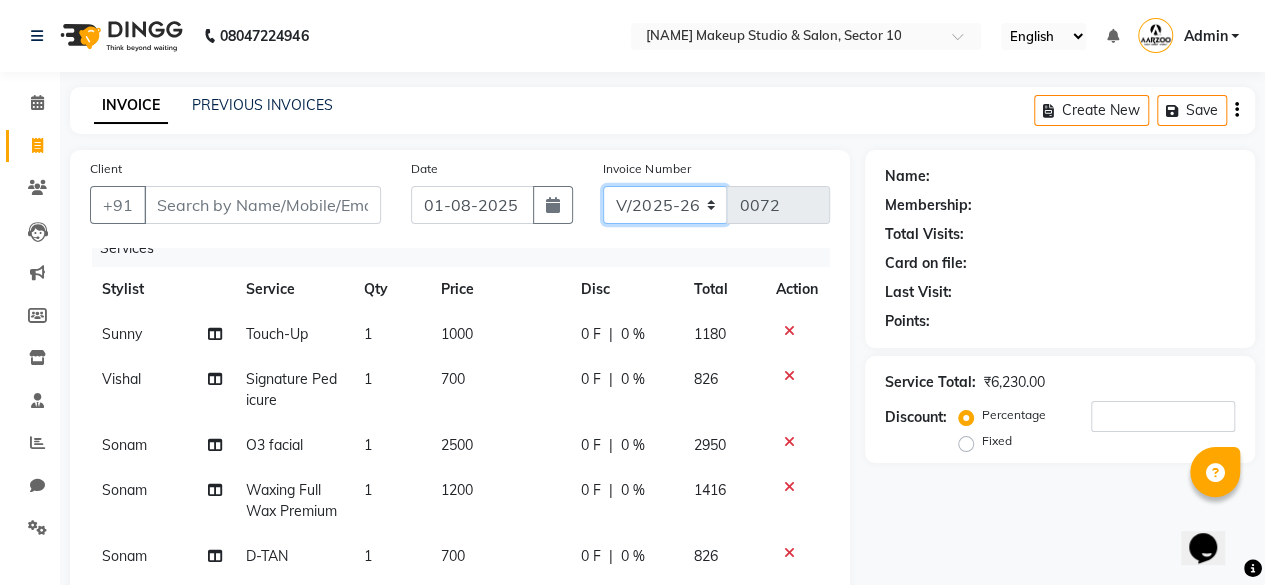 click on "CSH/25 V/2025 V/2025-26" 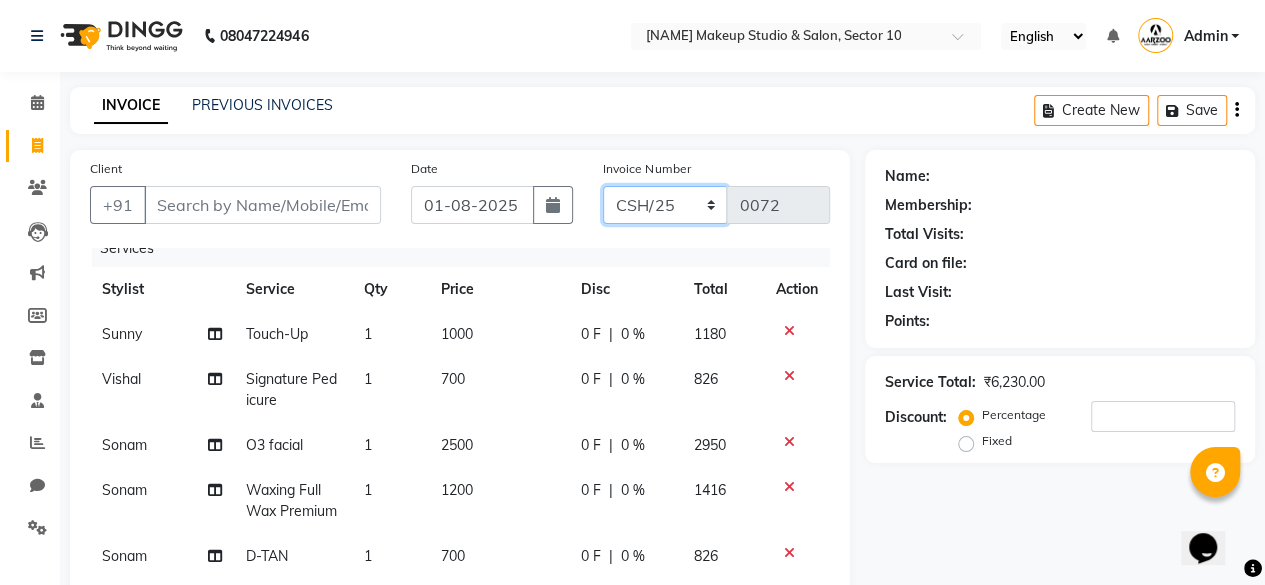click on "CSH/25 V/2025 V/2025-26" 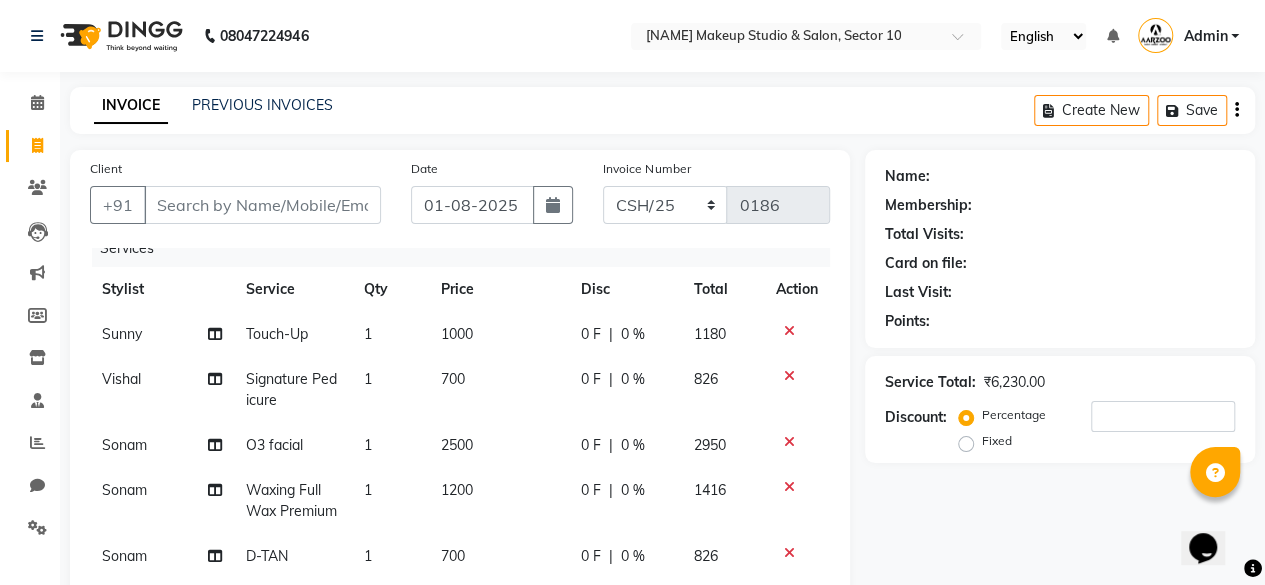 click 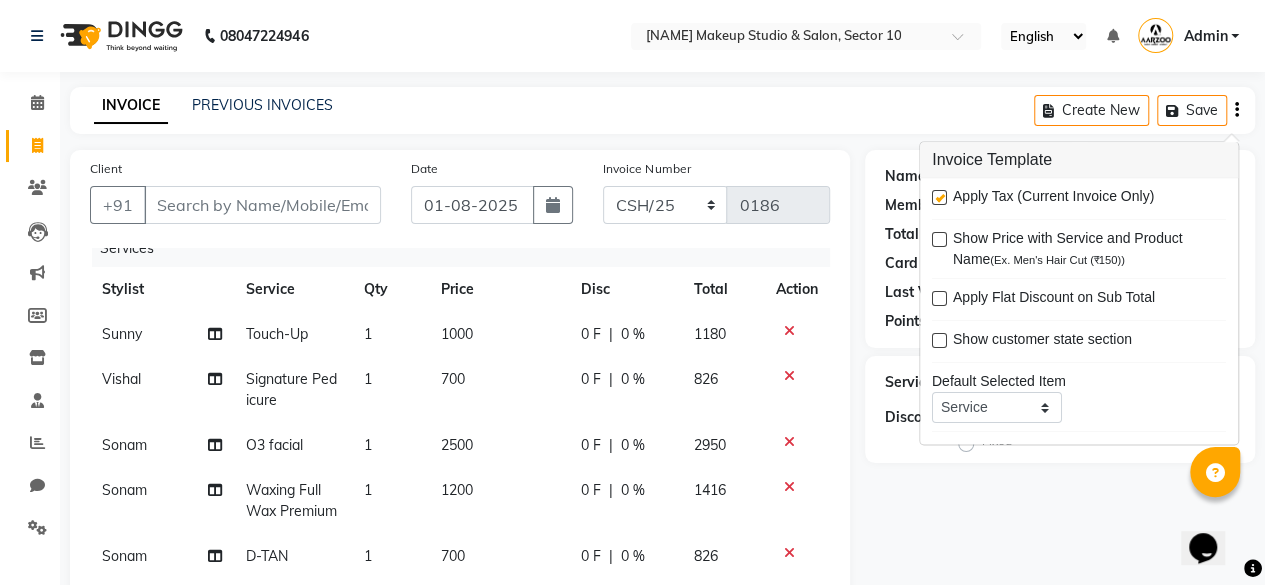 click at bounding box center (939, 198) 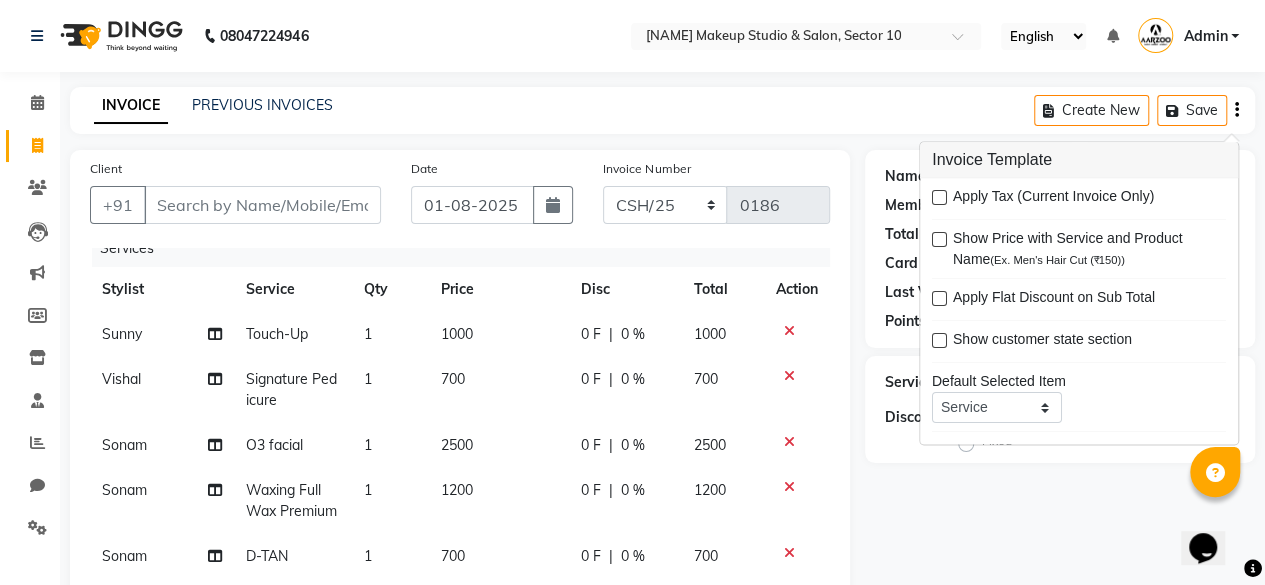 scroll, scrollTop: 96, scrollLeft: 0, axis: vertical 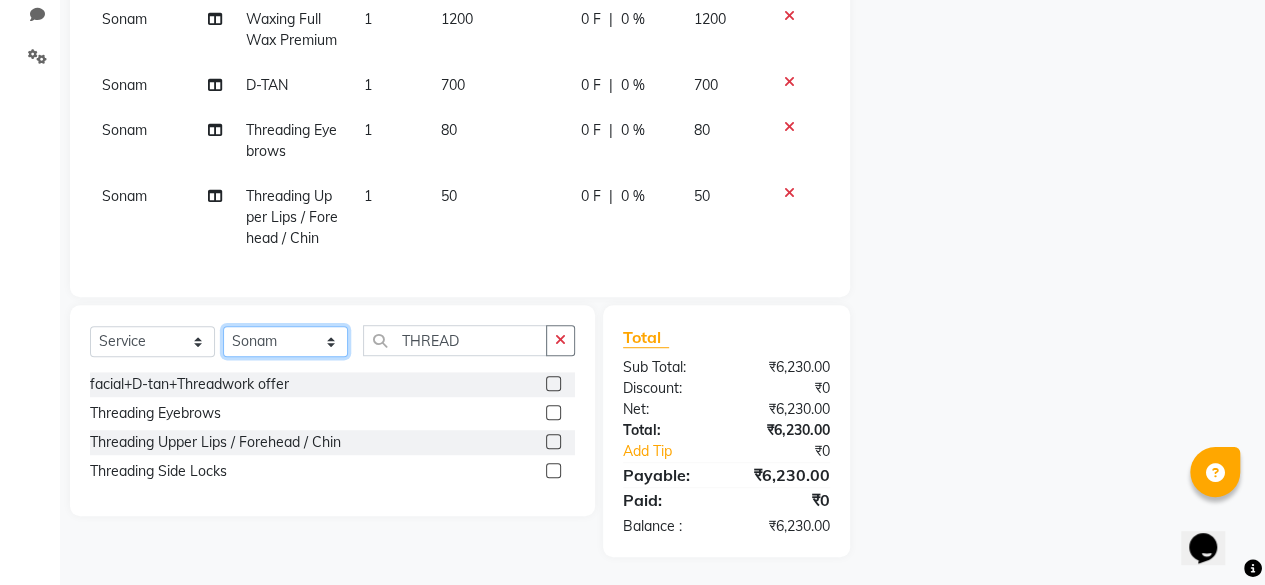 click on "Select Stylist [NAME] [NAME] [NAME] [NAME] [NAME] [NAME] [NAME] [NAME] [NAME]" 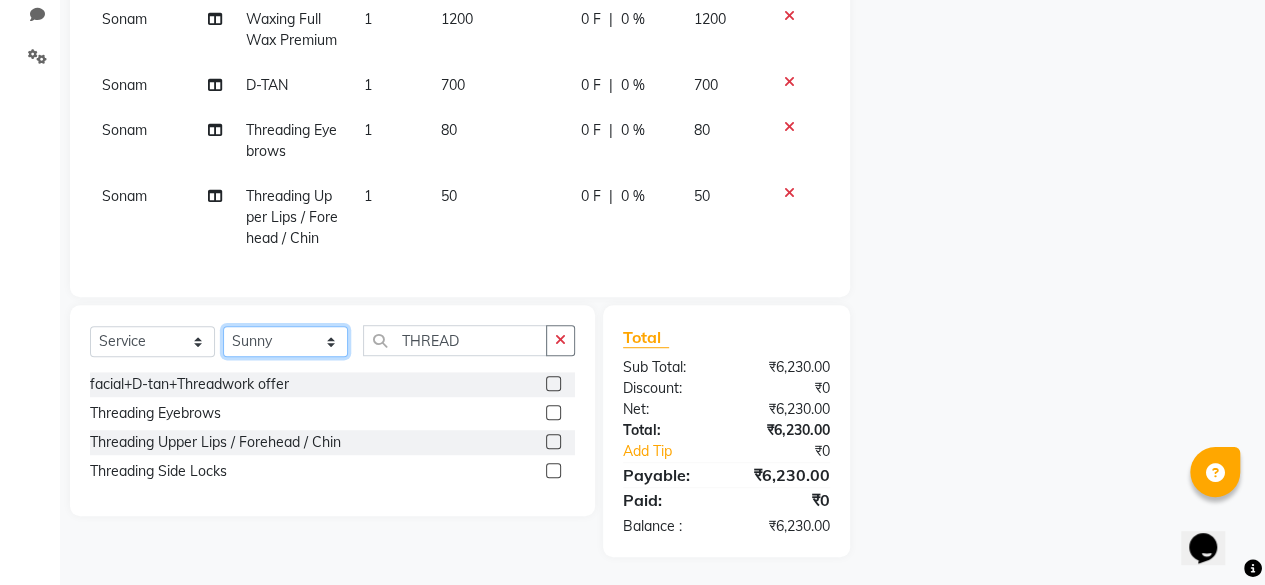 click on "Select Stylist [NAME] [NAME] [NAME] [NAME] [NAME] [NAME] [NAME] [NAME] [NAME]" 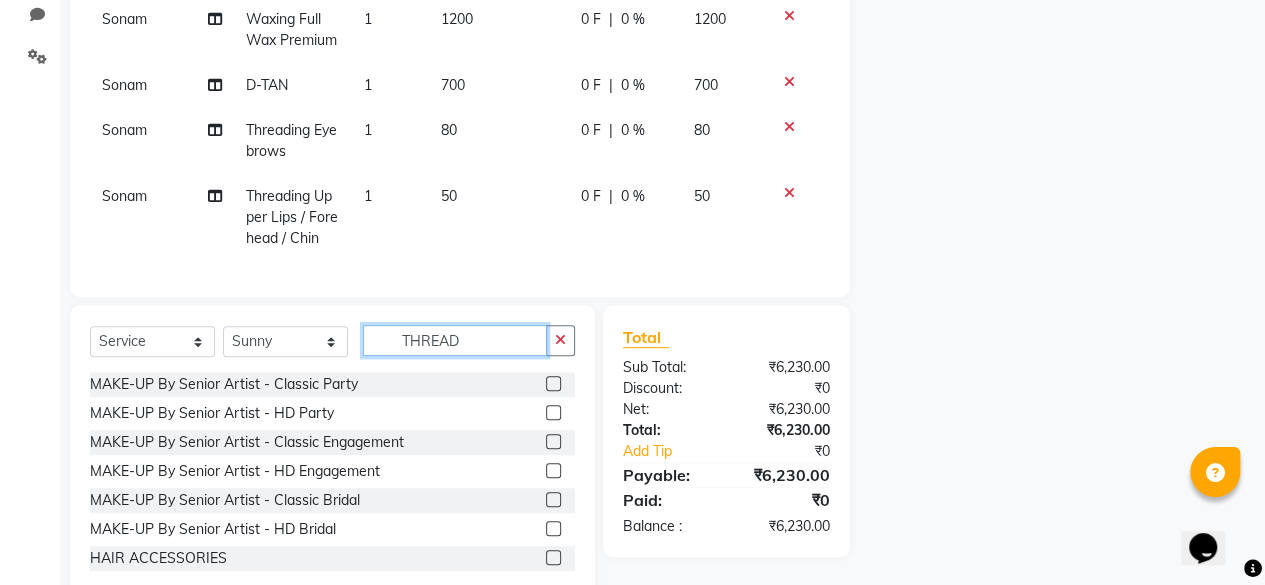 click on "THREAD" 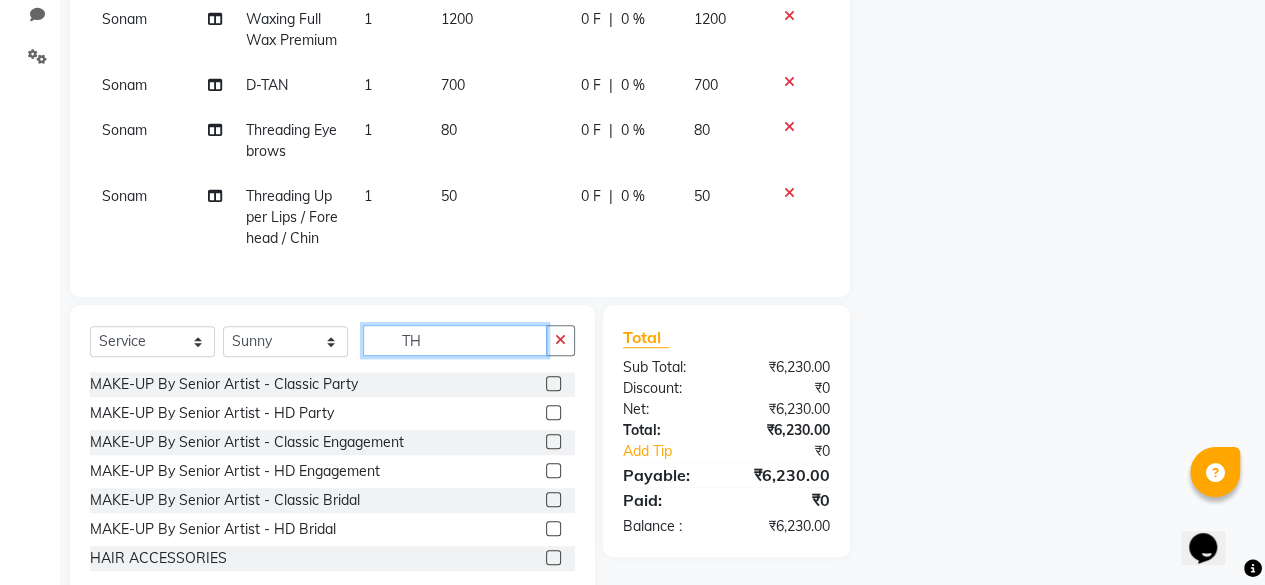 type on "T" 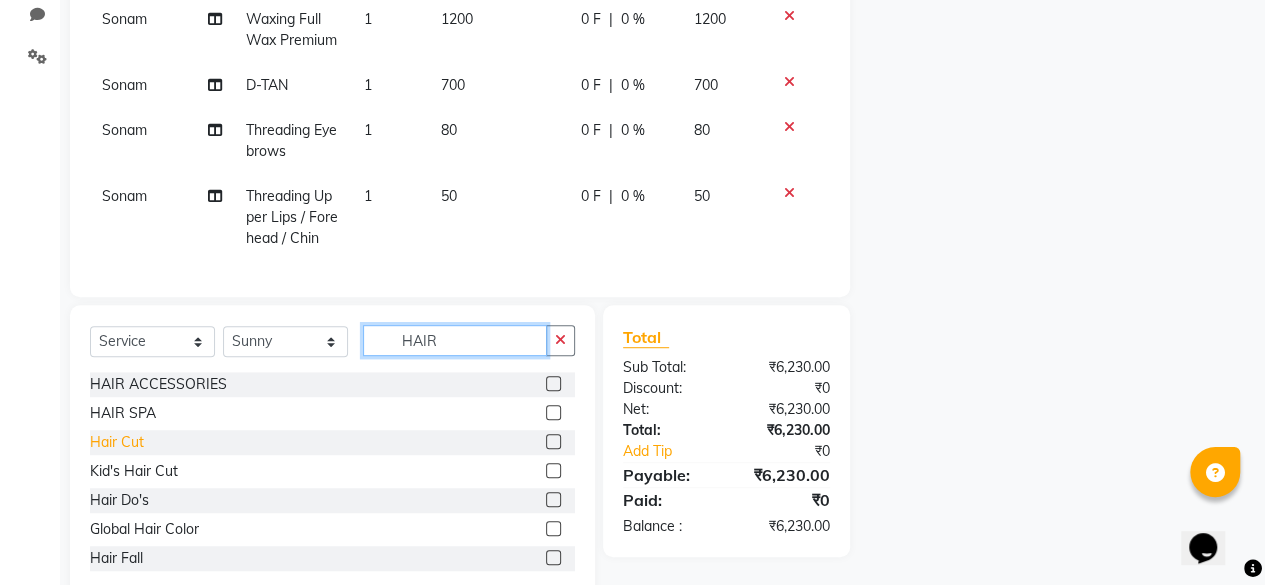 type on "HAIR" 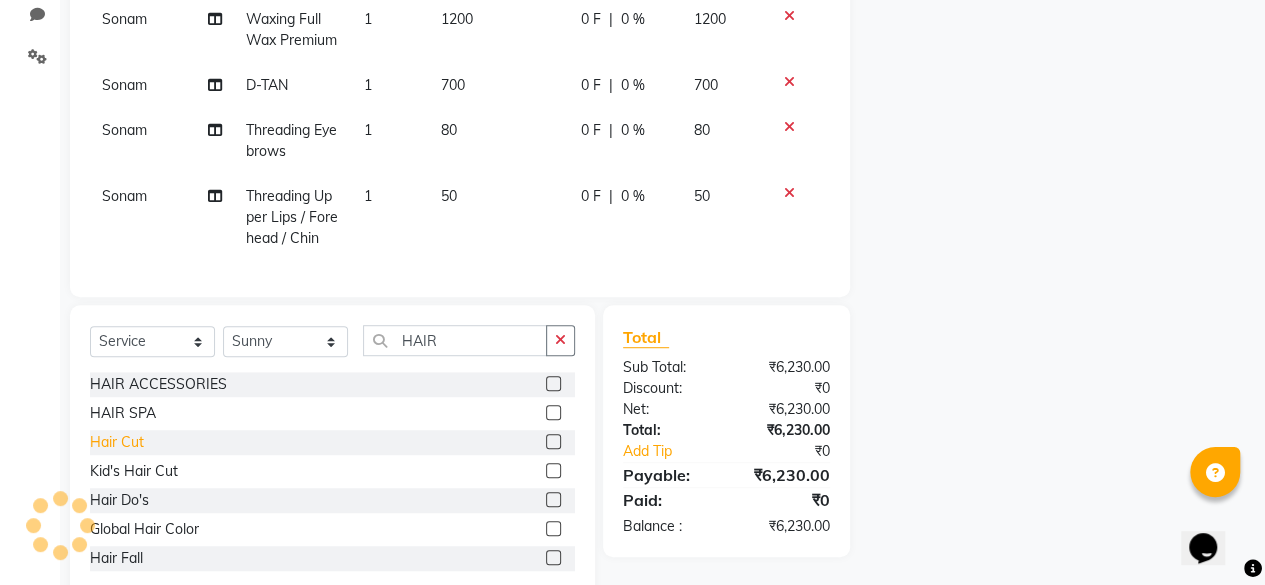 click on "Hair Cut" 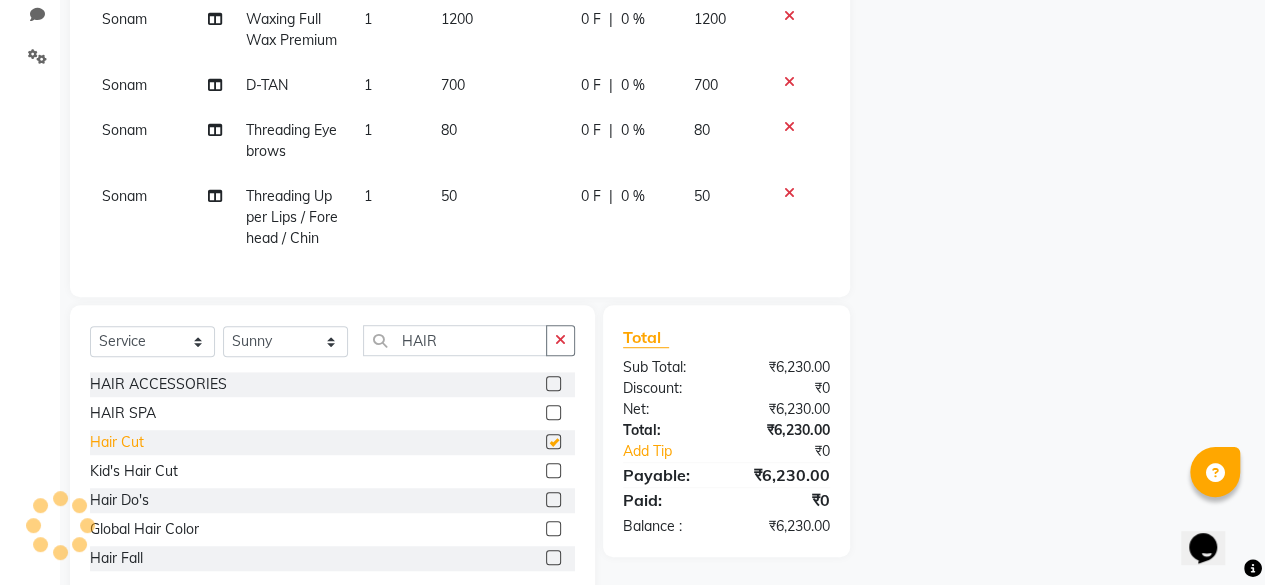 checkbox on "false" 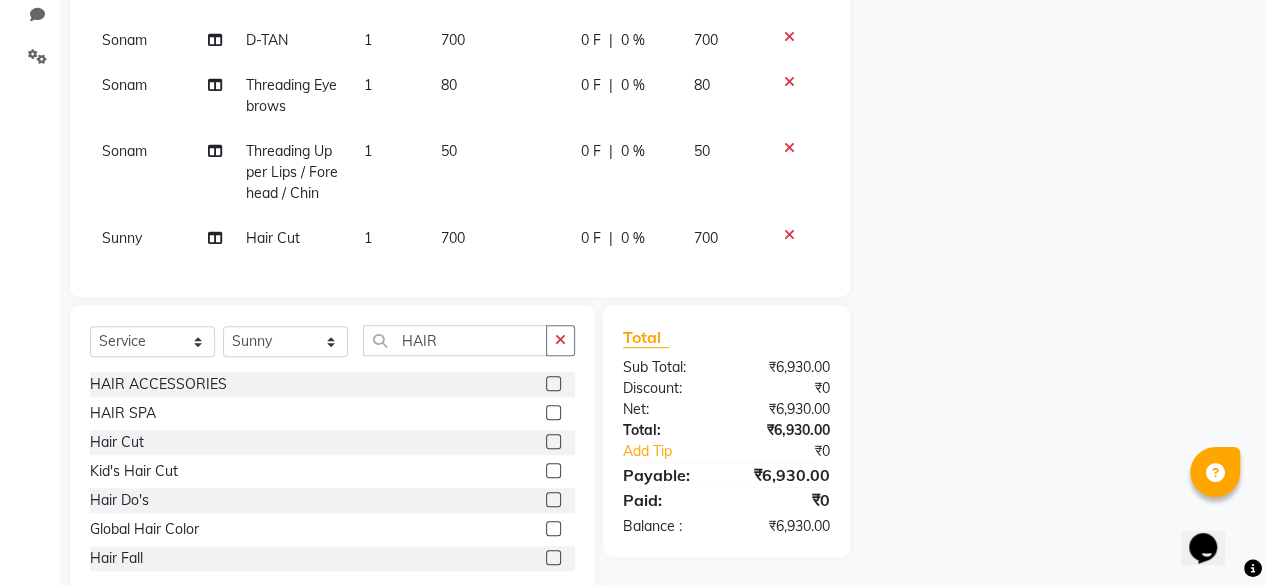 scroll, scrollTop: 99, scrollLeft: 0, axis: vertical 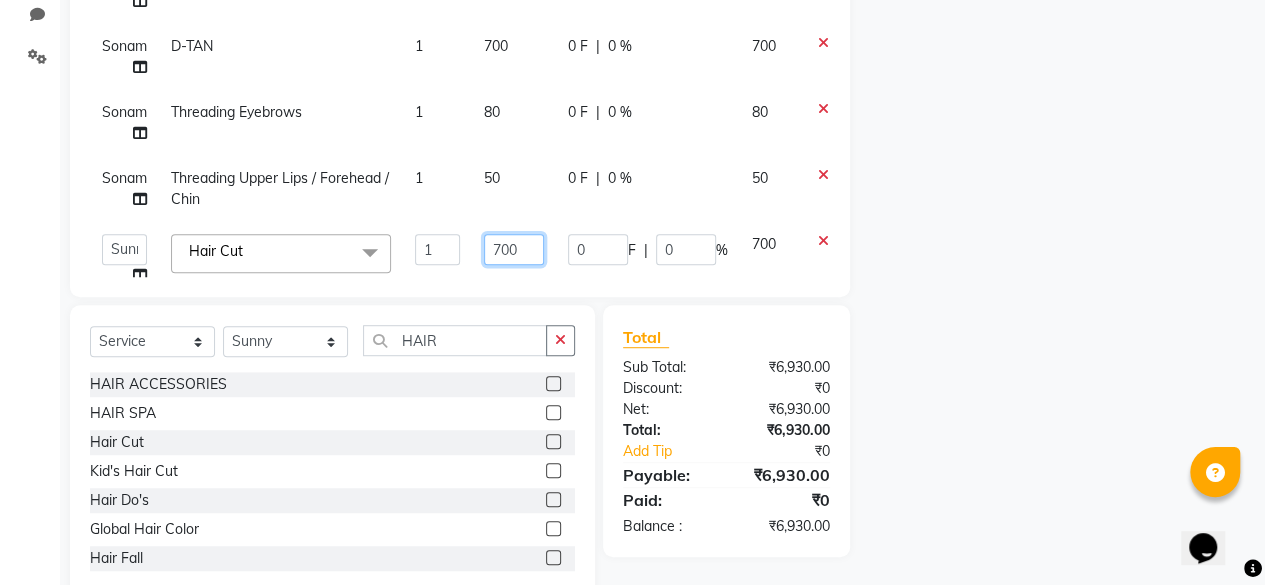 click on "700" 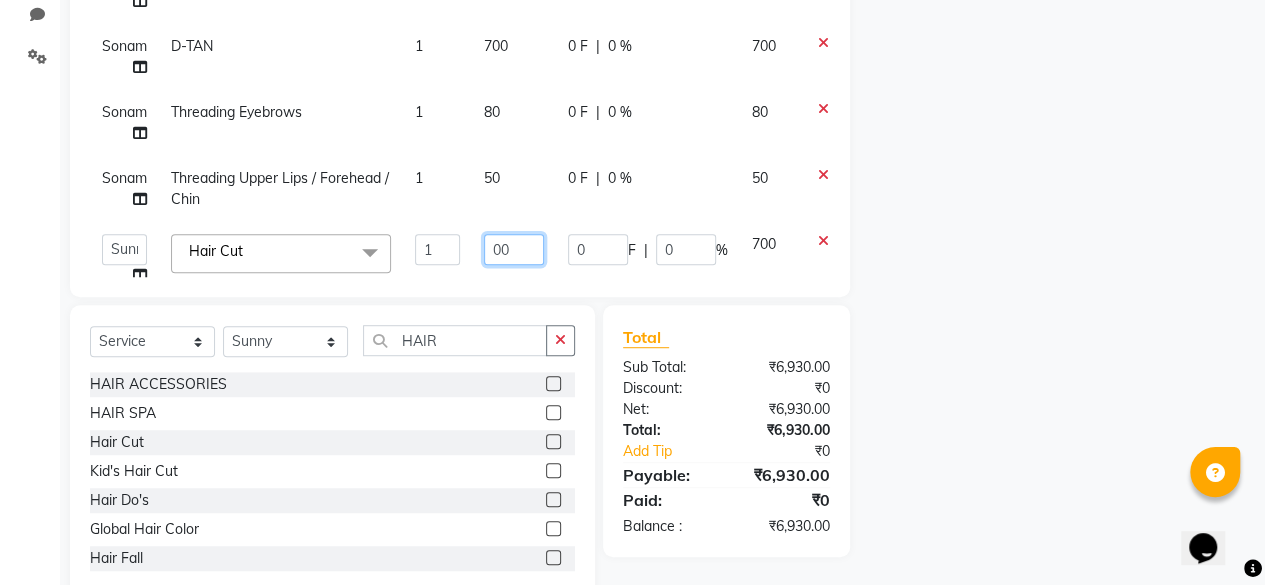type on "500" 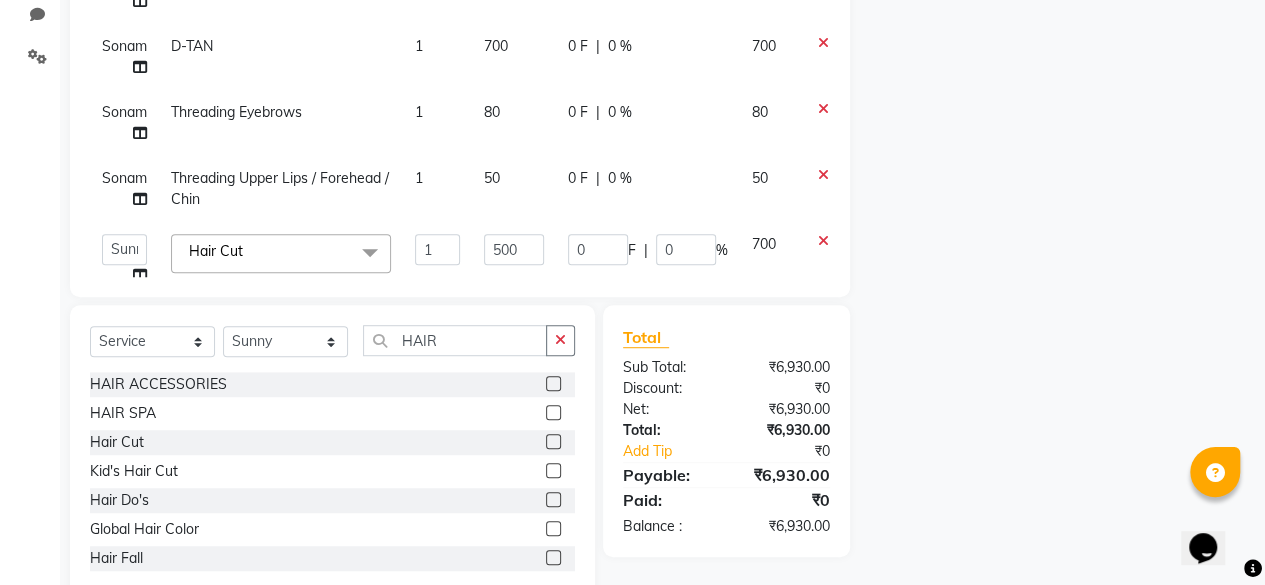 click on "Name: [NAME] Membership: [MEMBERSHIP] Total Visits: [VISITS] Card on file: [CARD] Last Visit: [DATE] Points: [POINTS] Service Total: ₹6,930.00 Discount: Percentage Fixed" 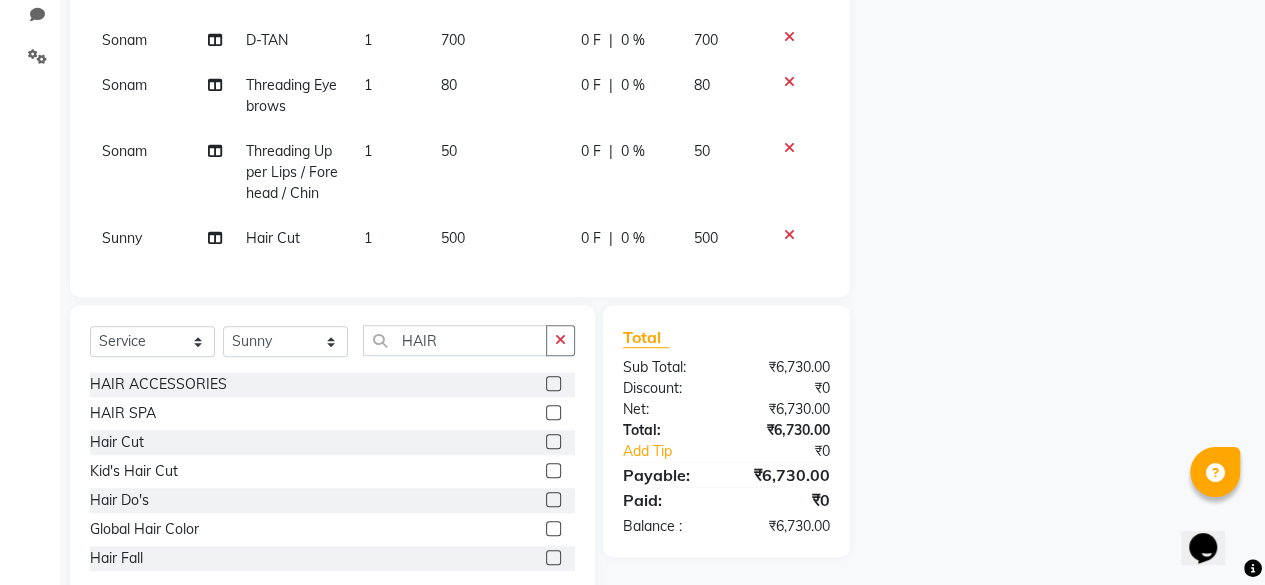 scroll, scrollTop: 2, scrollLeft: 0, axis: vertical 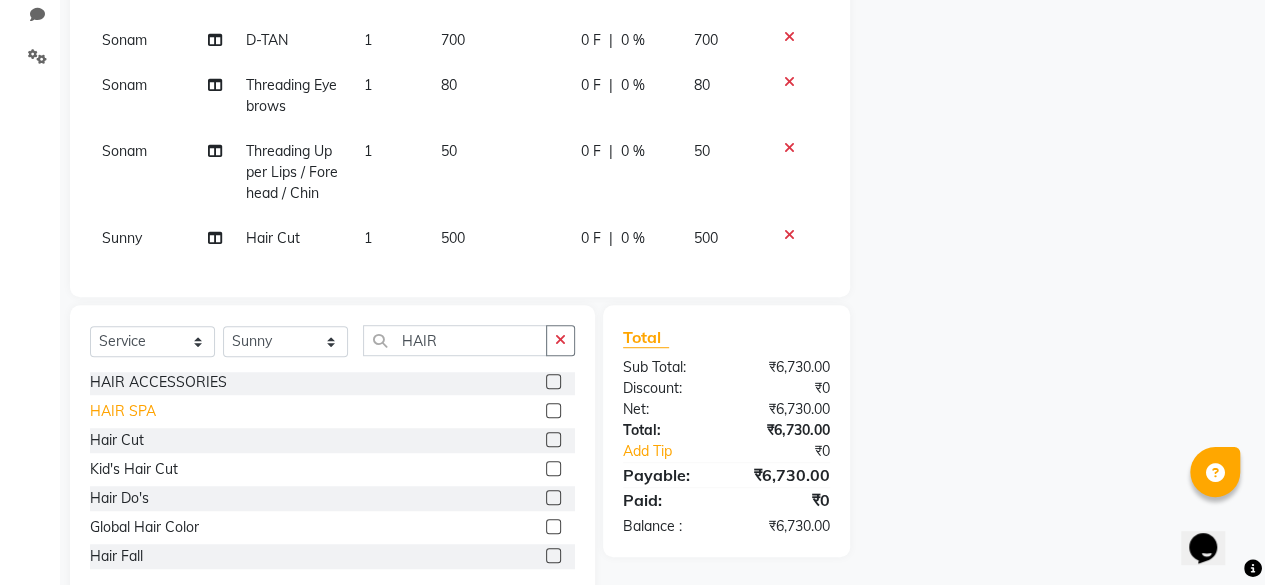 click on "HAIR SPA" 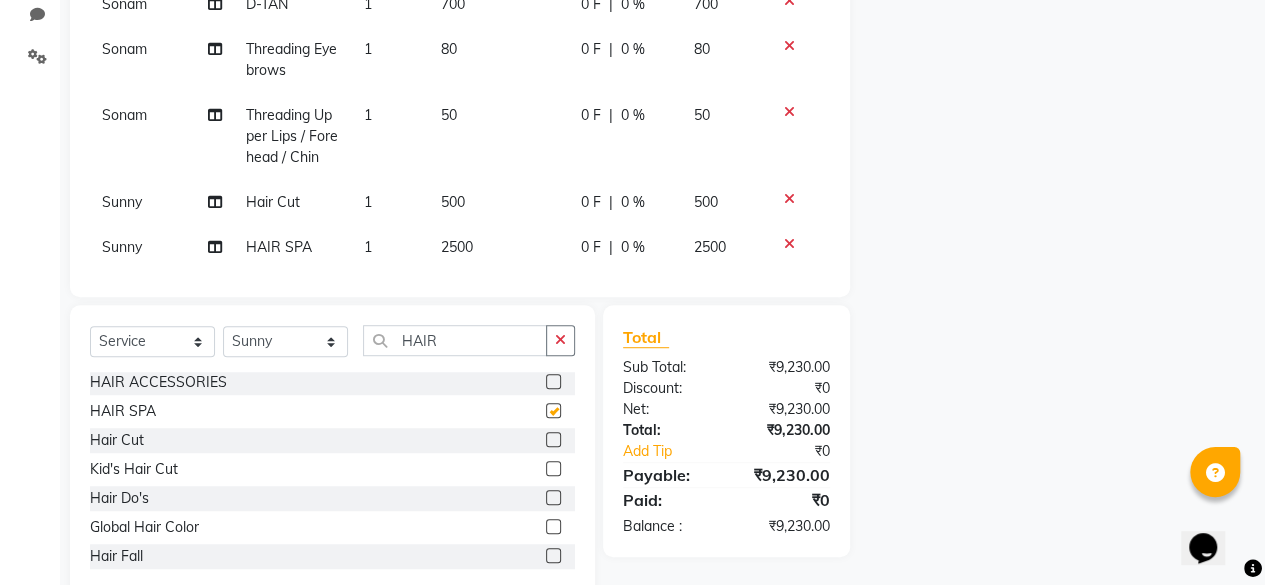 checkbox on "false" 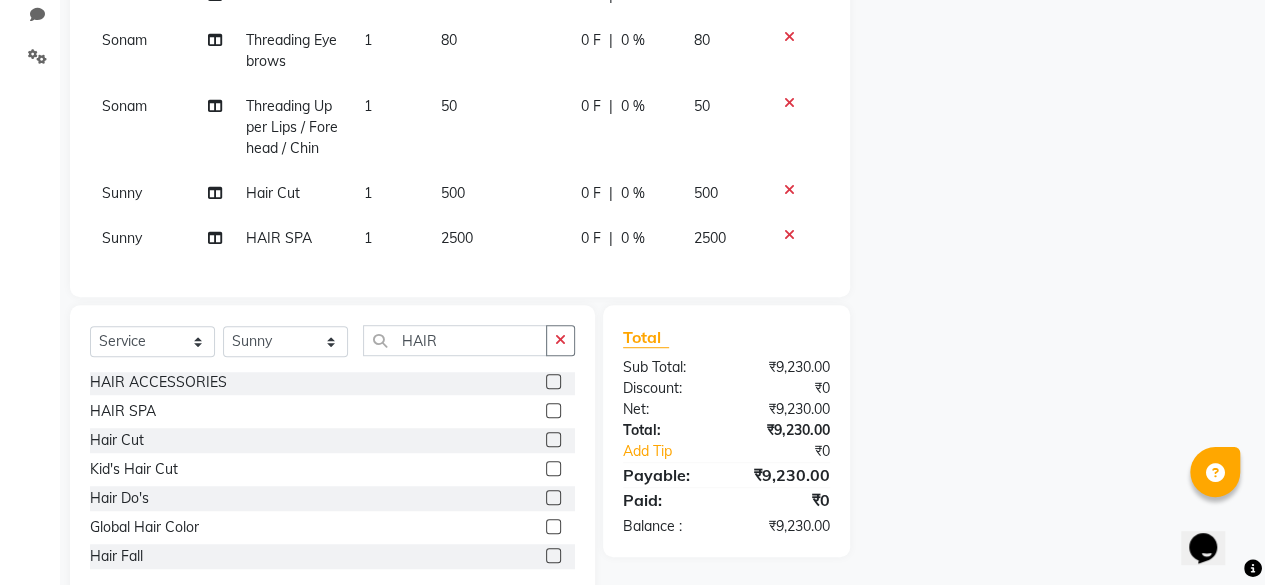 click on "2500" 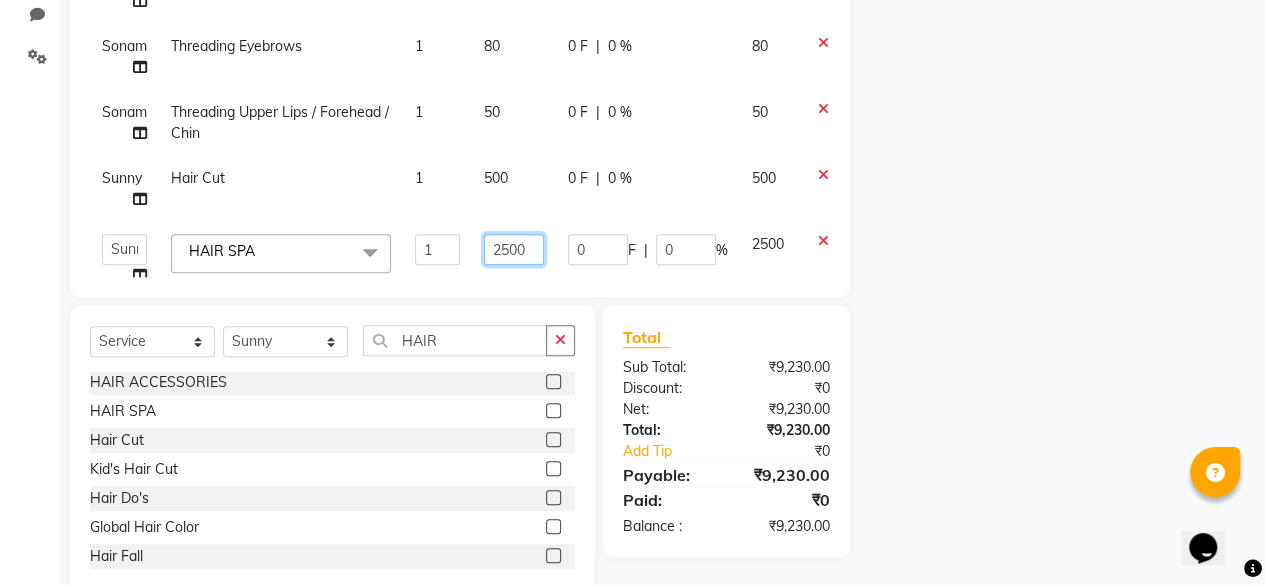 click on "2500" 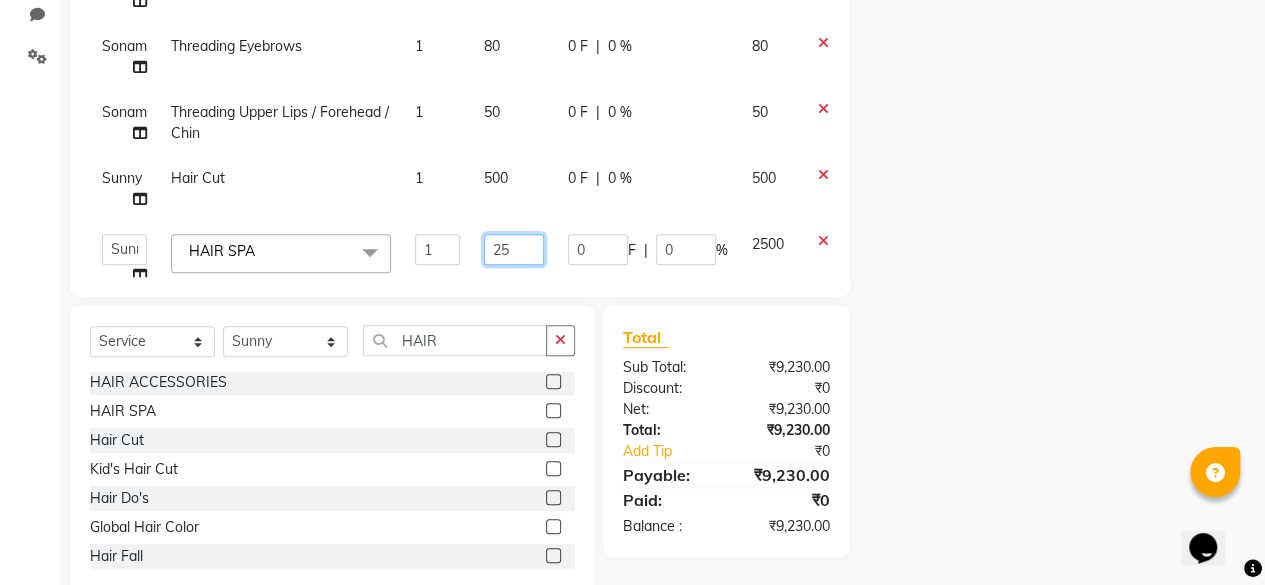 type on "2" 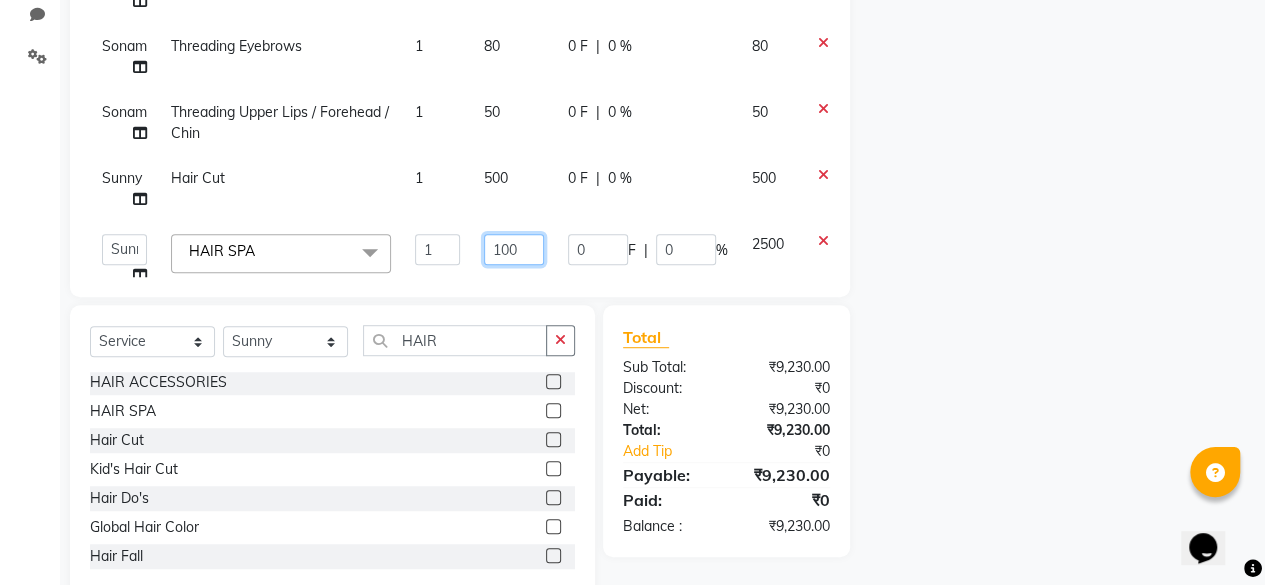 type on "1000" 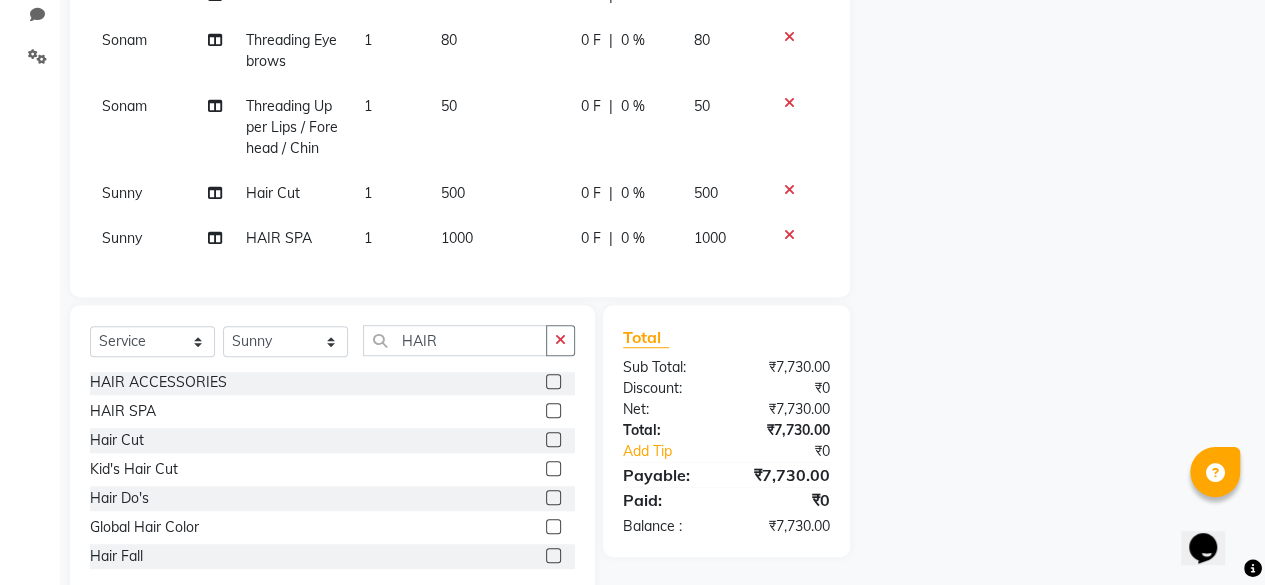 scroll, scrollTop: 144, scrollLeft: 0, axis: vertical 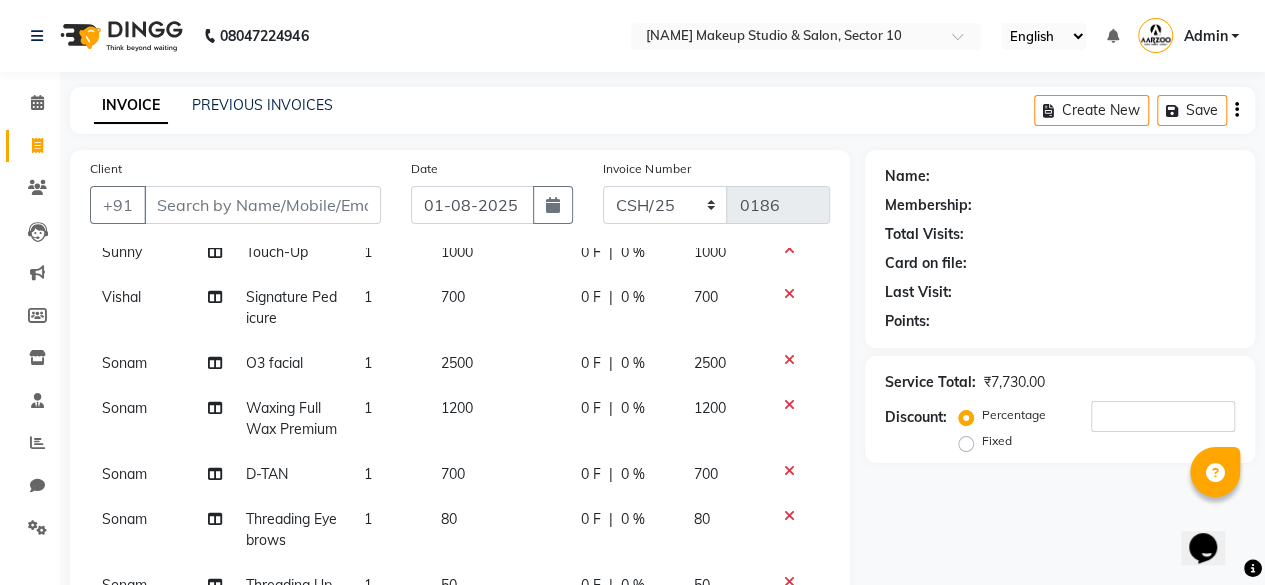 click on "0 F | 0 %" 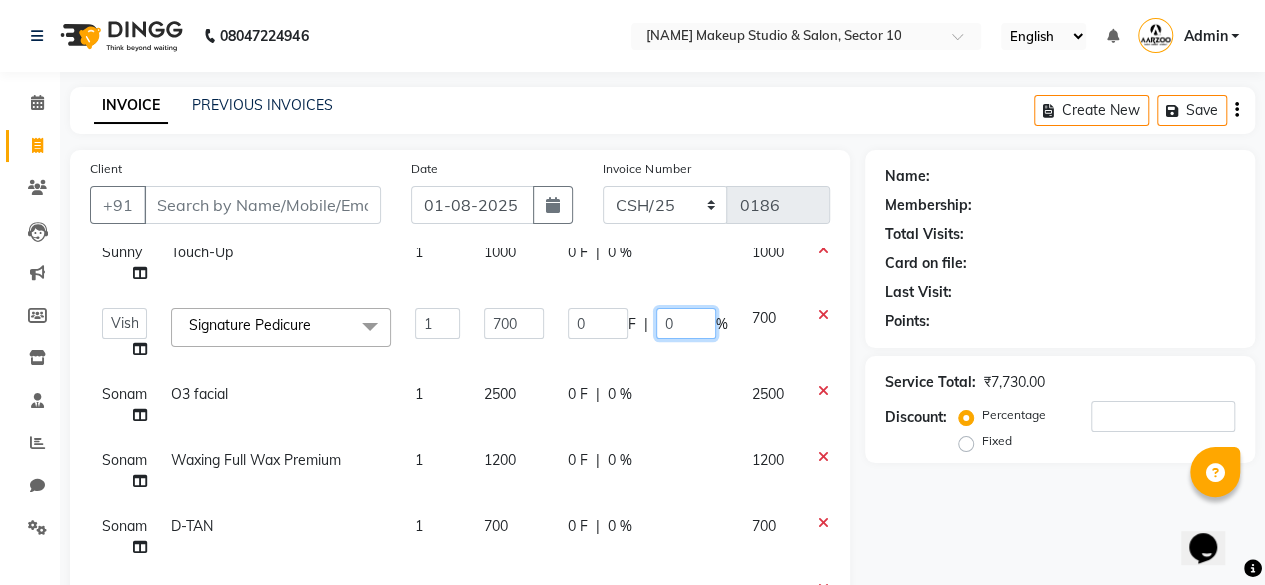 click on "0" 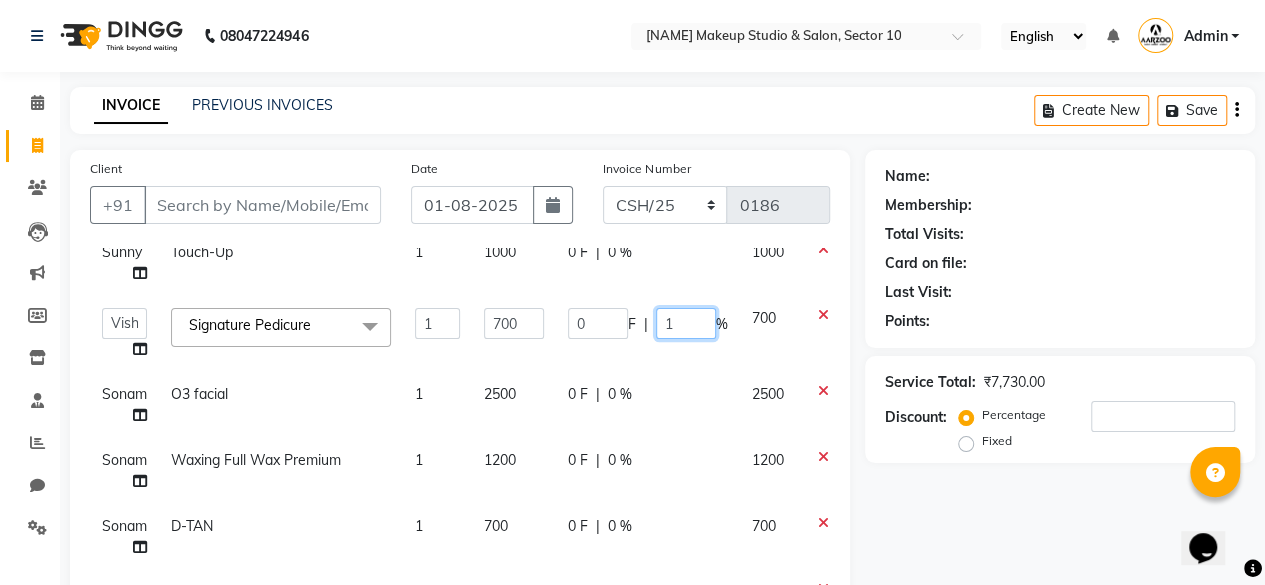 type on "10" 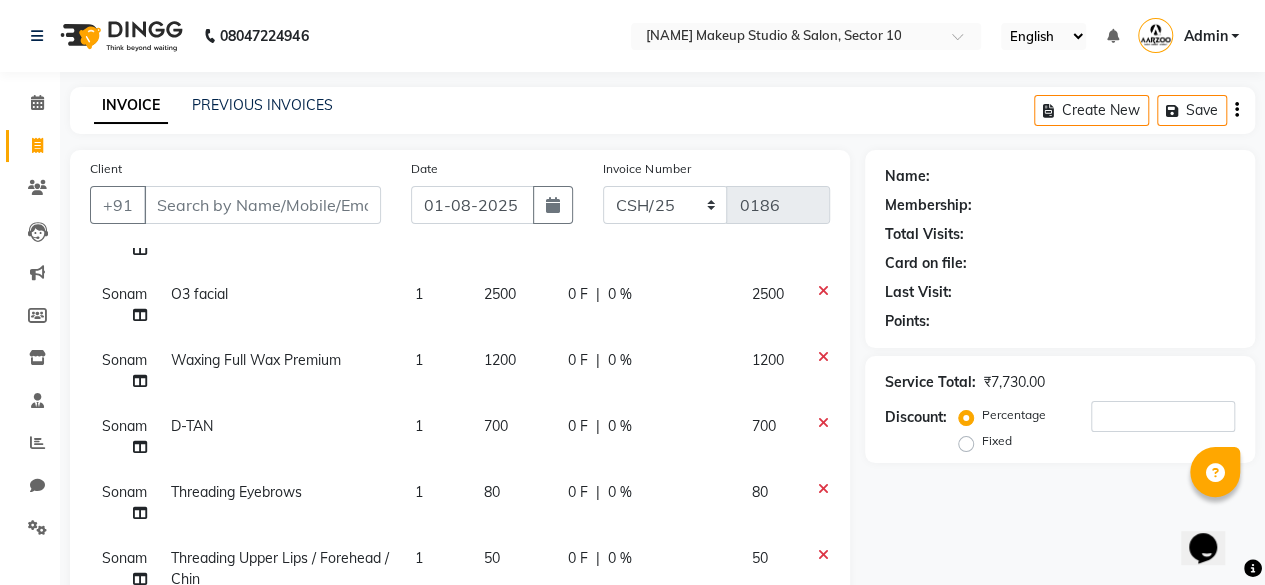 scroll, scrollTop: 144, scrollLeft: 0, axis: vertical 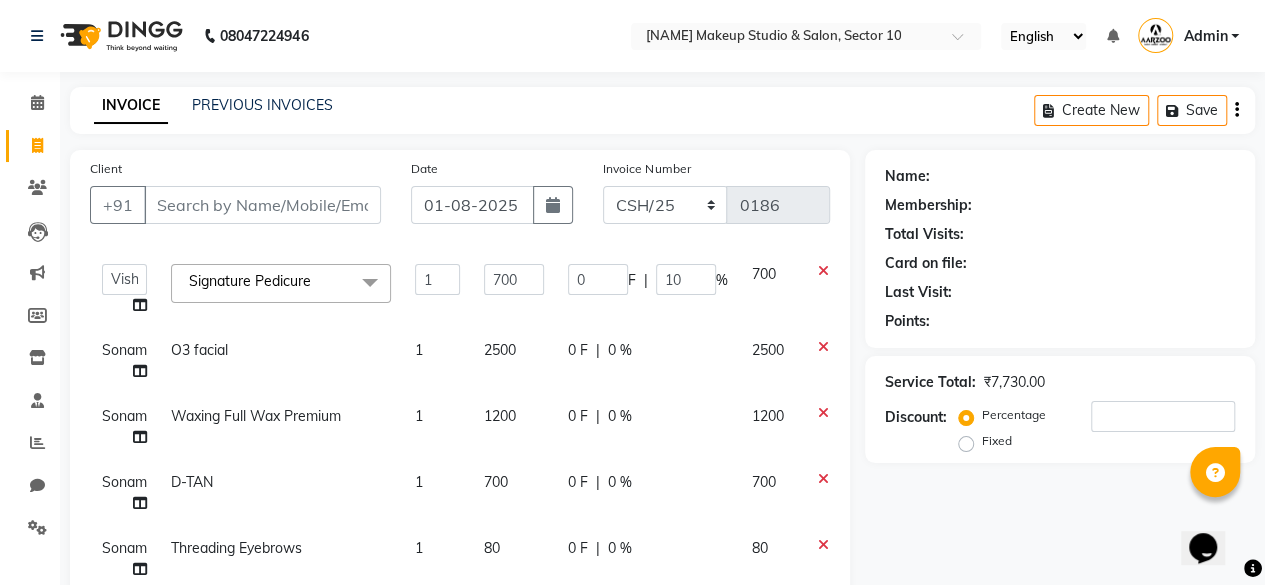 click on "Sunny Touch-Up 1 1000 0 F | 0 % 1000  [NAME]   [NAME]   [NAME]   [NAME]   [NAME]   [NAME]   [NAME]   [NAME]   [NAME]  Signature Pedicure  x MAKE-UP By Senior Artist - Classic Party MAKE-UP By Senior Artist - HD Party MAKE-UP By Senior Artist - Classic Engagement MAKE-UP By Senior Artist - HD Engagement MAKE-UP By Senior Artist - Classic Bridal MAKE-UP By Senior Artist - HD Bridal HAIR ACCESSORIES  NAIL PAINT  D-TAN  O3 CLEANUP  Balayage Colour  Hydra facial  NAIL FILLING  O3 facial Mani&Pedi Offer  facial+D-tan+Threadwork offer  waxing stomach& back  Body massage  HAIR SPA  luxury package  Party Makeup - HD Party Makeup - Airbrush Party Makeup - Signature Engagement Makeupo - HD Engagement Makeupo - Airbrush Engagement Makeupo - Signature Cocktail / Mehndi/ Roca Makeup - Signature Bridal Makeup - HD Bridal Makeup - Airbrush Bridal Makeup - Signature Threading Eyebrows Threading Upper Lips / Forehead / Chin Threading Side Locks Bleach Face & Neck Regular Bleach Face & Neck Premium Bleach Back / Front Regular 1 0" 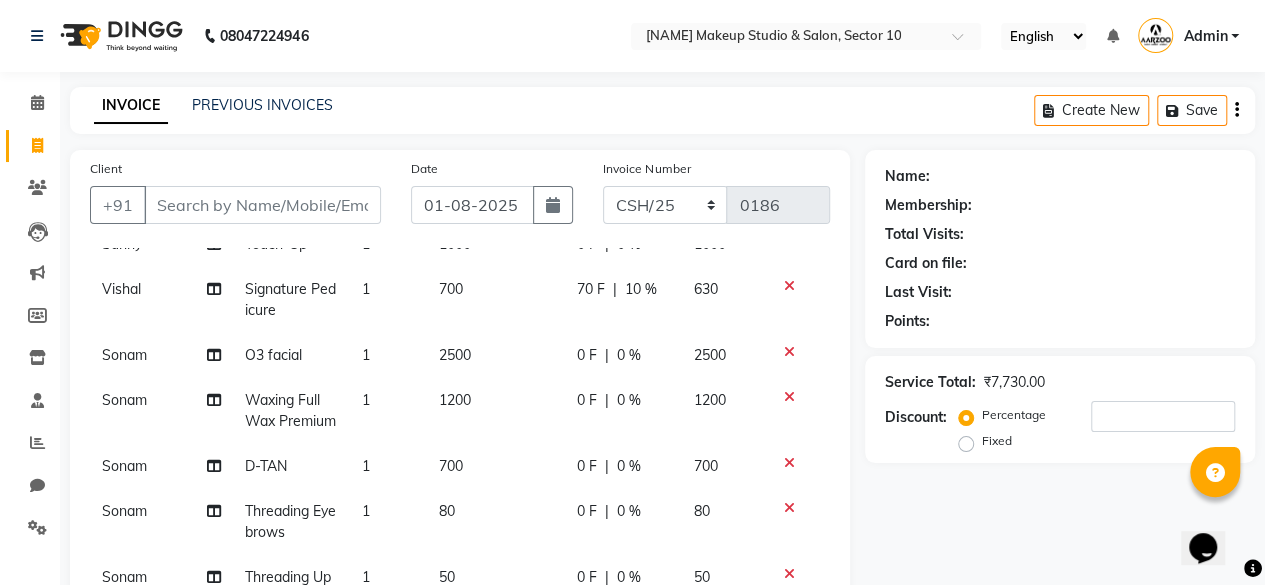 click on "2500" 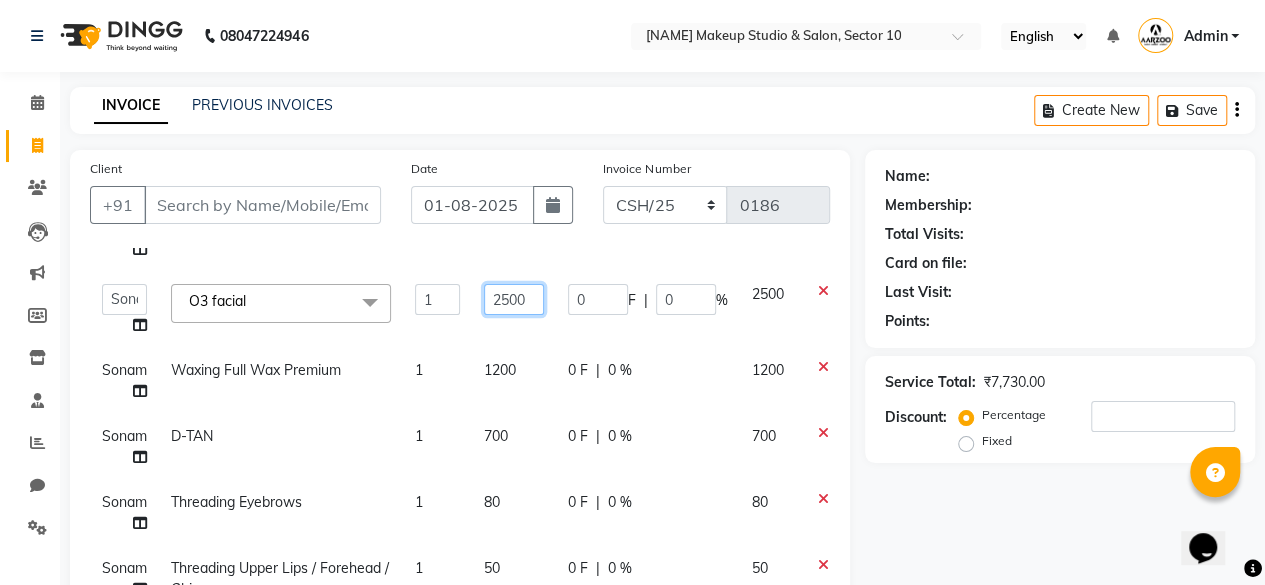 click on "2500" 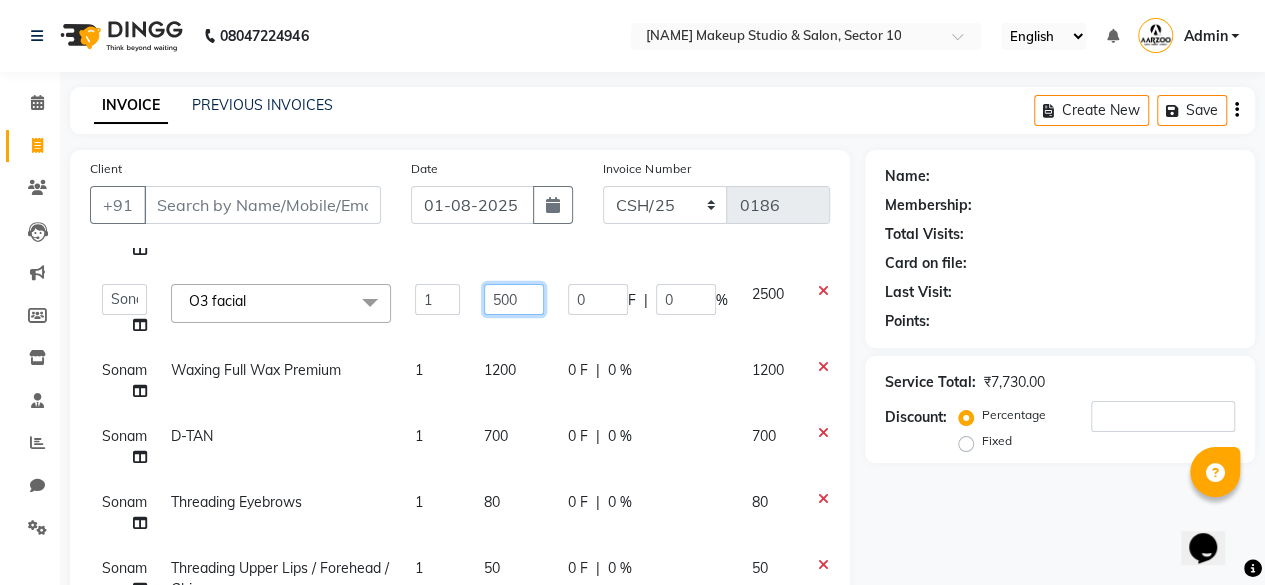 type on "1500" 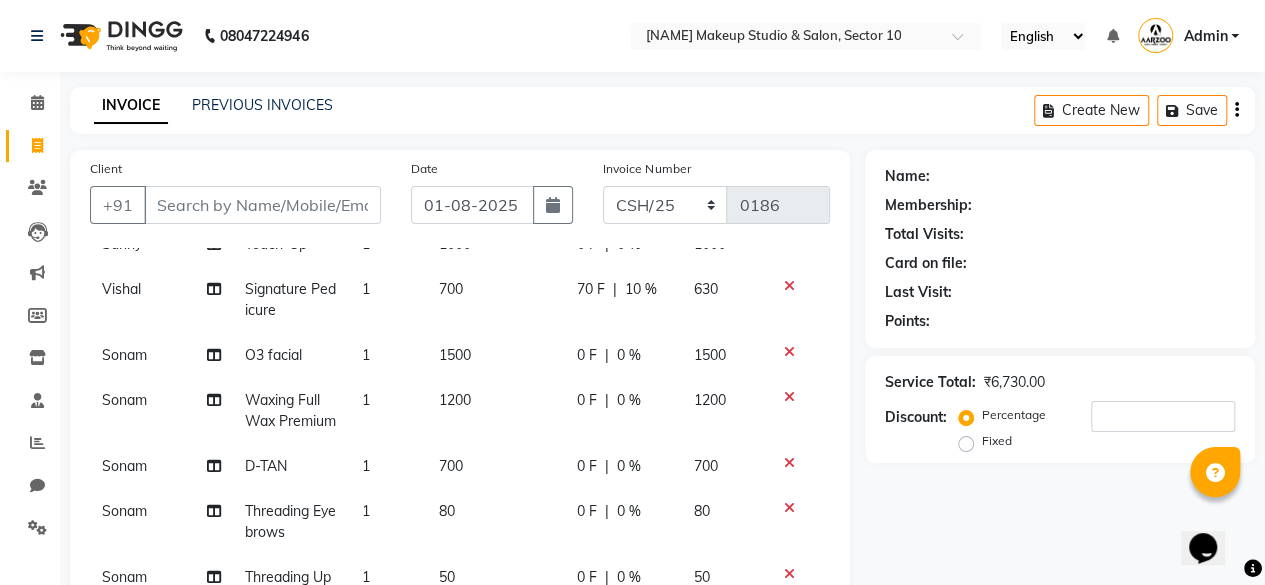 scroll, scrollTop: 144, scrollLeft: 0, axis: vertical 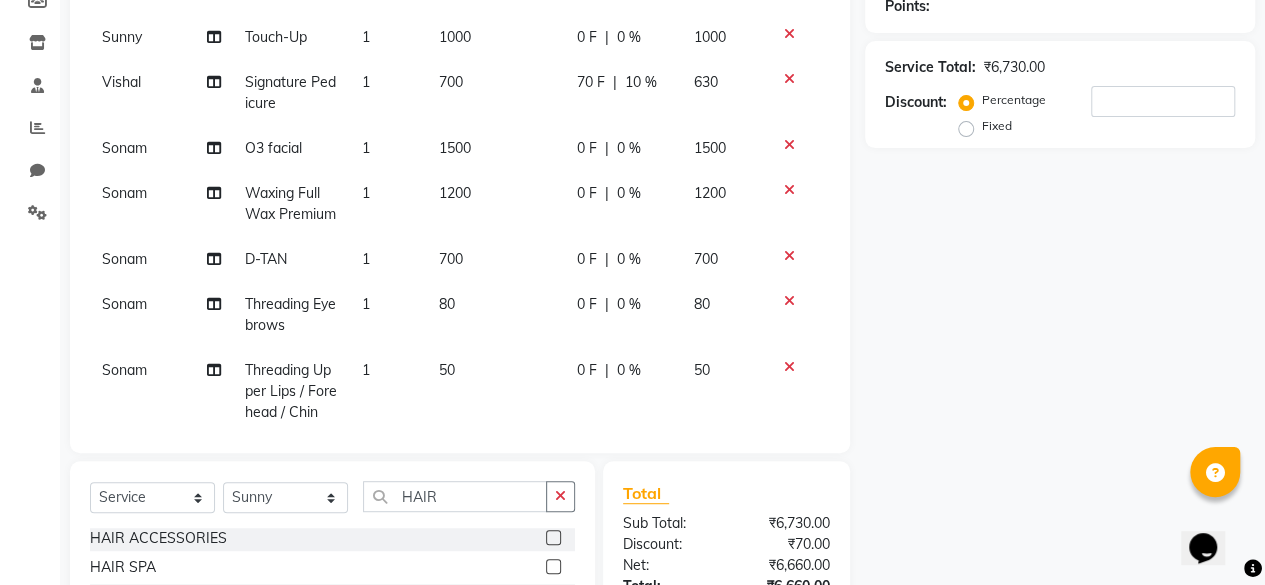 click on "1200" 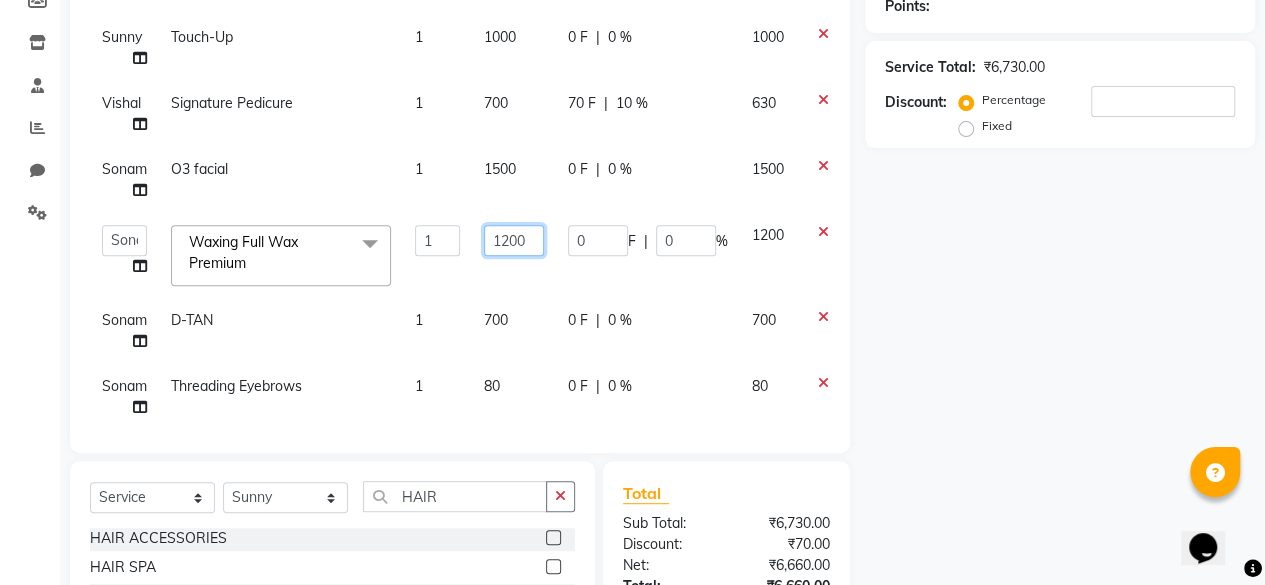 click on "1200" 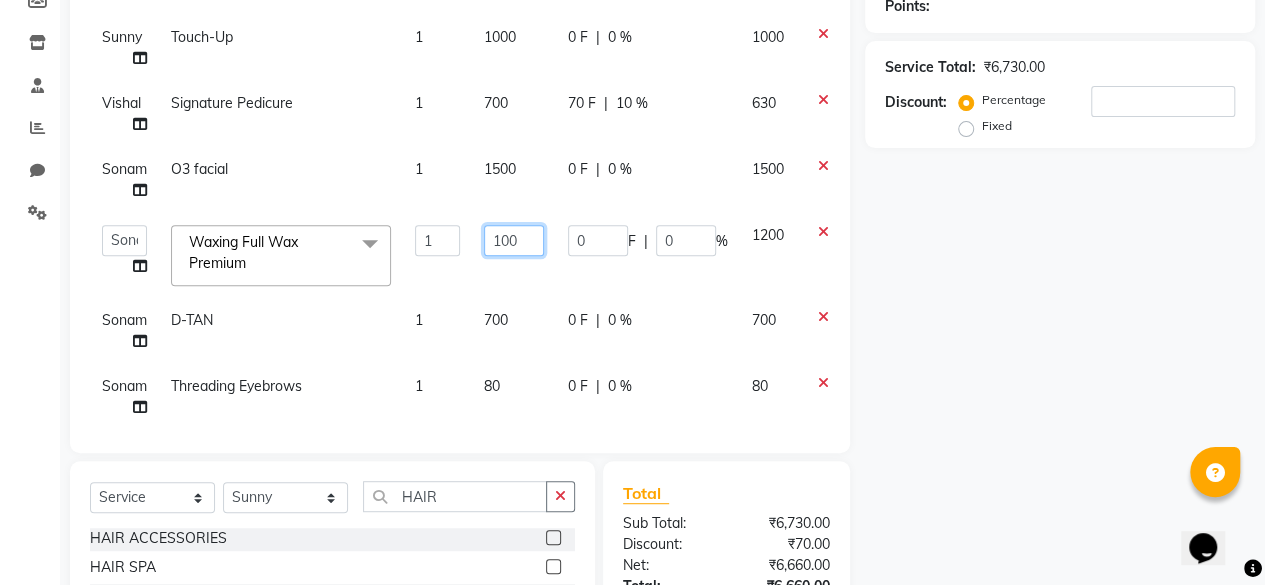 type on "1000" 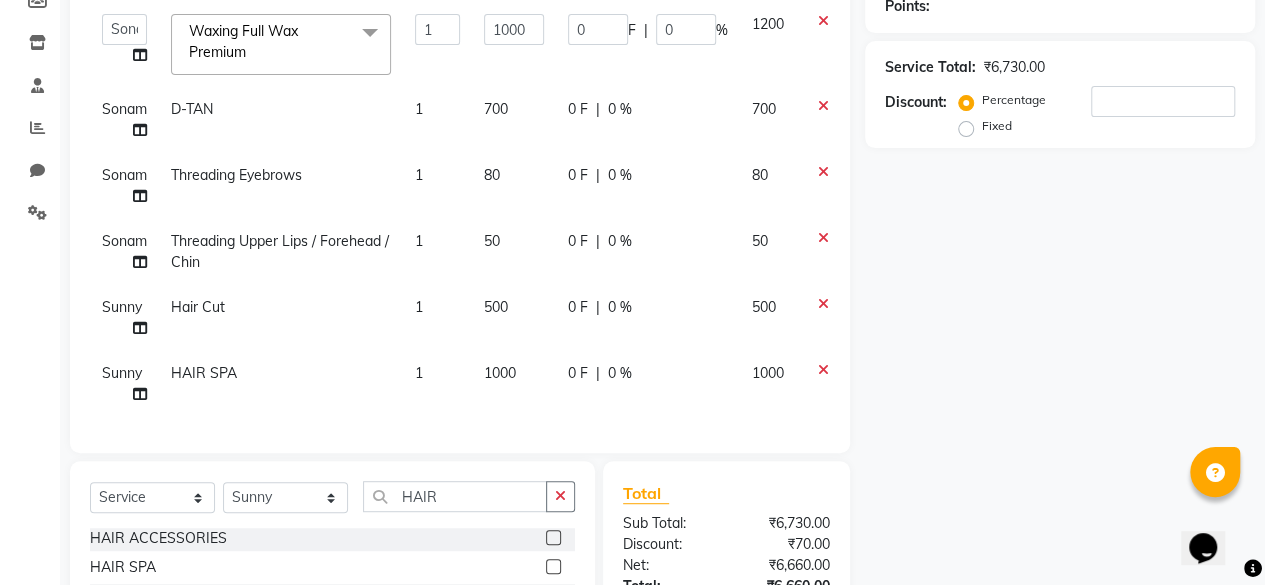 scroll, scrollTop: 144, scrollLeft: 0, axis: vertical 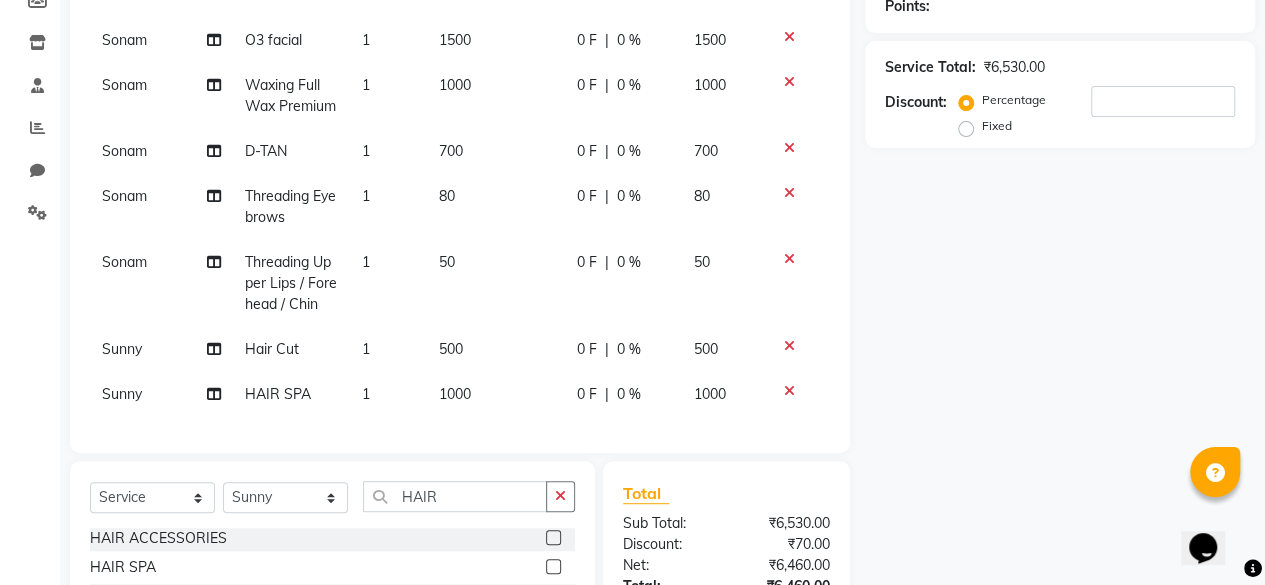 click on "Name: [NAME] Membership: [MEMBERSHIP] Total Visits: [VISITS] Card on file: [CARD] Last Visit: [DATE] Points: [POINTS] Service Total: ₹6,530.00 Discount: Percentage Fixed" 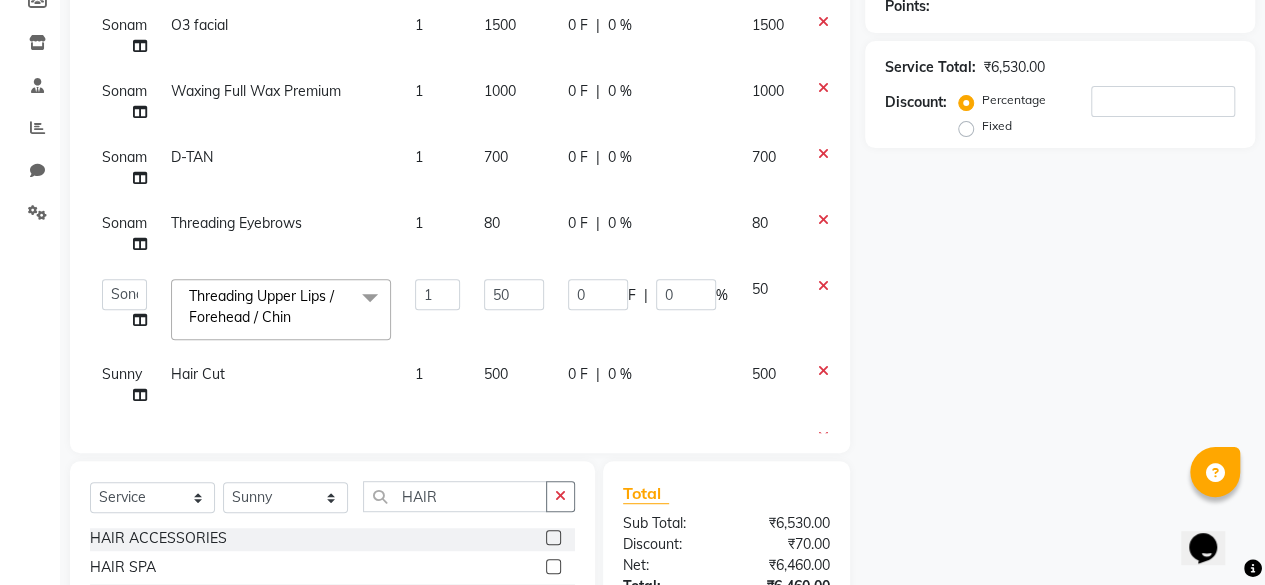 scroll, scrollTop: 225, scrollLeft: 0, axis: vertical 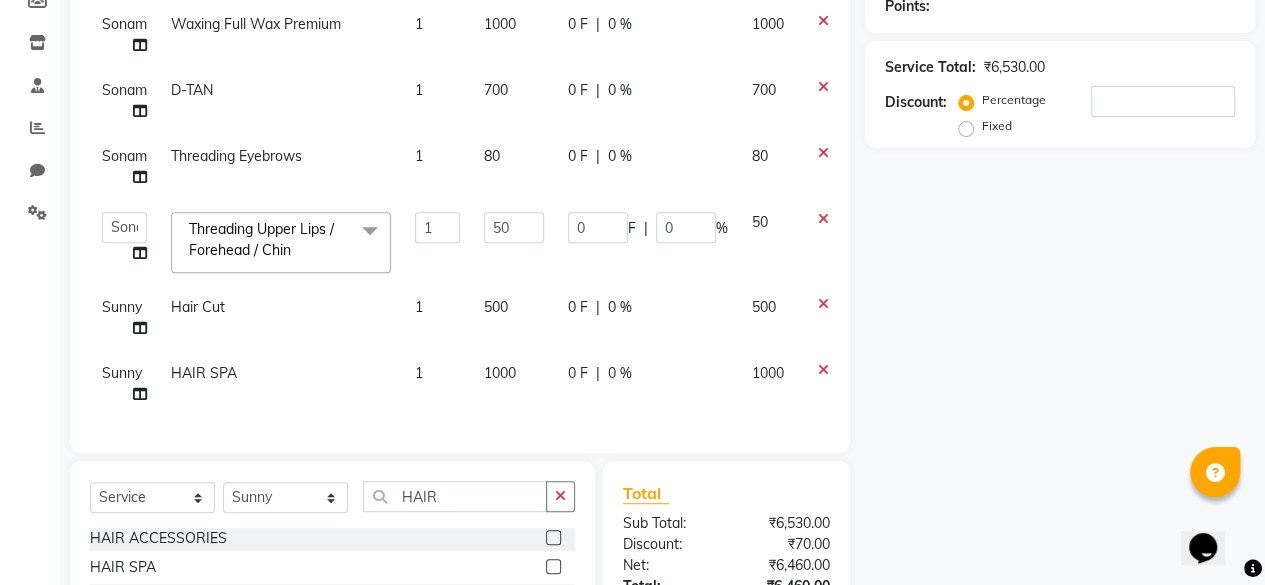 click on "80" 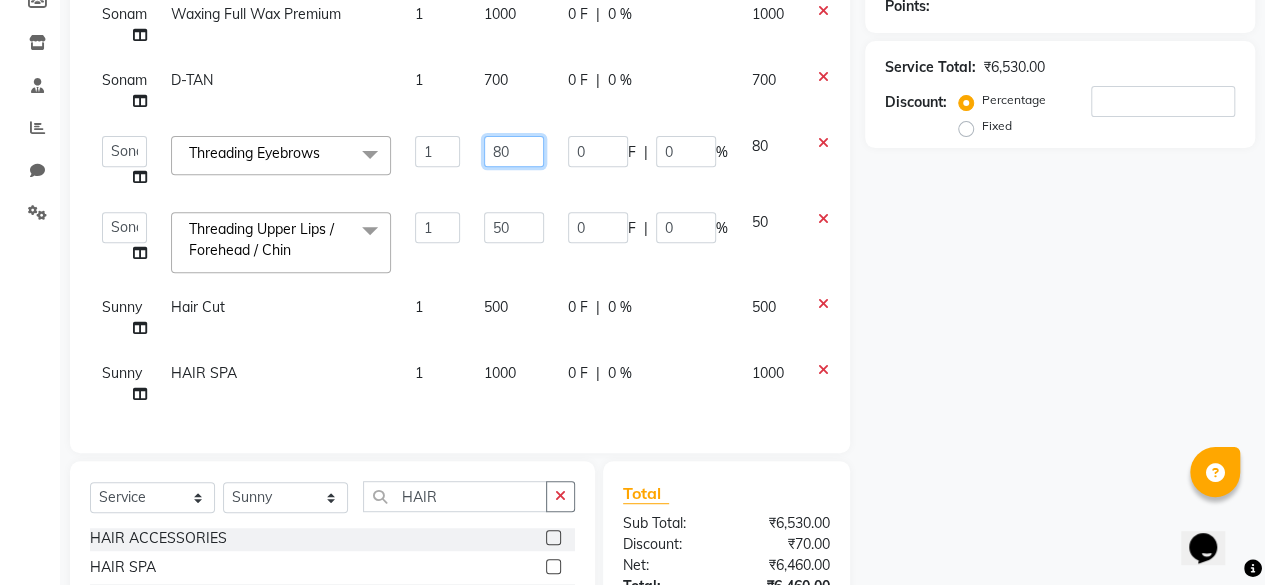 click on "80" 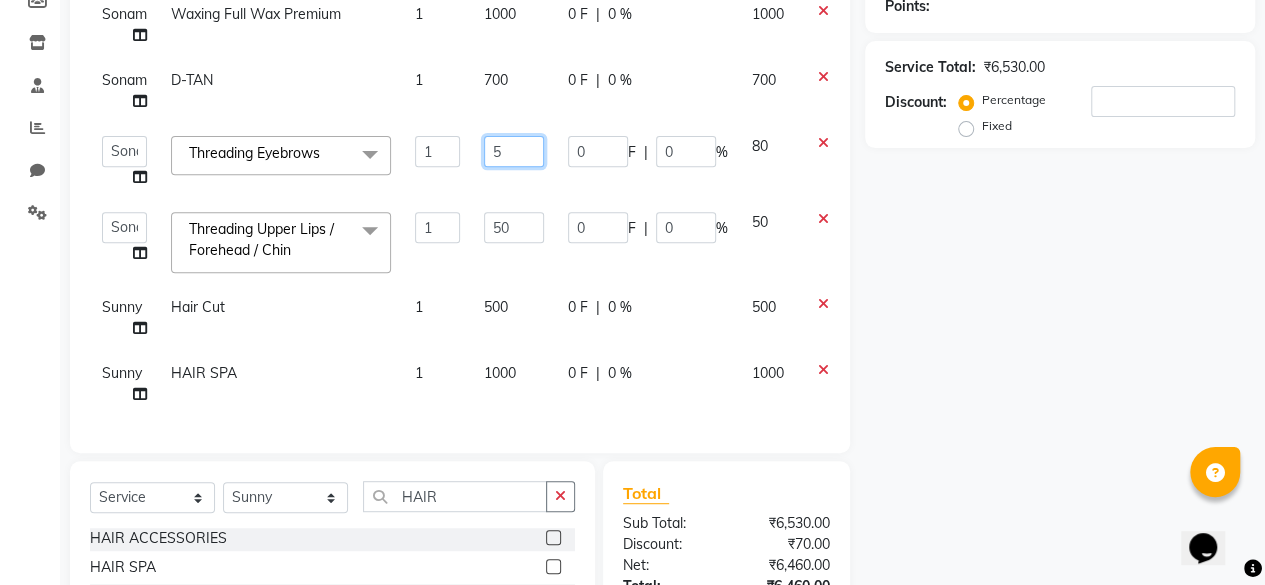 type on "50" 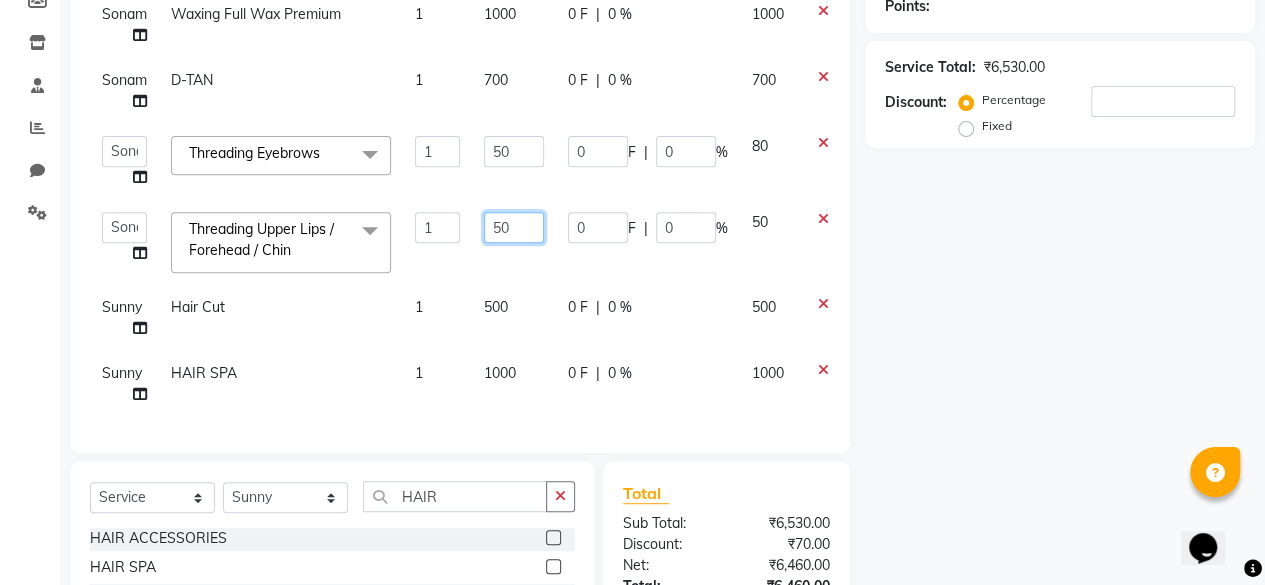 click on "50" 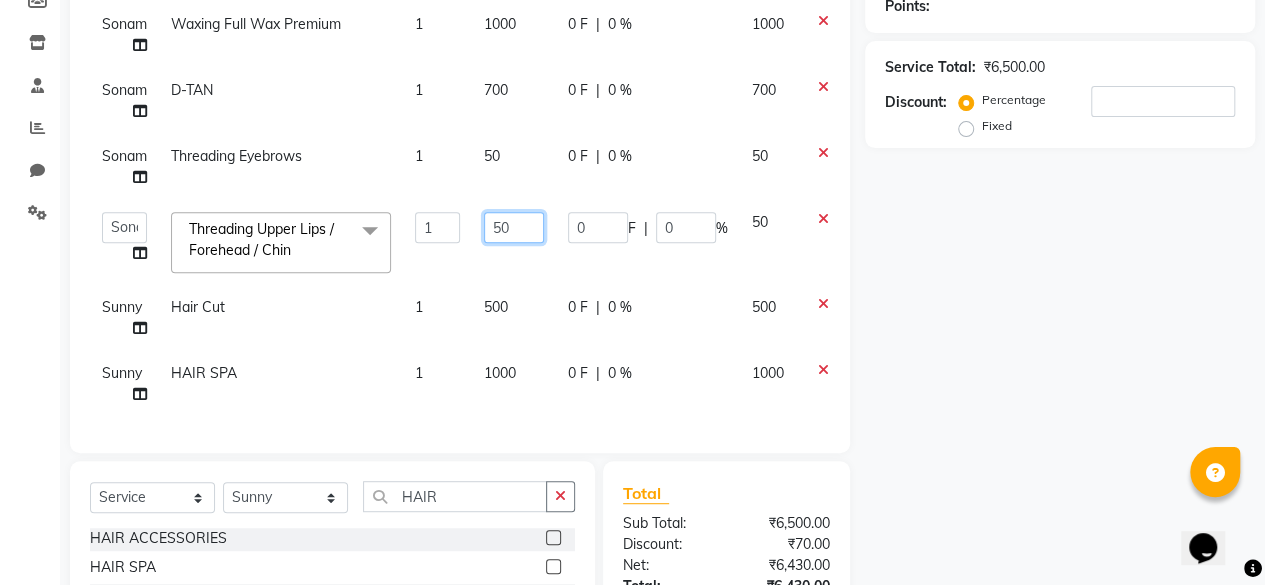 type on "5" 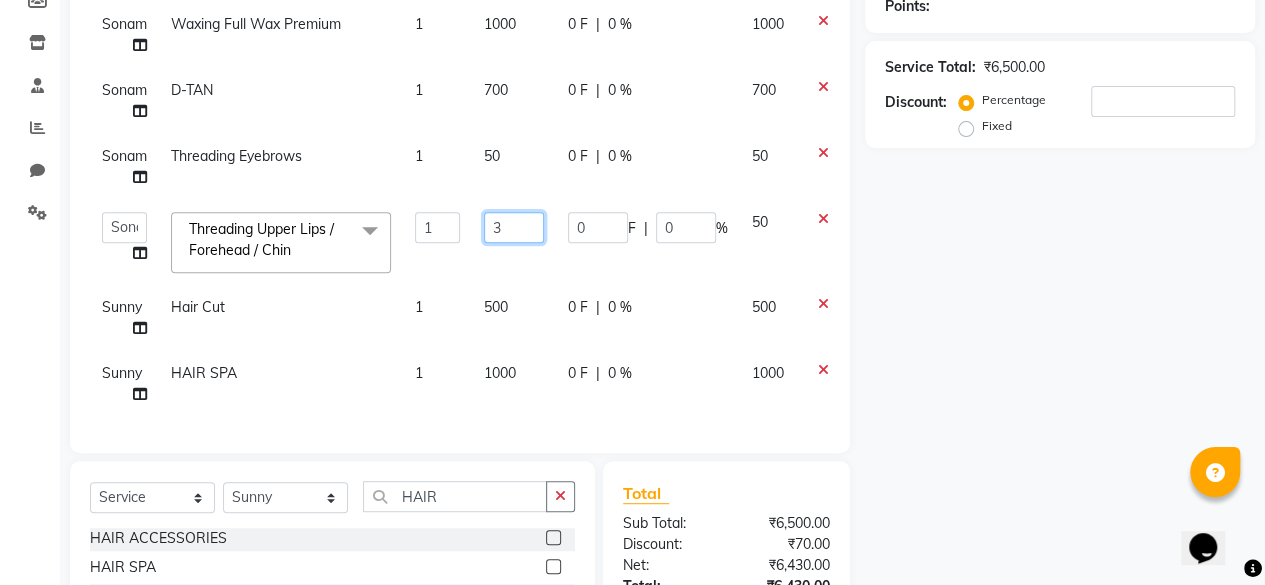 type on "30" 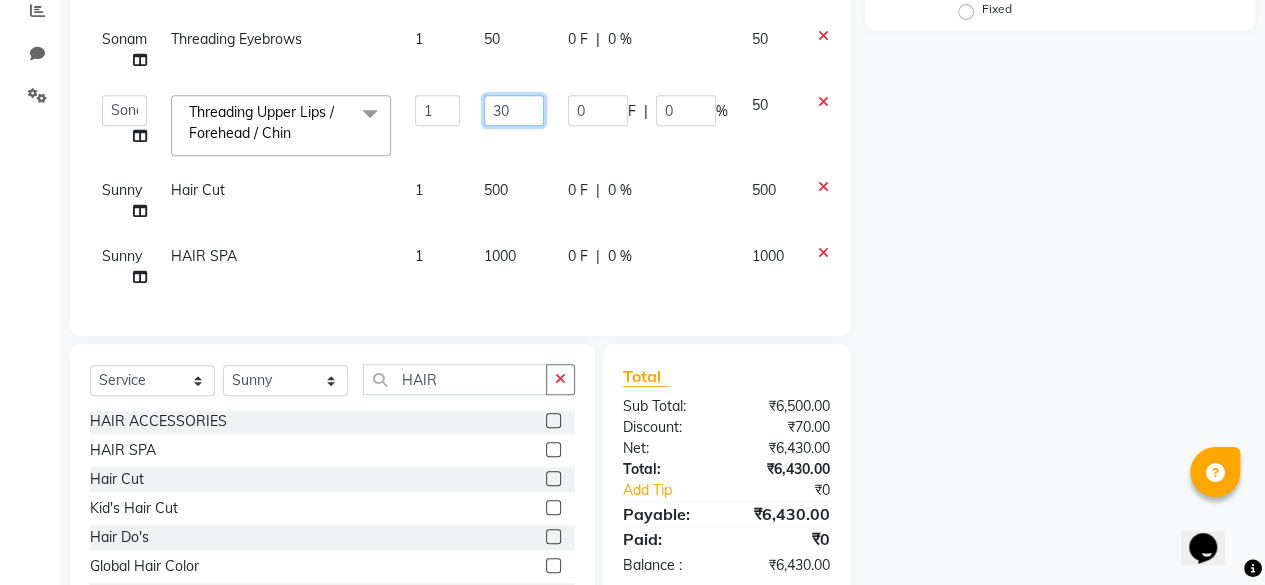 scroll, scrollTop: 515, scrollLeft: 0, axis: vertical 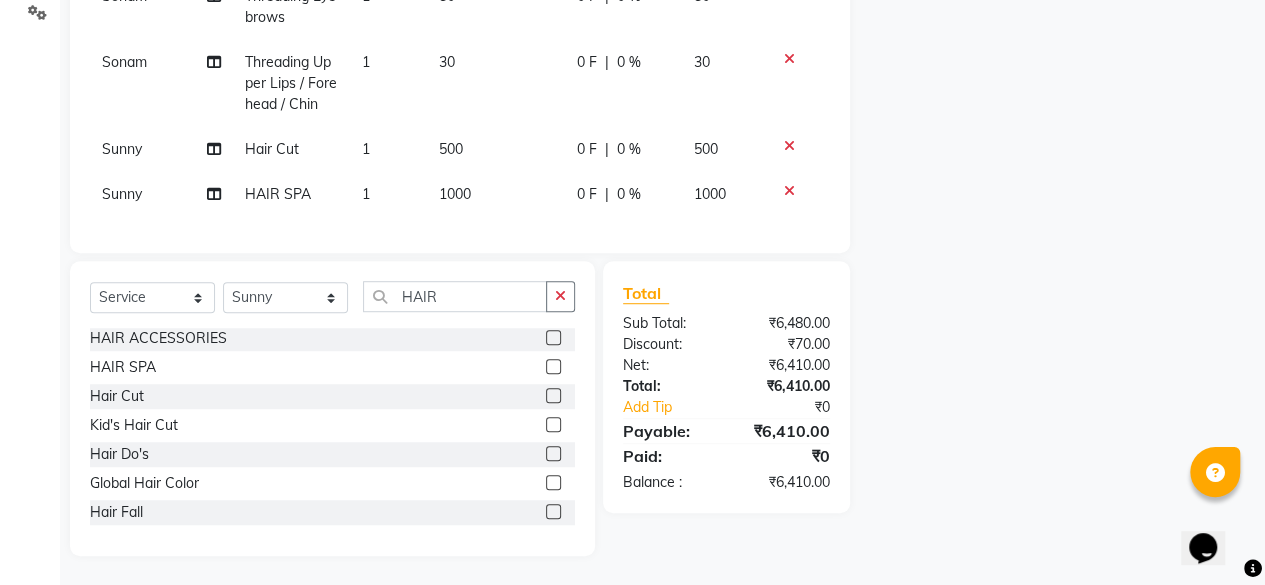 click on "Name: [NAME] Membership: [MEMBERSHIP] Total Visits: [VISITS] Card on file: [CARD] Last Visit: [DATE] Points: [POINTS] Service Total: ₹6,480.00 Discount: Percentage Fixed" 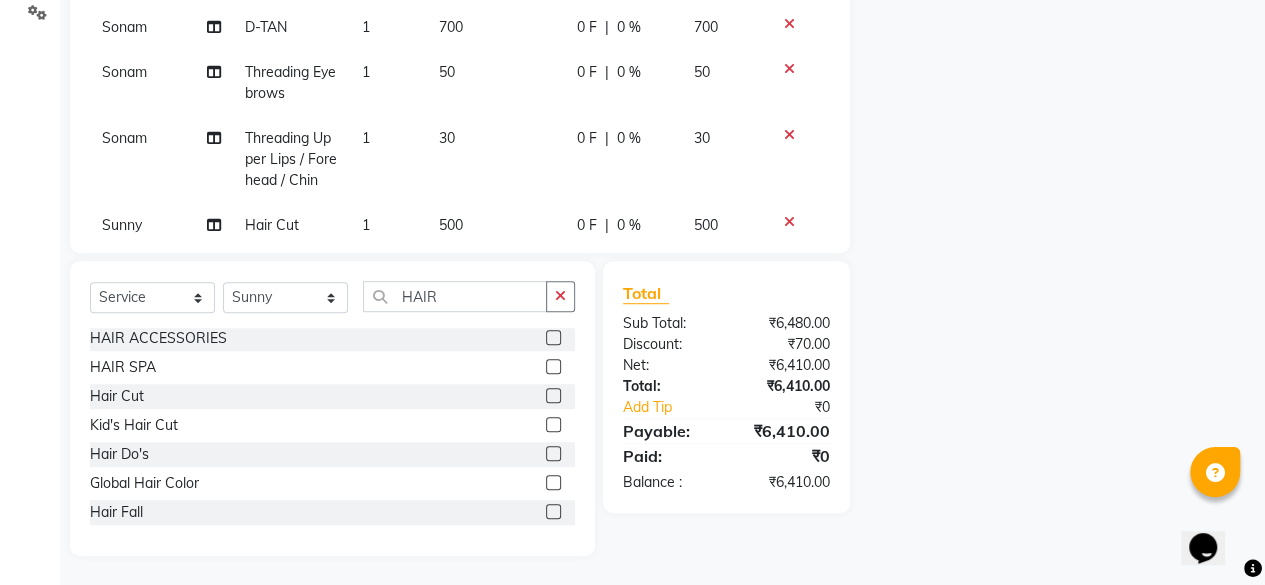 scroll, scrollTop: 0, scrollLeft: 0, axis: both 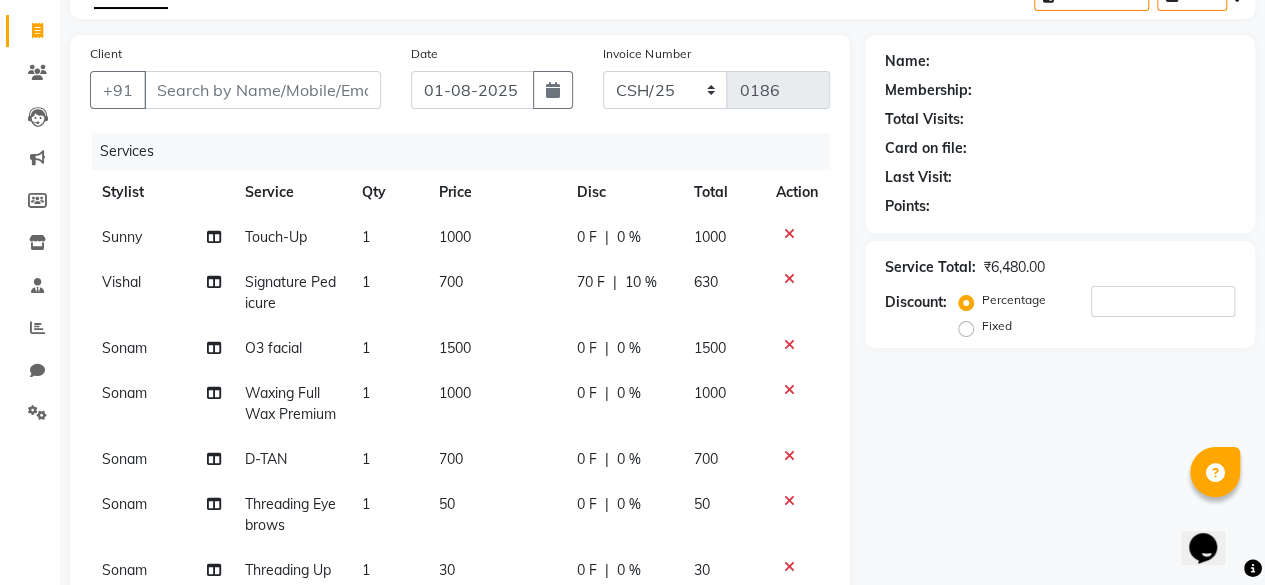 click on "700" 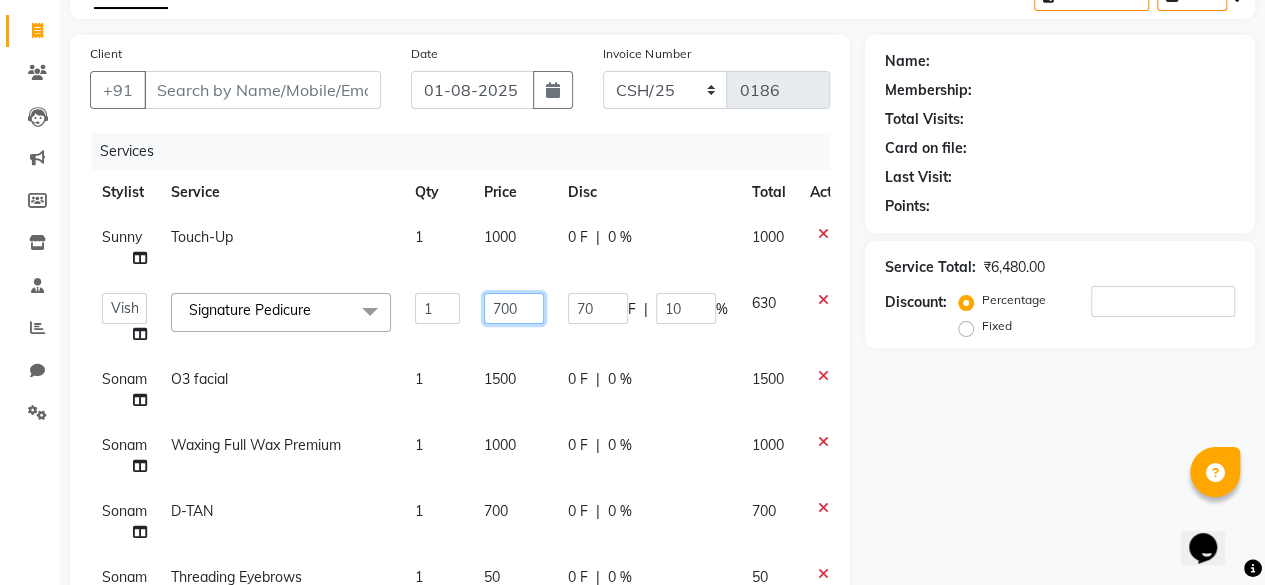 click on "700" 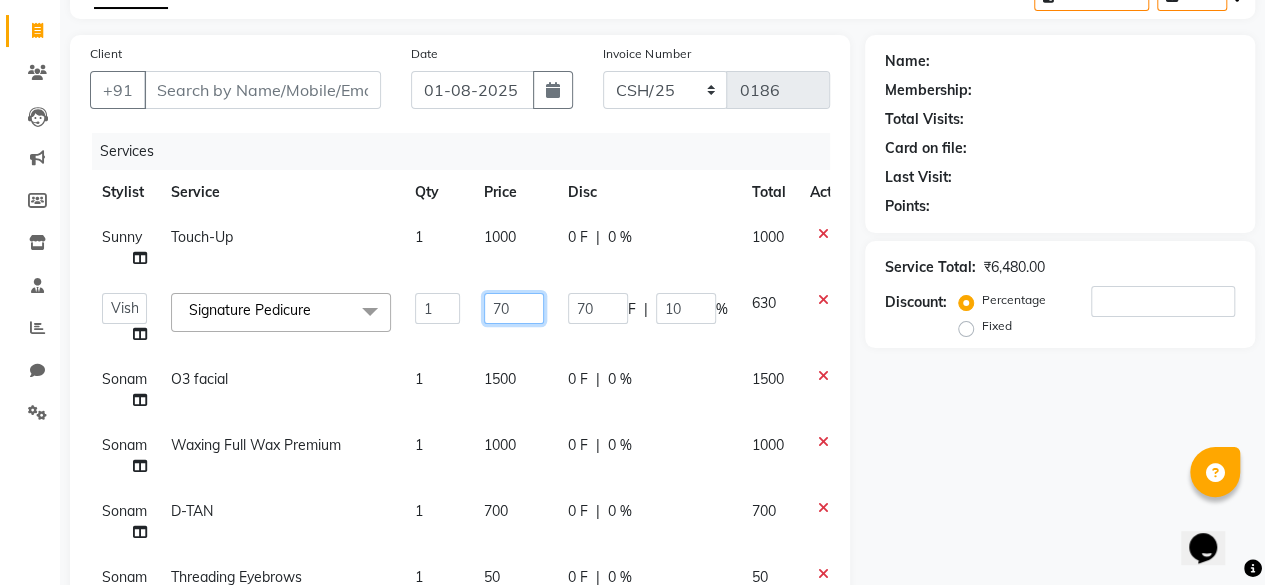 type on "7" 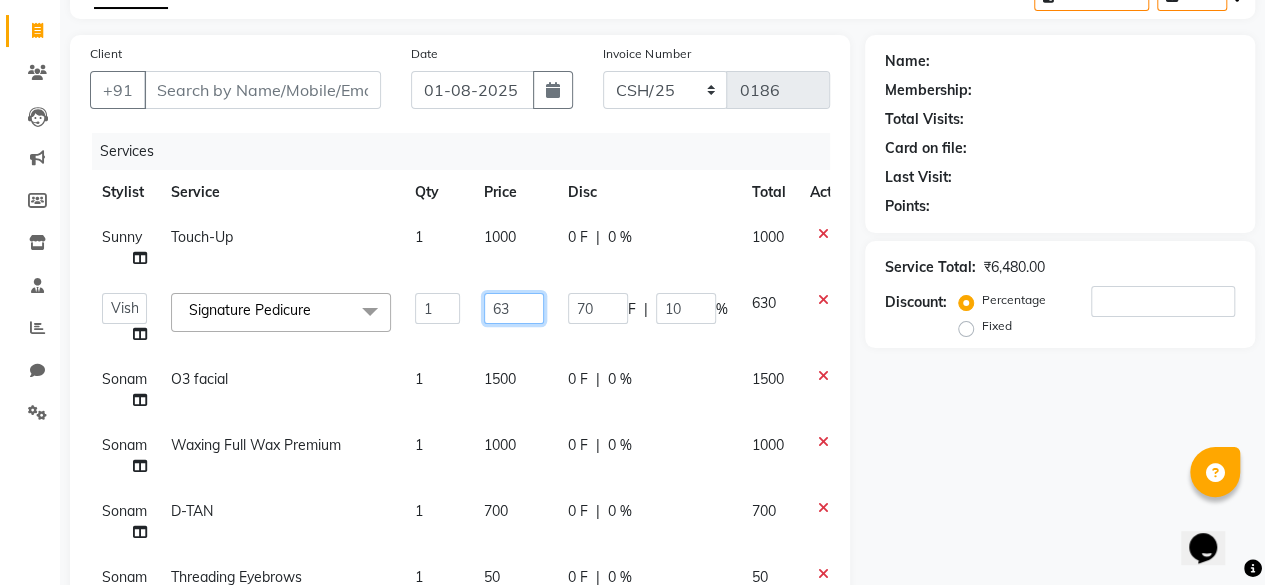 type on "630" 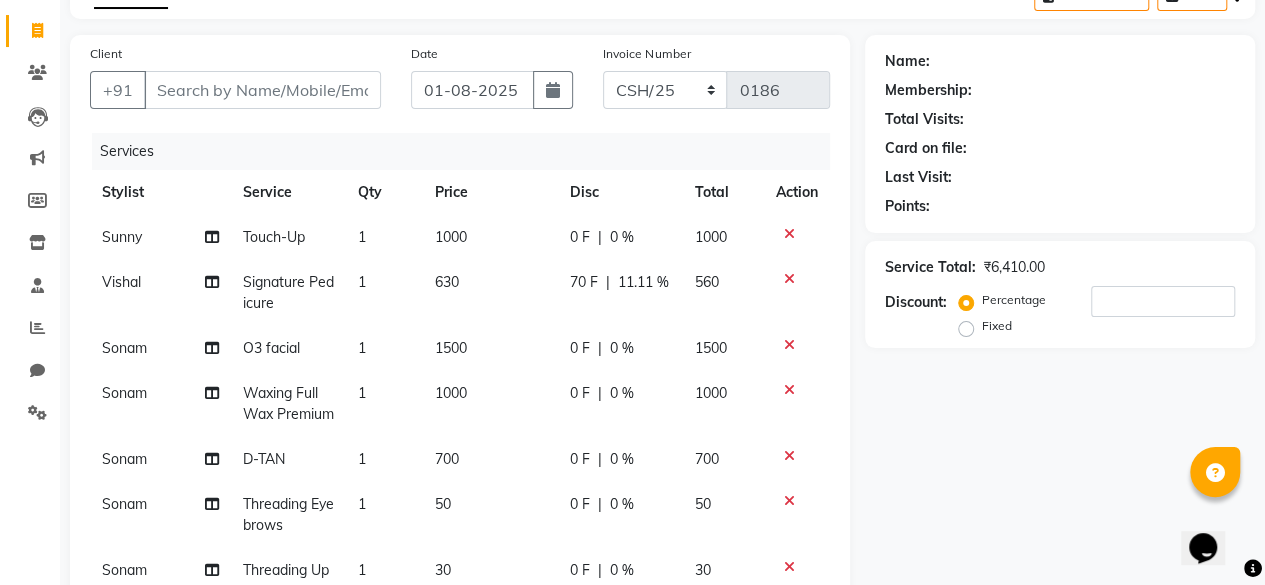 click on "70 F | 11.11 %" 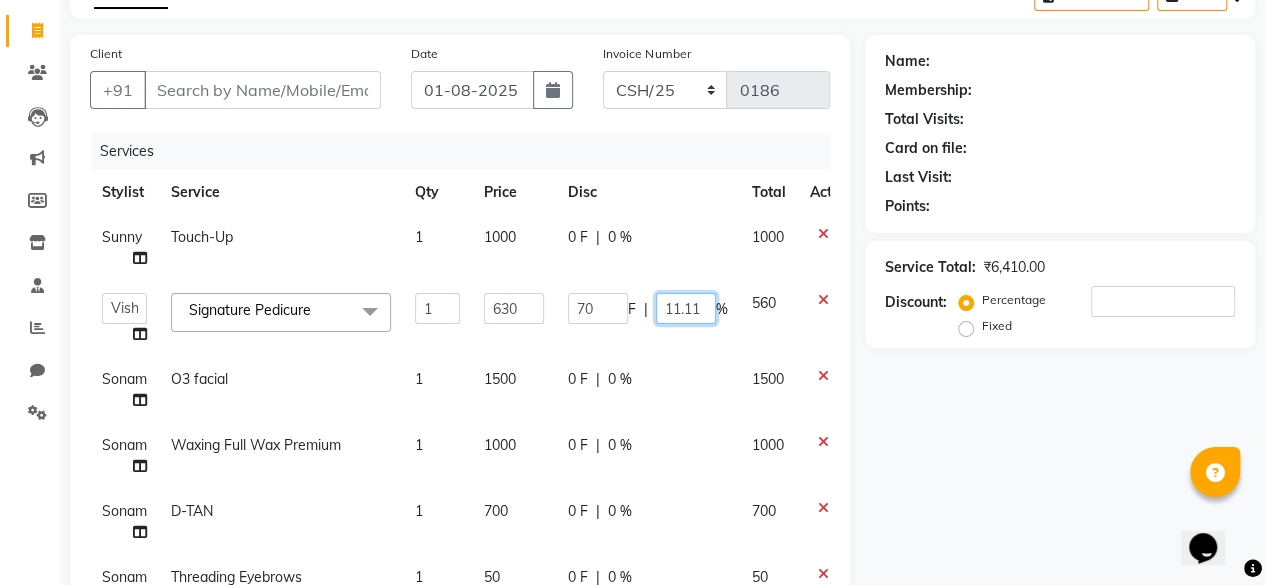 click on "11.11" 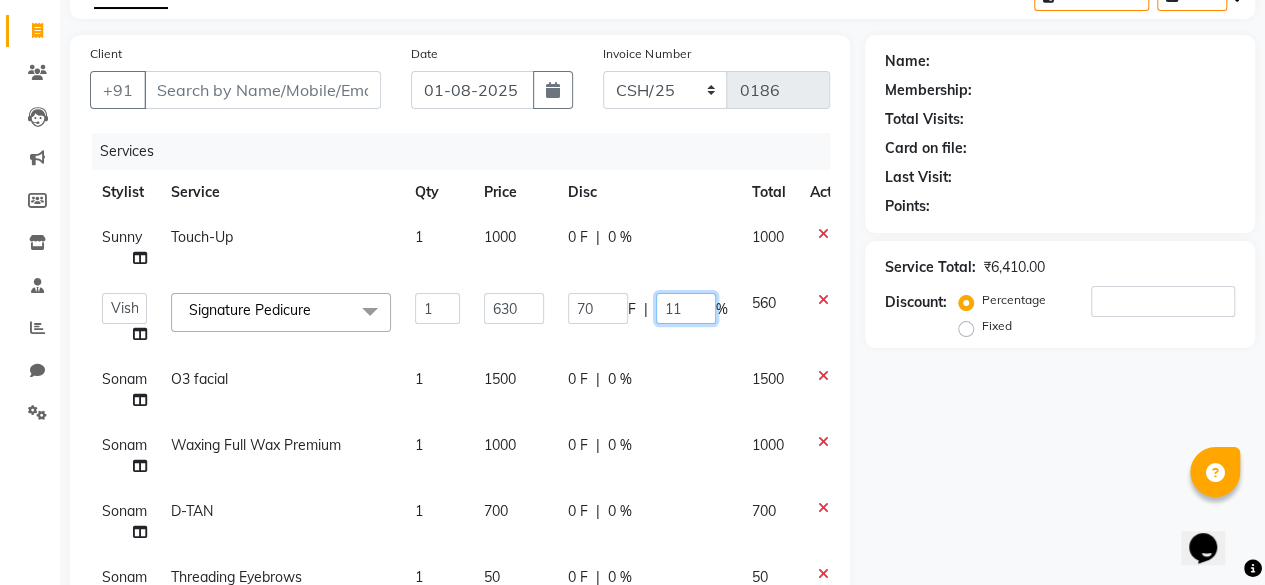 type on "1" 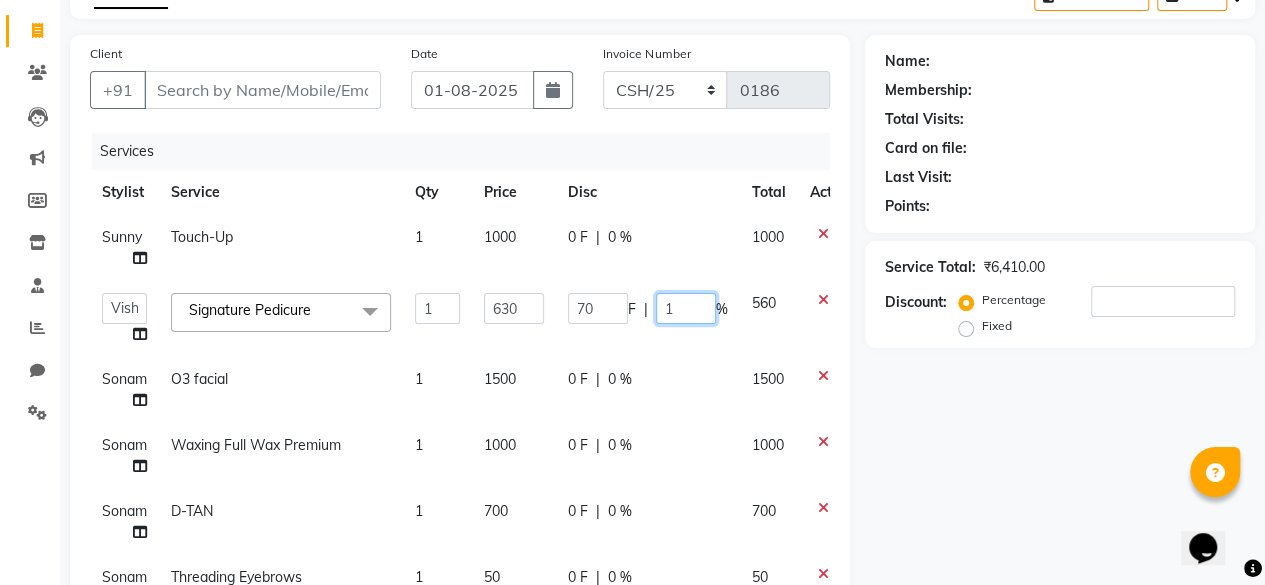type 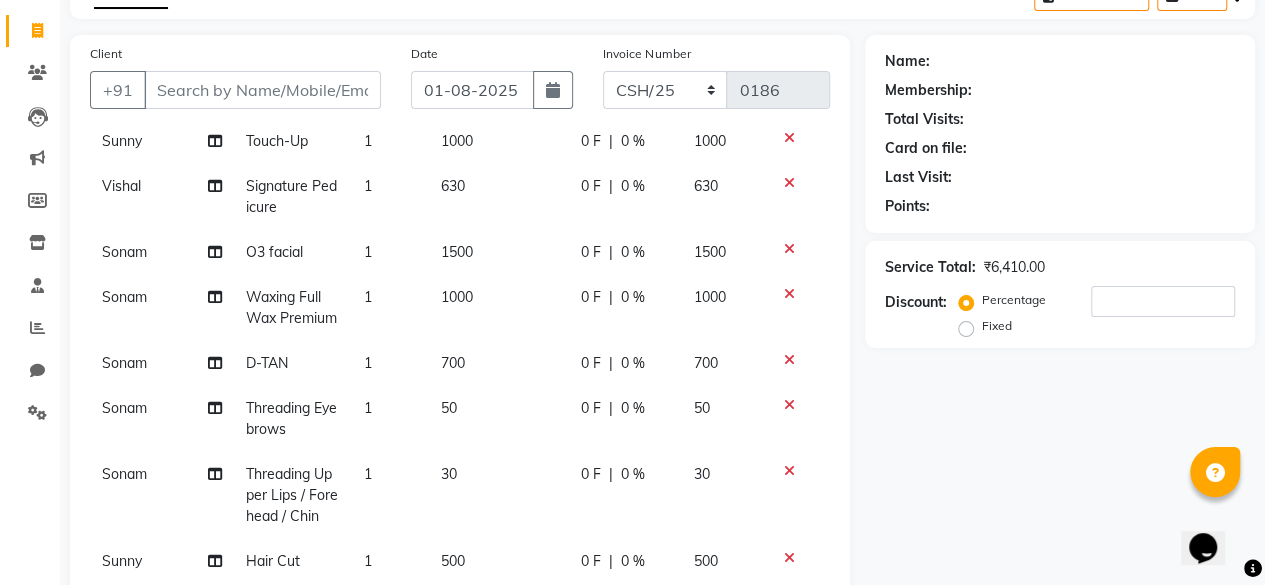 scroll, scrollTop: 144, scrollLeft: 0, axis: vertical 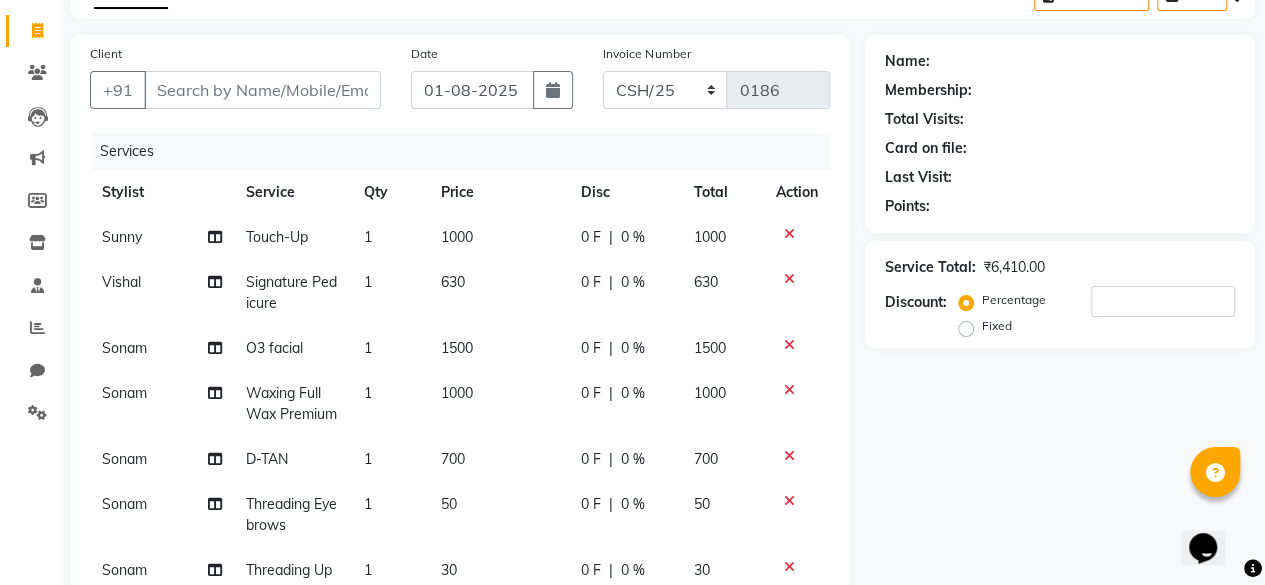 click on "630" 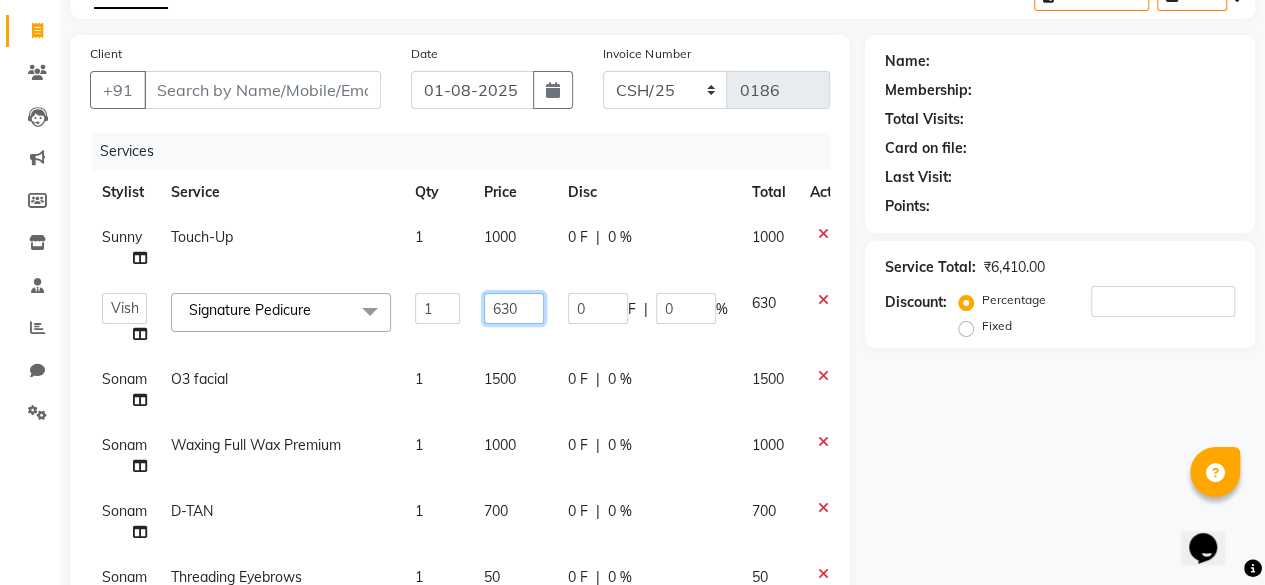 click on "630" 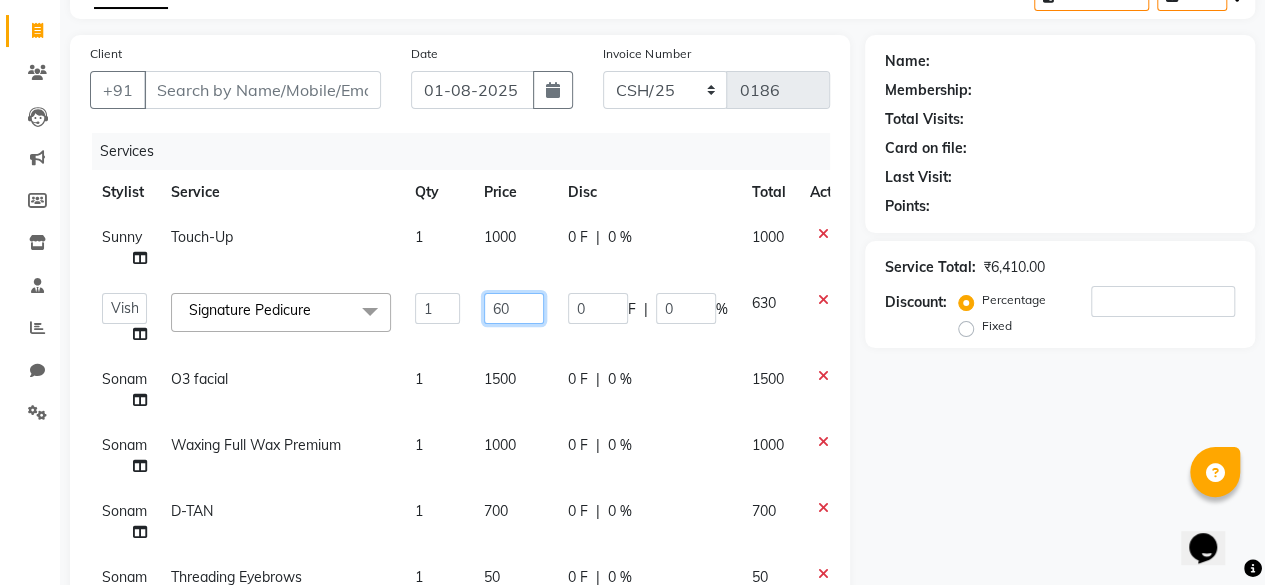type on "600" 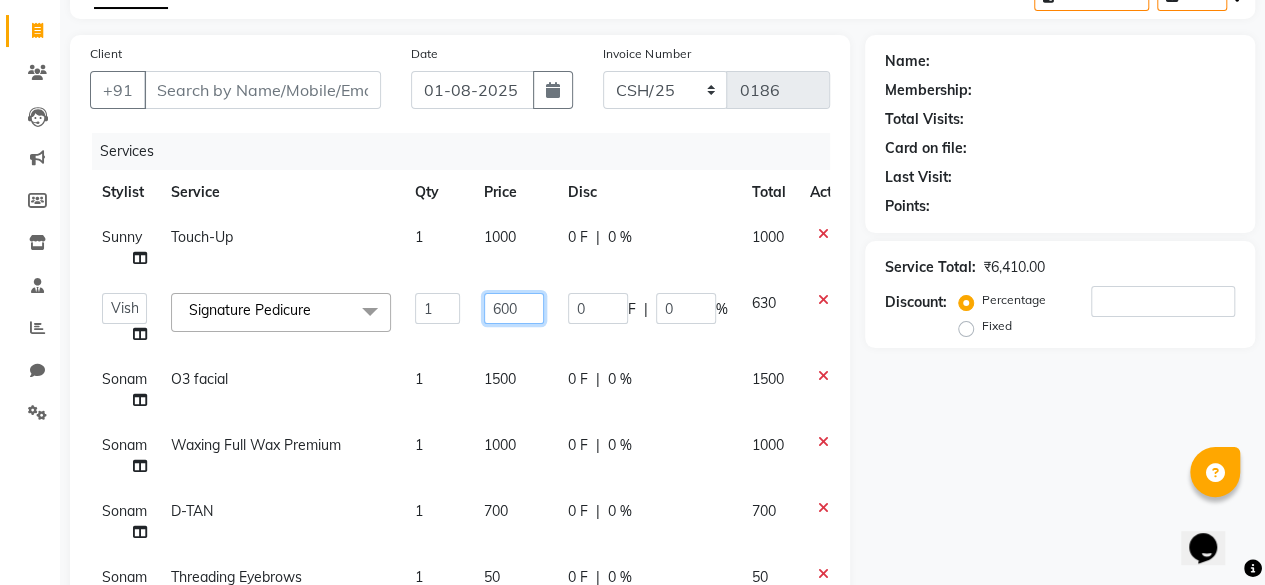 scroll, scrollTop: 217, scrollLeft: 0, axis: vertical 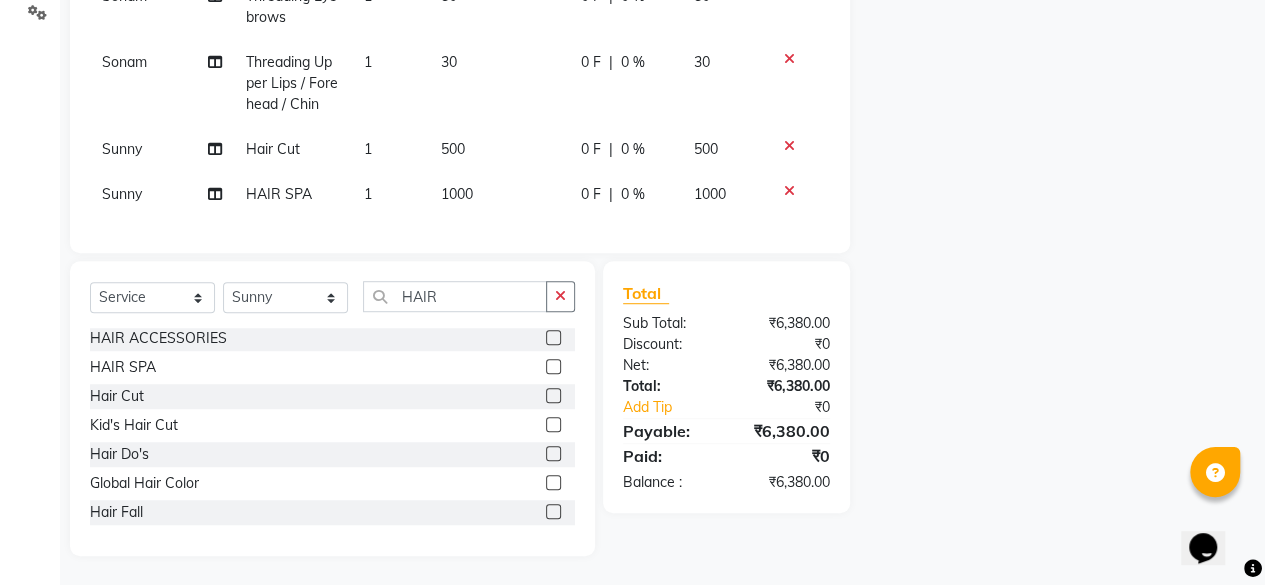 click on "Name: [NAME] Membership: [MEMBERSHIP] Total Visits: [VISITS] Card on file: [CARD] Last Visit: [DATE] Points: [POINTS] Service Total: ₹6,380.00 Discount: Percentage Fixed" 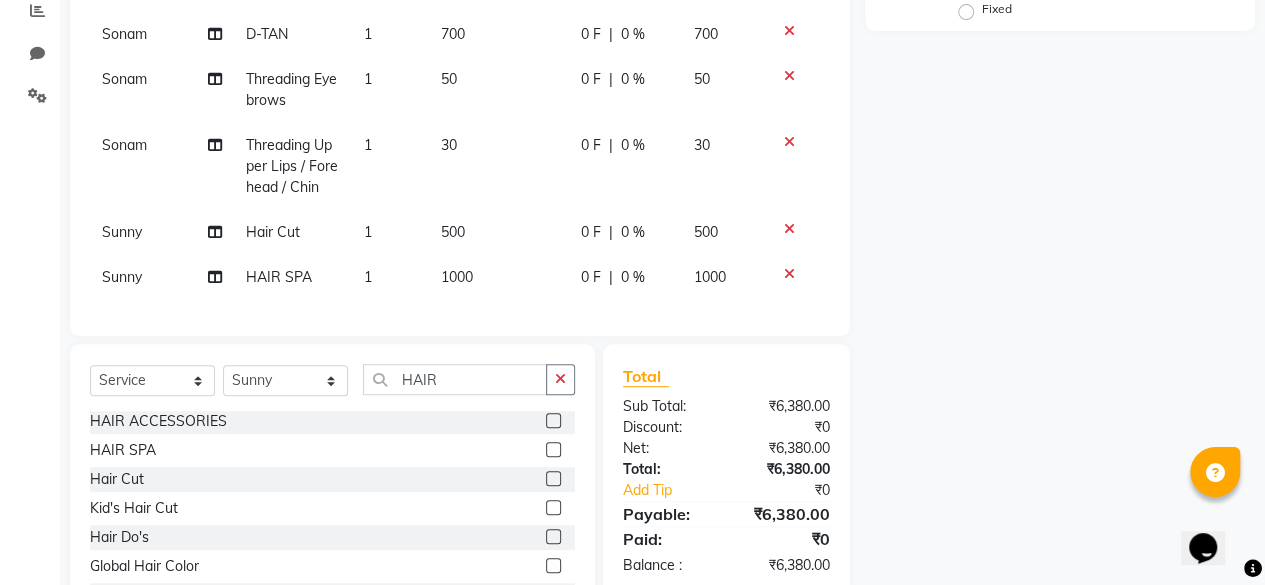 scroll, scrollTop: 315, scrollLeft: 0, axis: vertical 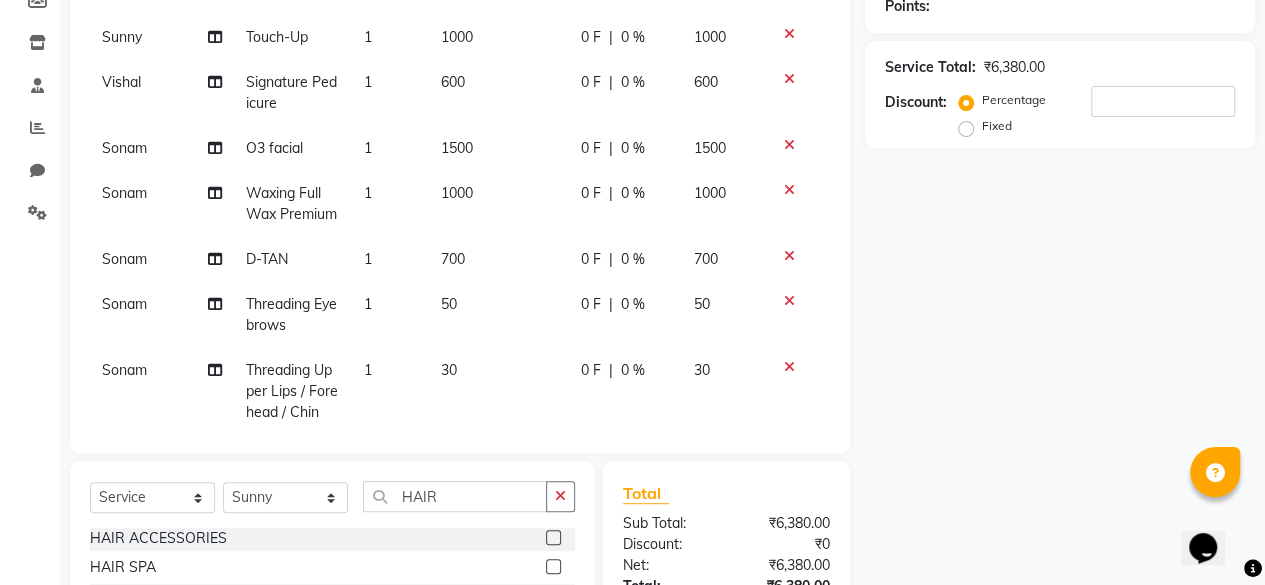 click on "600" 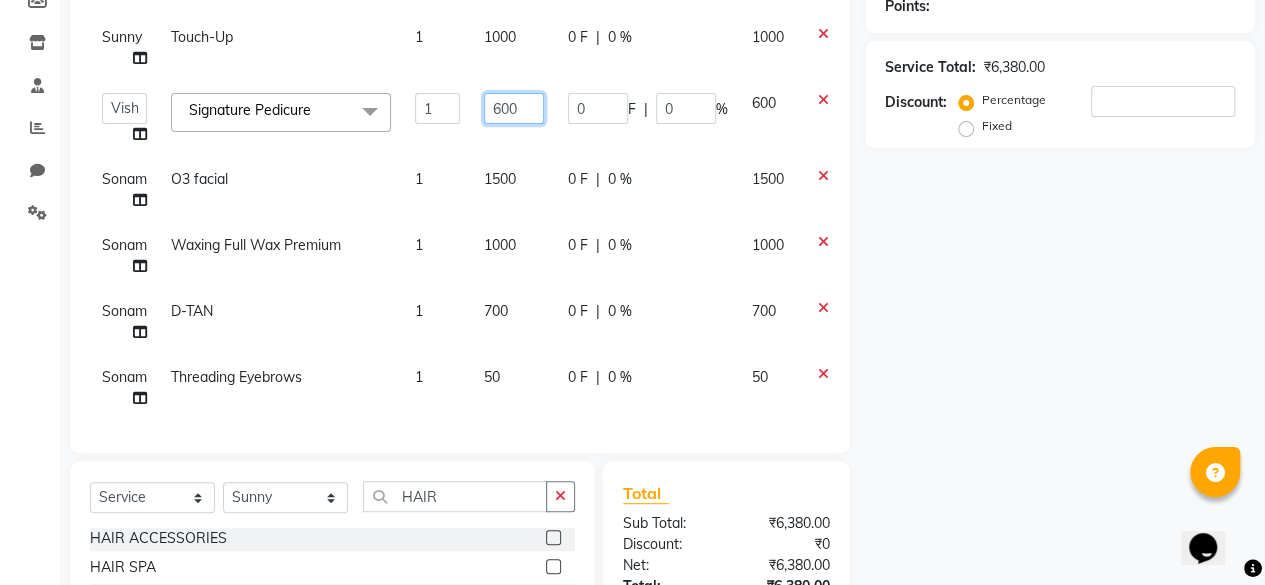 click on "600" 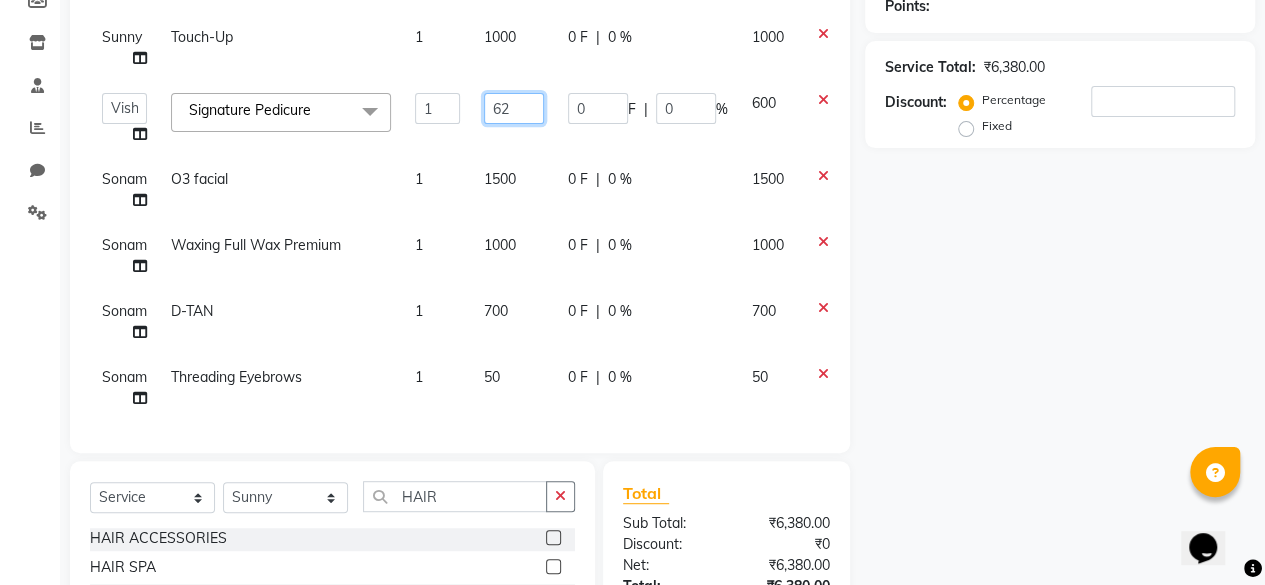 type on "620" 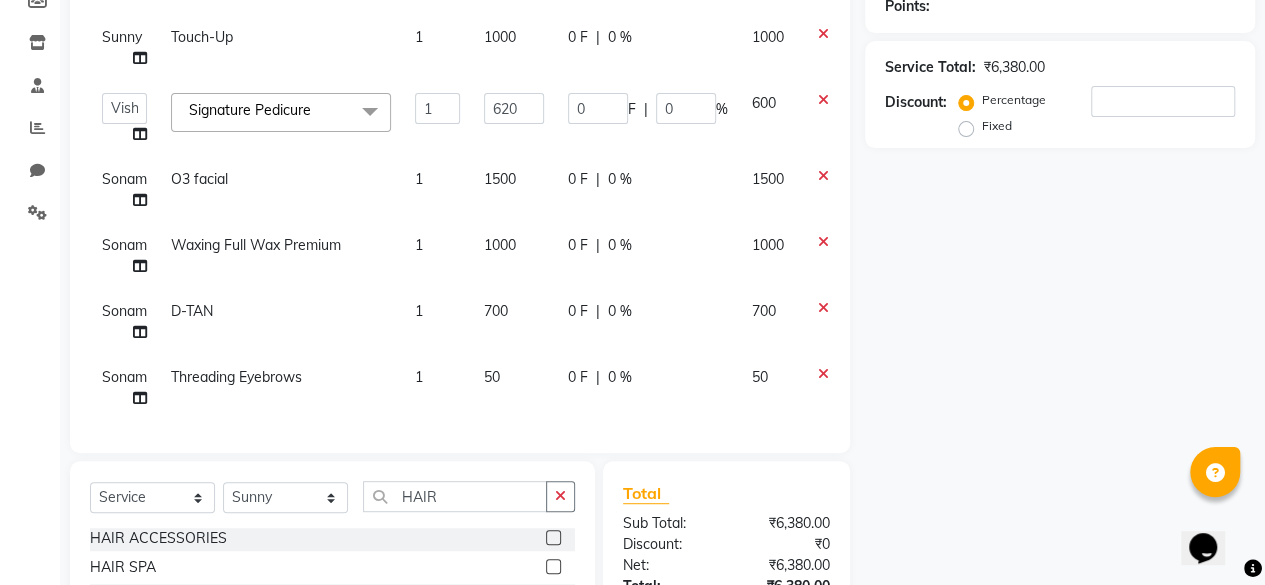 click on "Name: [NAME] Membership: [MEMBERSHIP] Total Visits: [VISITS] Card on file: [CARD] Last Visit: [DATE] Points: [POINTS] Service Total: ₹6,380.00 Discount: Percentage Fixed" 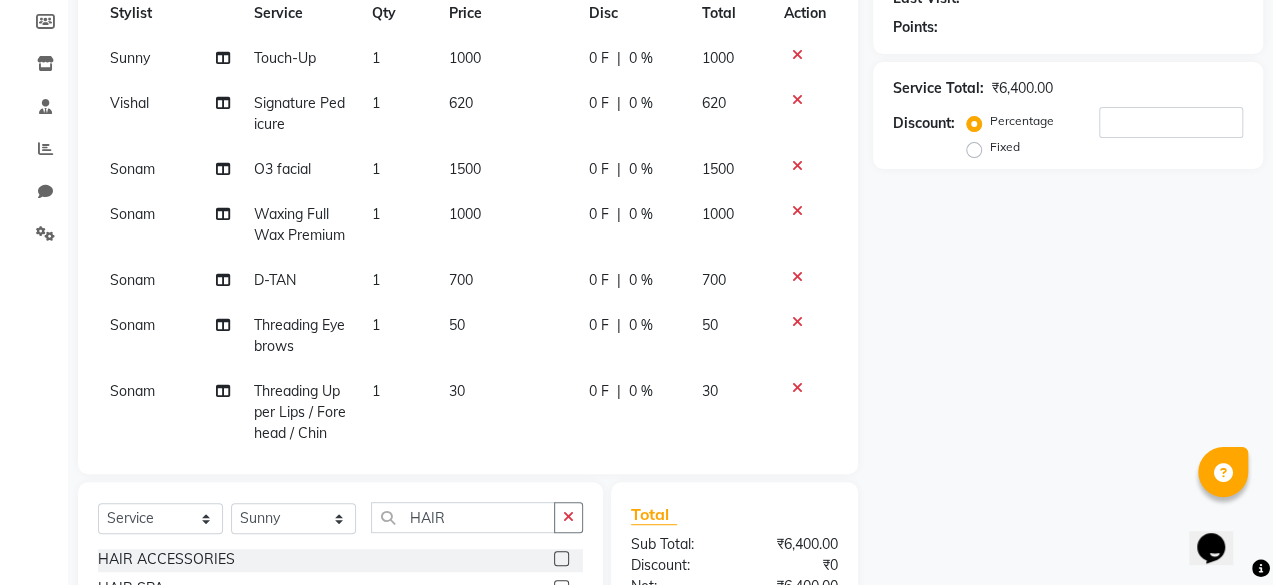 scroll, scrollTop: 0, scrollLeft: 0, axis: both 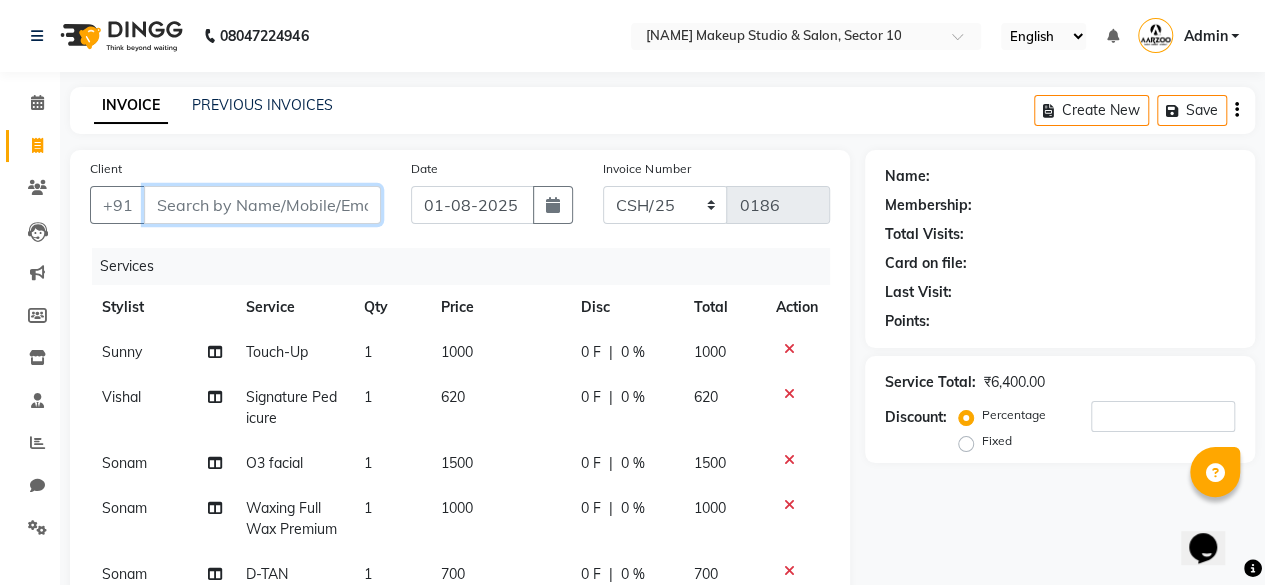 click on "Client" at bounding box center (262, 205) 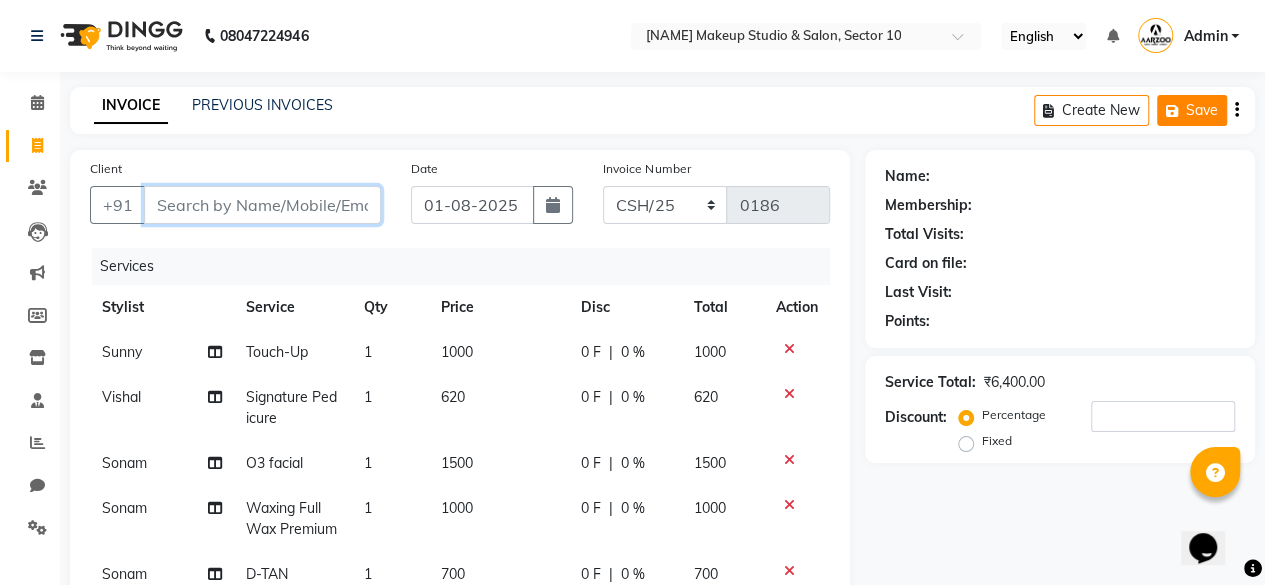 type on "9" 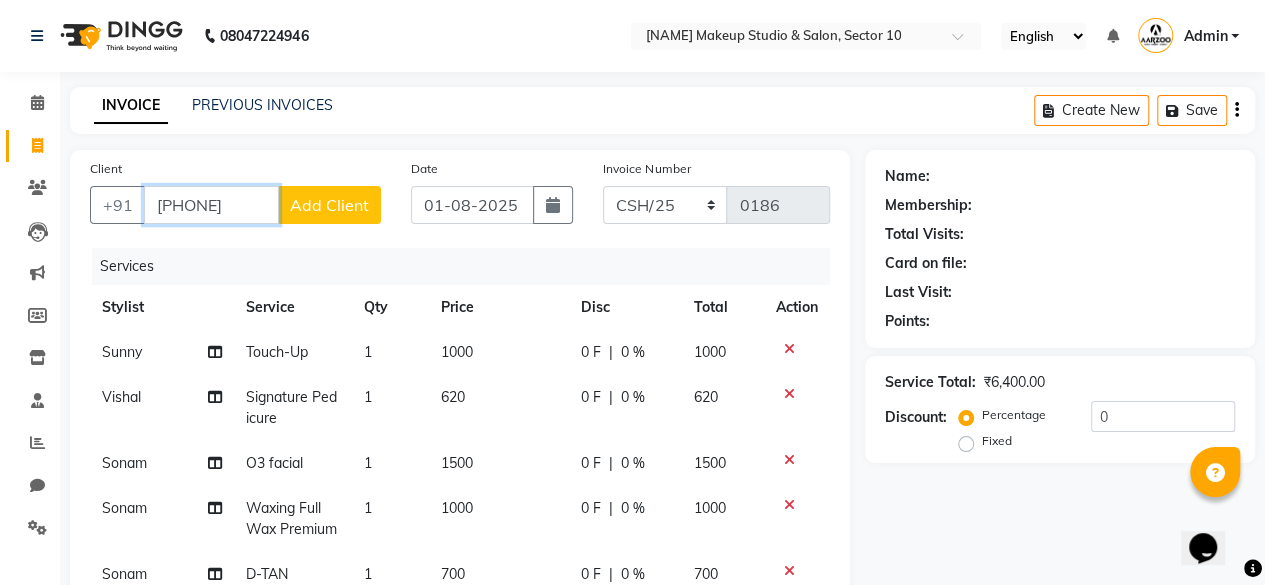 type on "[PHONE]" 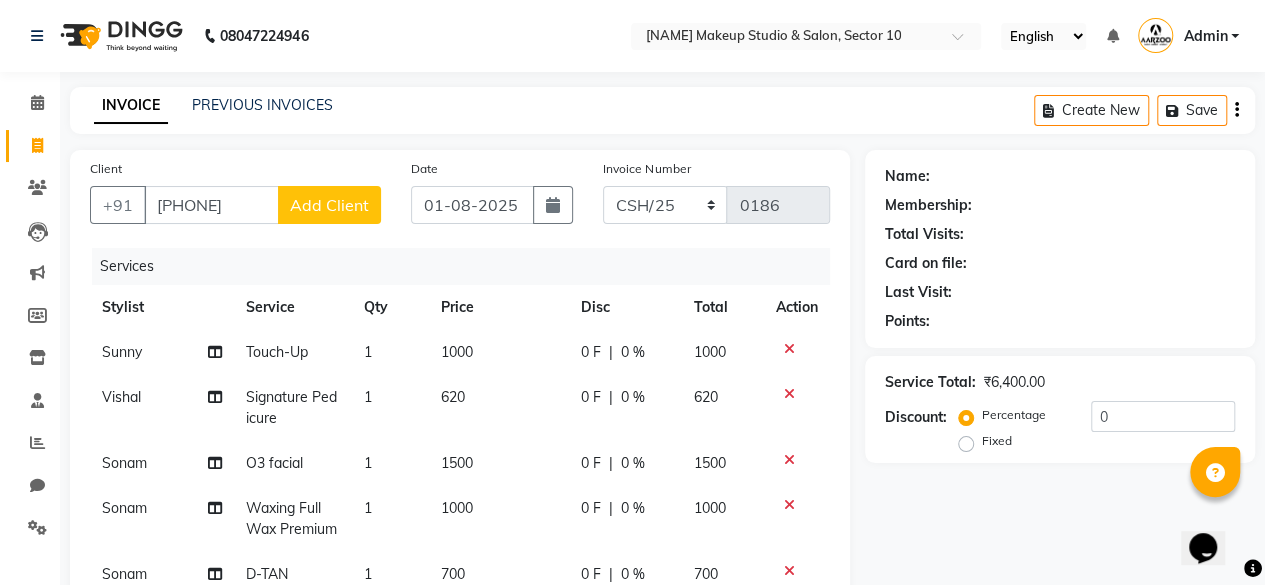 click on "Add Client" 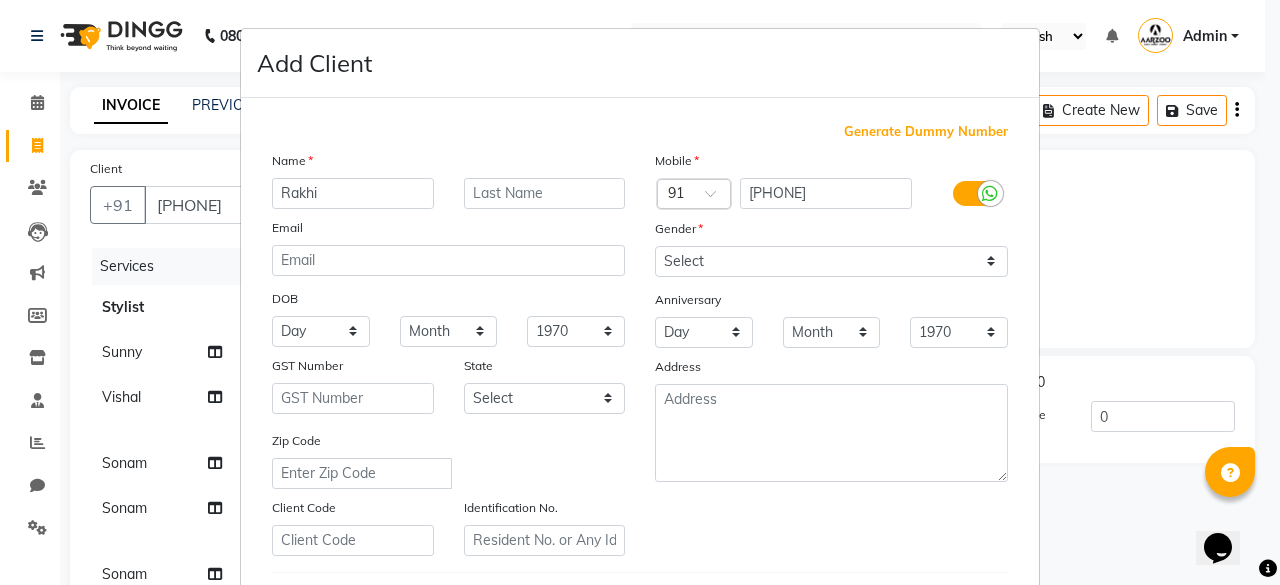 type on "Rakhi" 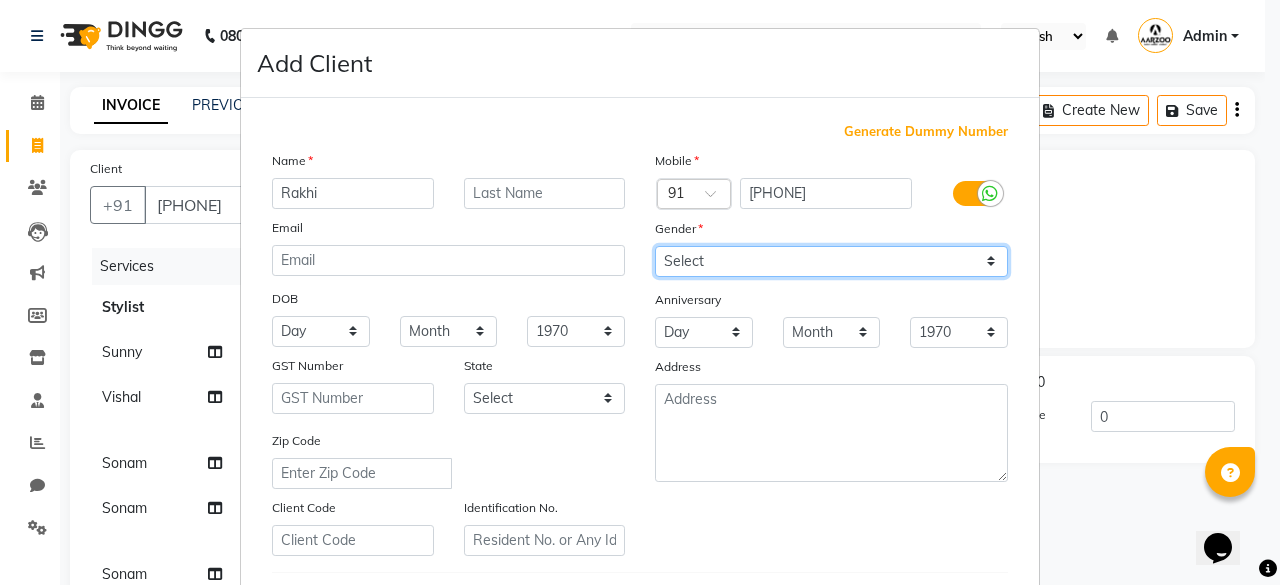 click on "Select Male Female Other Prefer Not To Say" at bounding box center [831, 261] 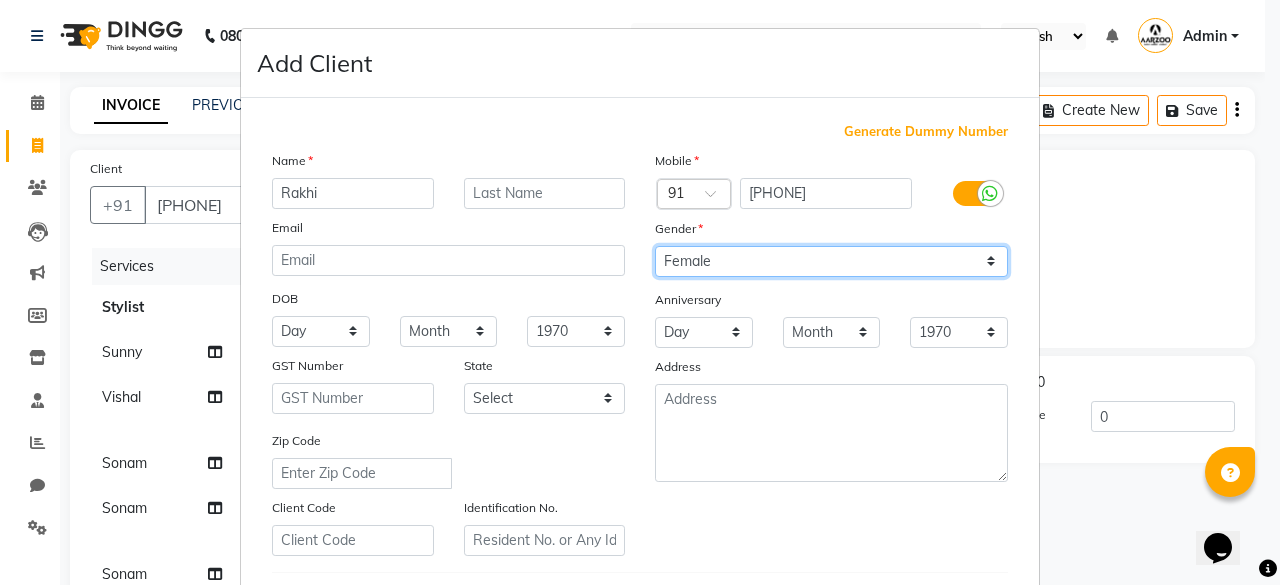 click on "Select Male Female Other Prefer Not To Say" at bounding box center [831, 261] 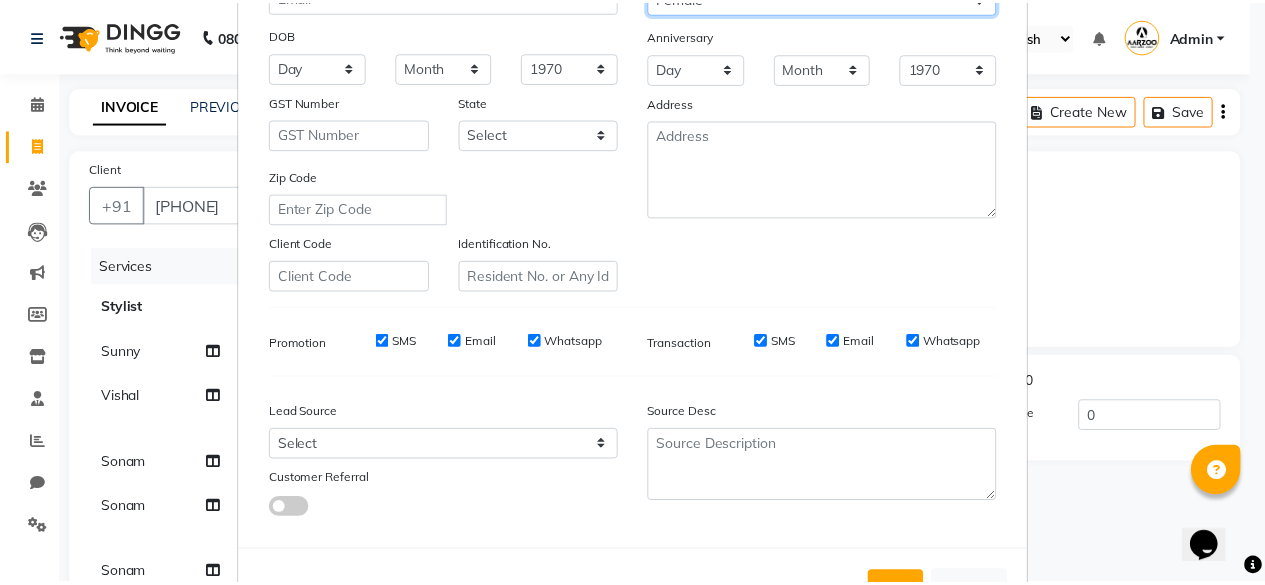 scroll, scrollTop: 334, scrollLeft: 0, axis: vertical 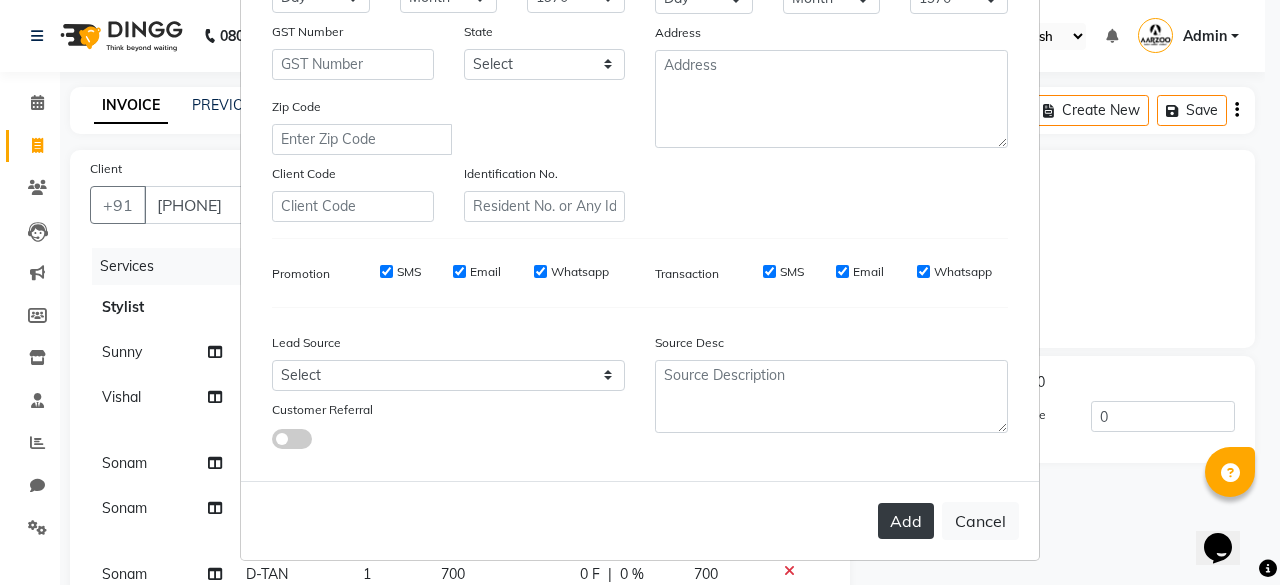 click on "Add" at bounding box center (906, 521) 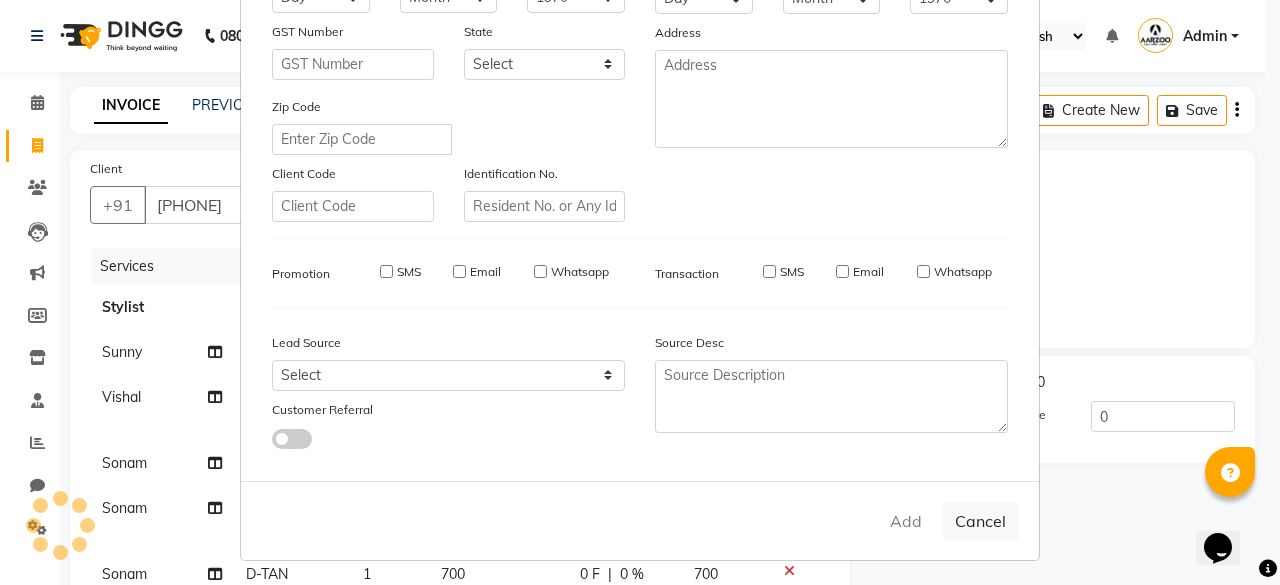 type 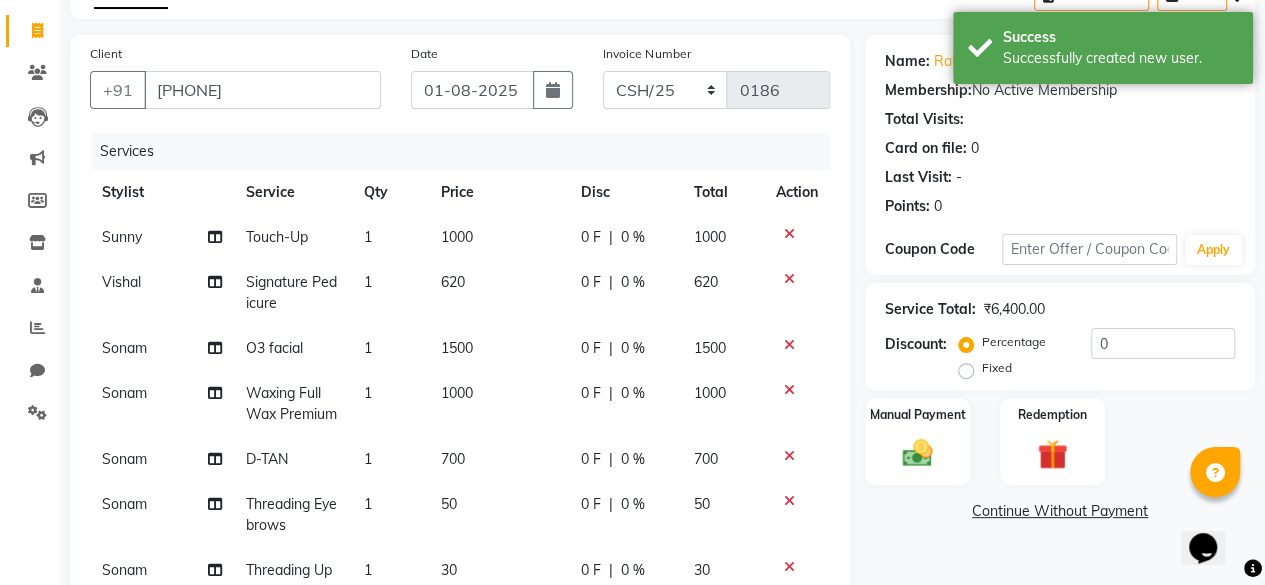 scroll, scrollTop: 515, scrollLeft: 0, axis: vertical 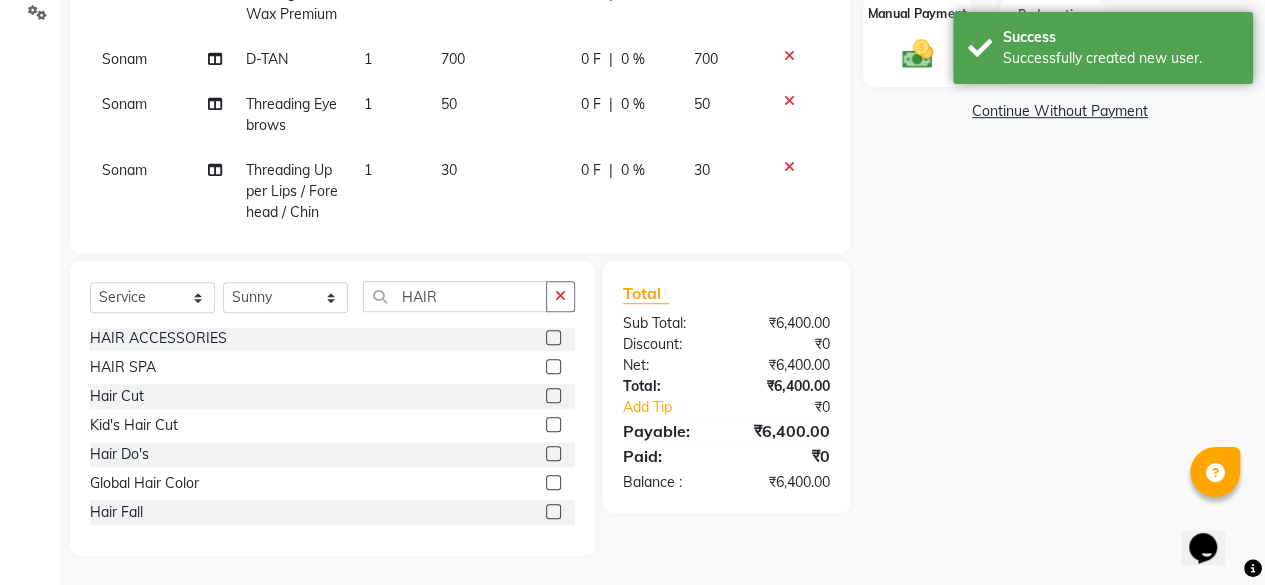 click 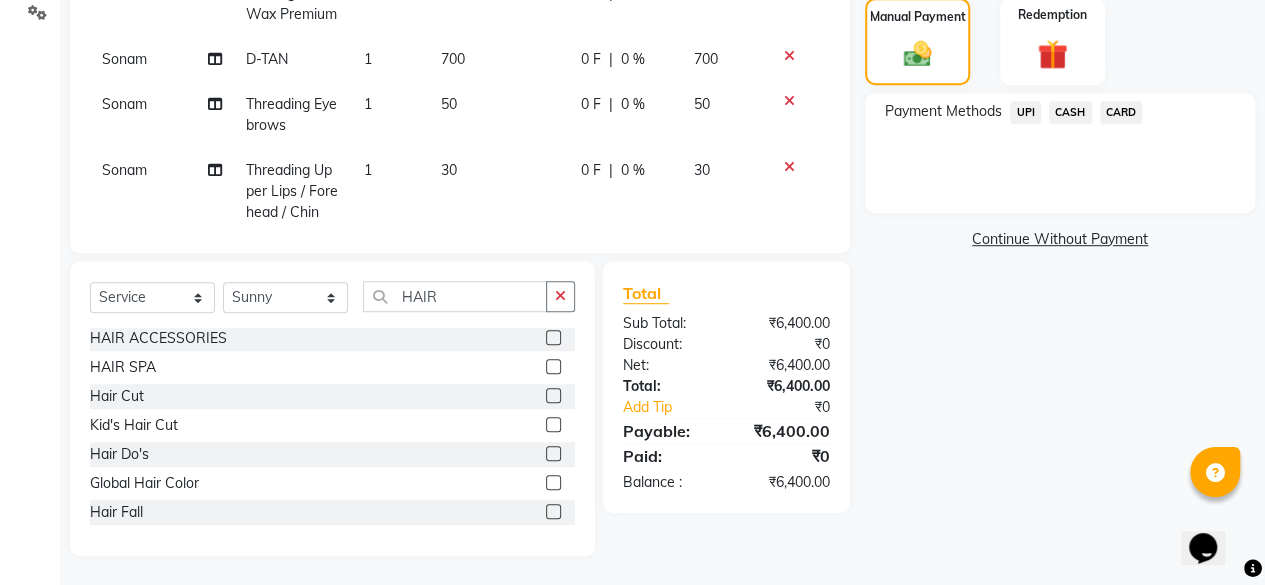 click on "CASH" 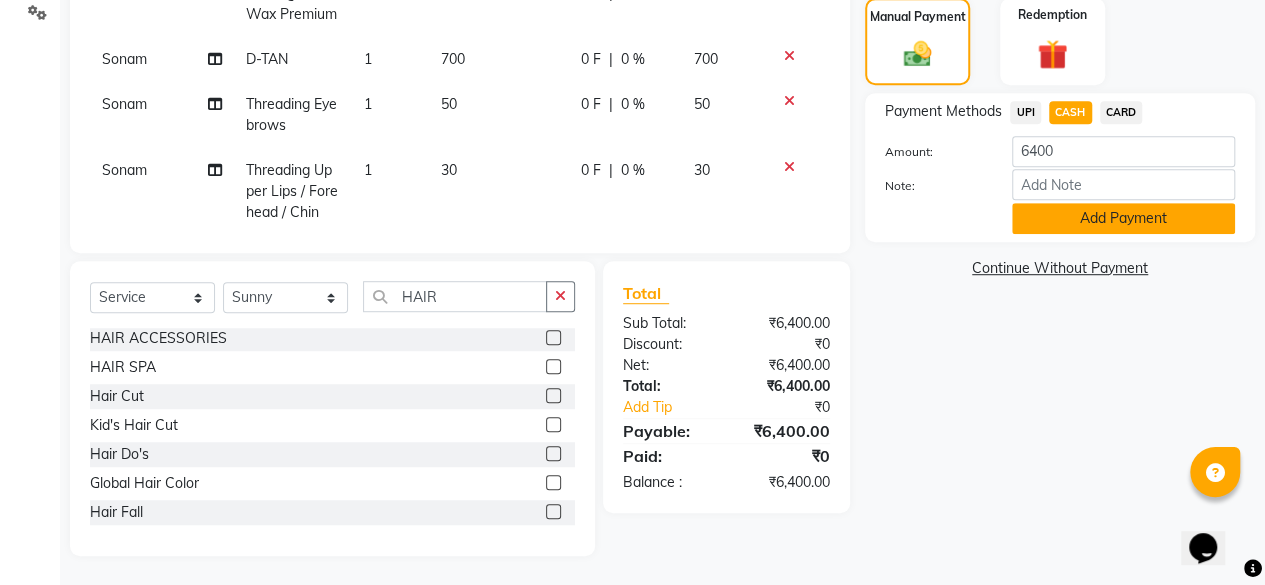 click on "Add Payment" 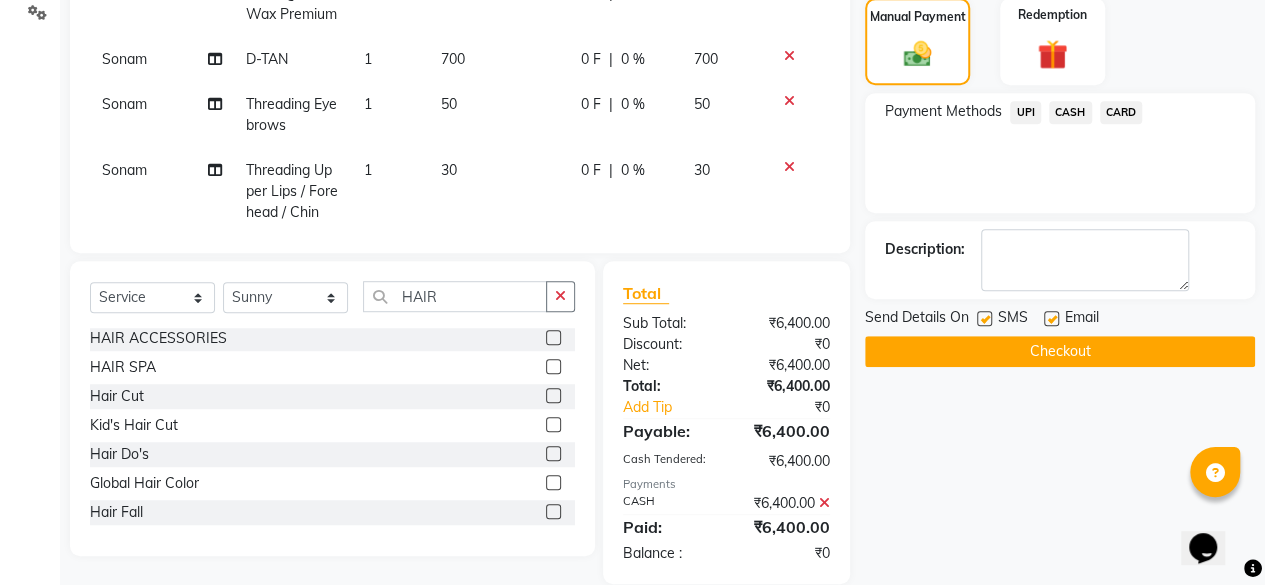 drag, startPoint x: 1052, startPoint y: 316, endPoint x: 1008, endPoint y: 313, distance: 44.102154 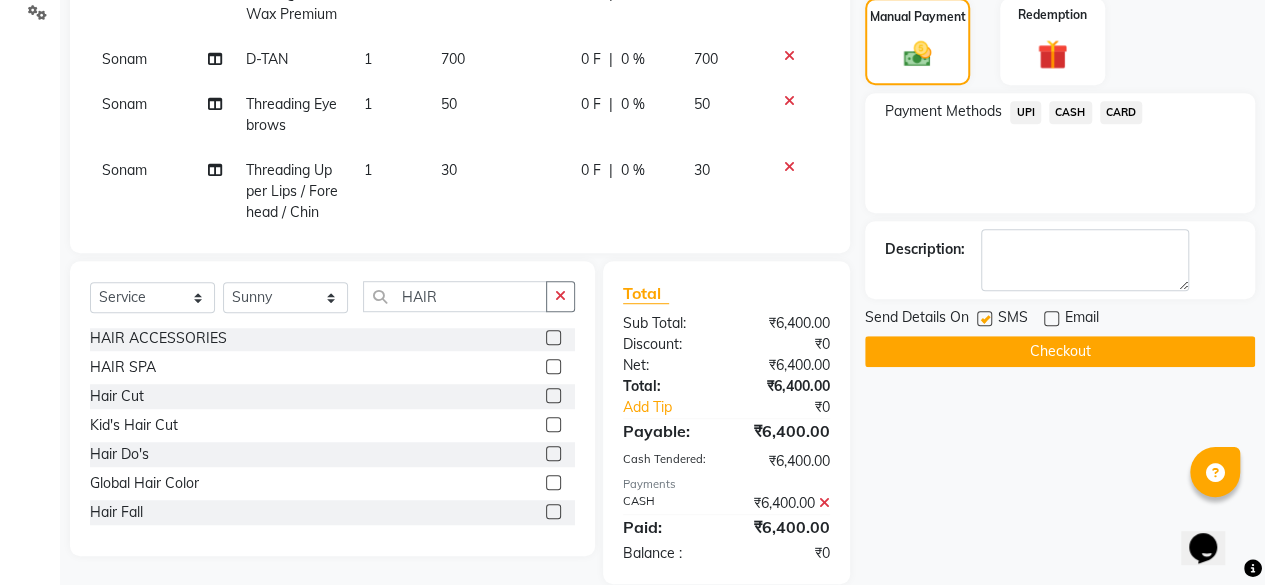 click 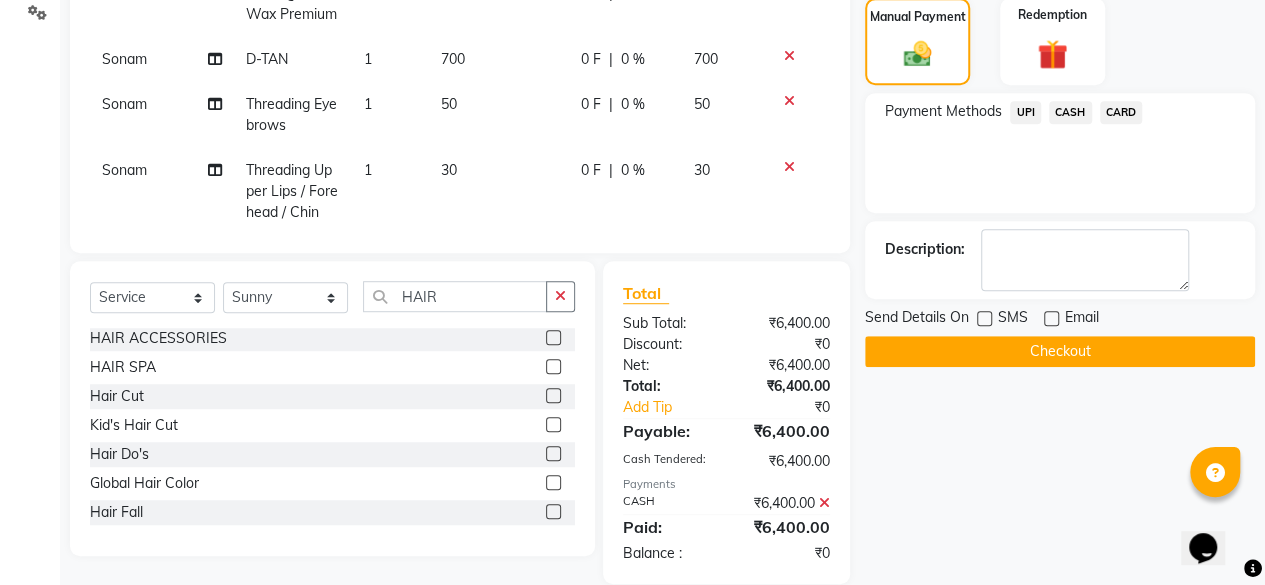 click on "Checkout" 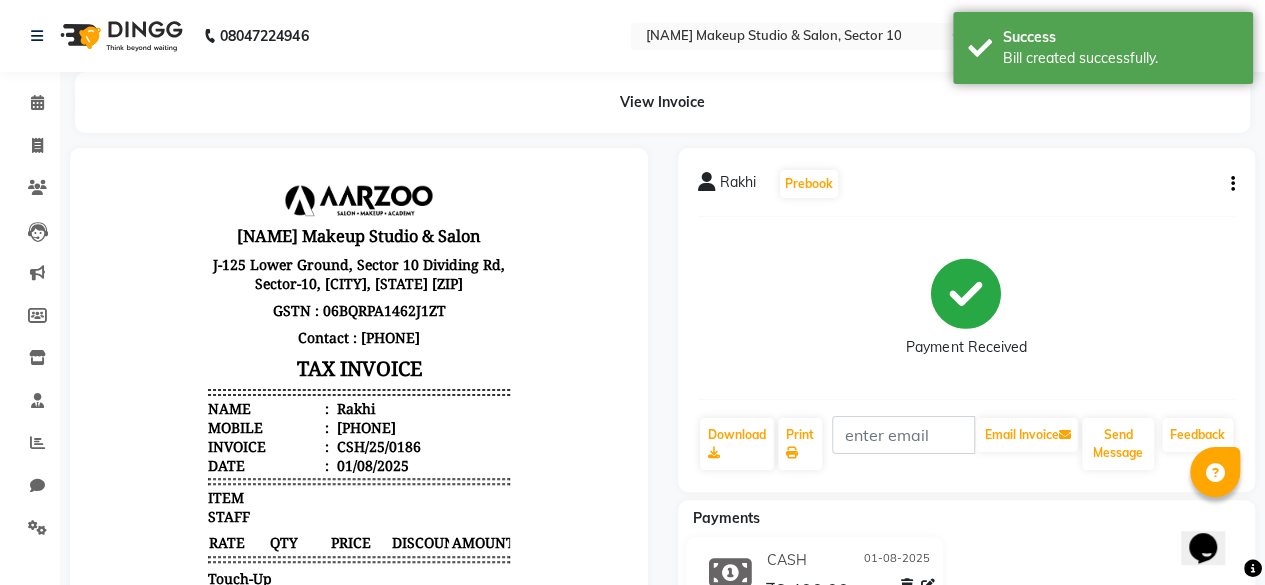 scroll, scrollTop: 0, scrollLeft: 0, axis: both 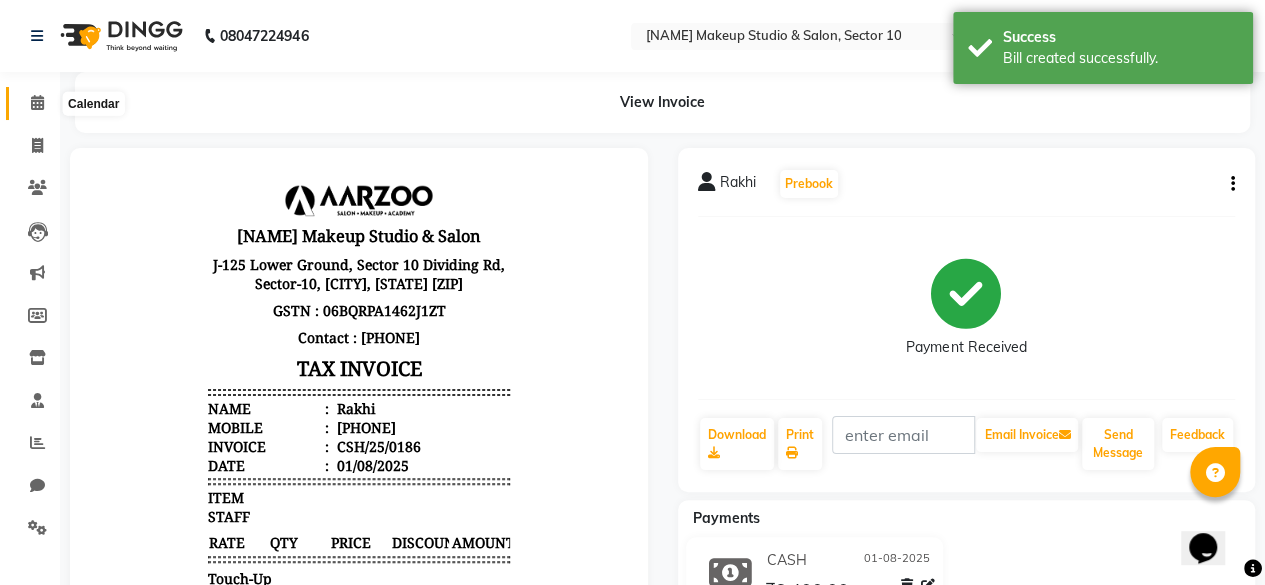 click 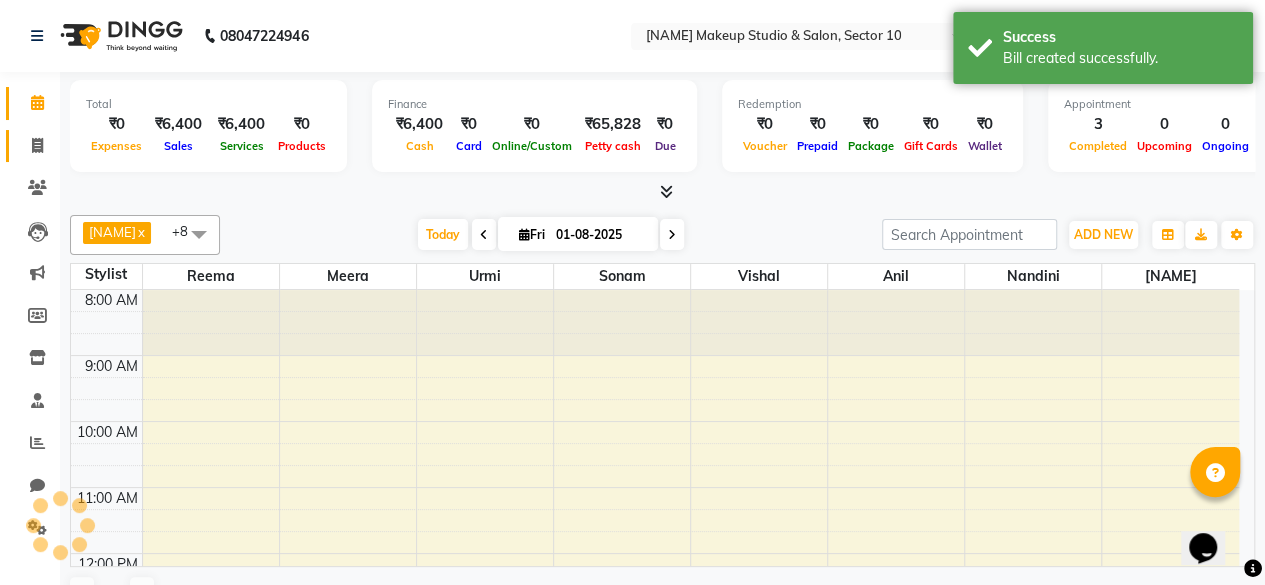scroll, scrollTop: 0, scrollLeft: 0, axis: both 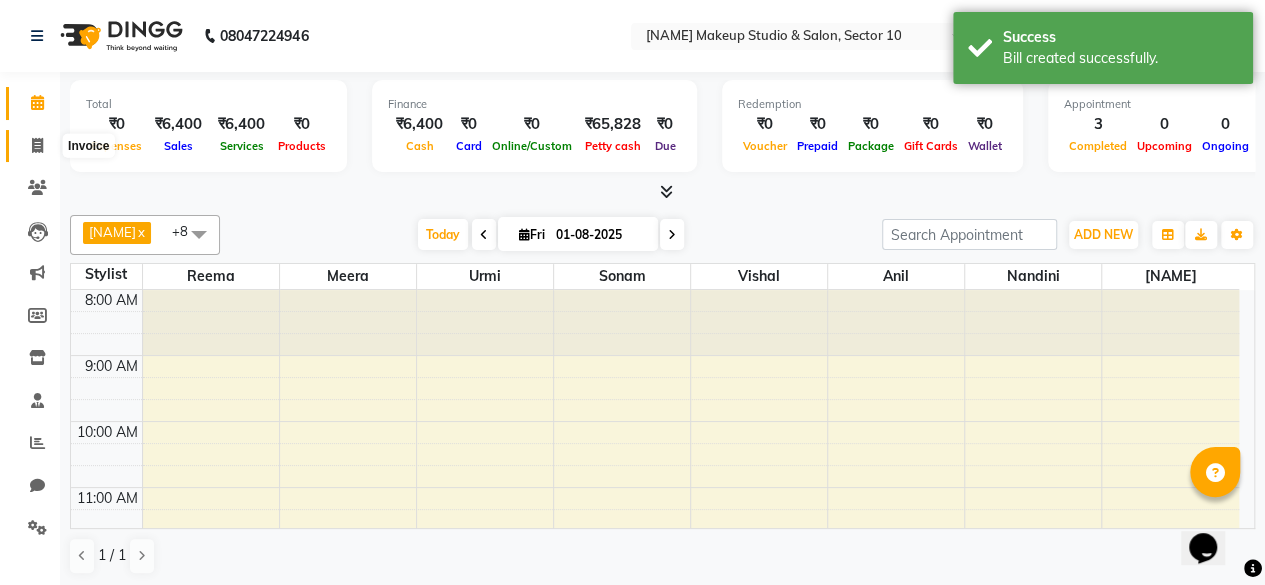 click 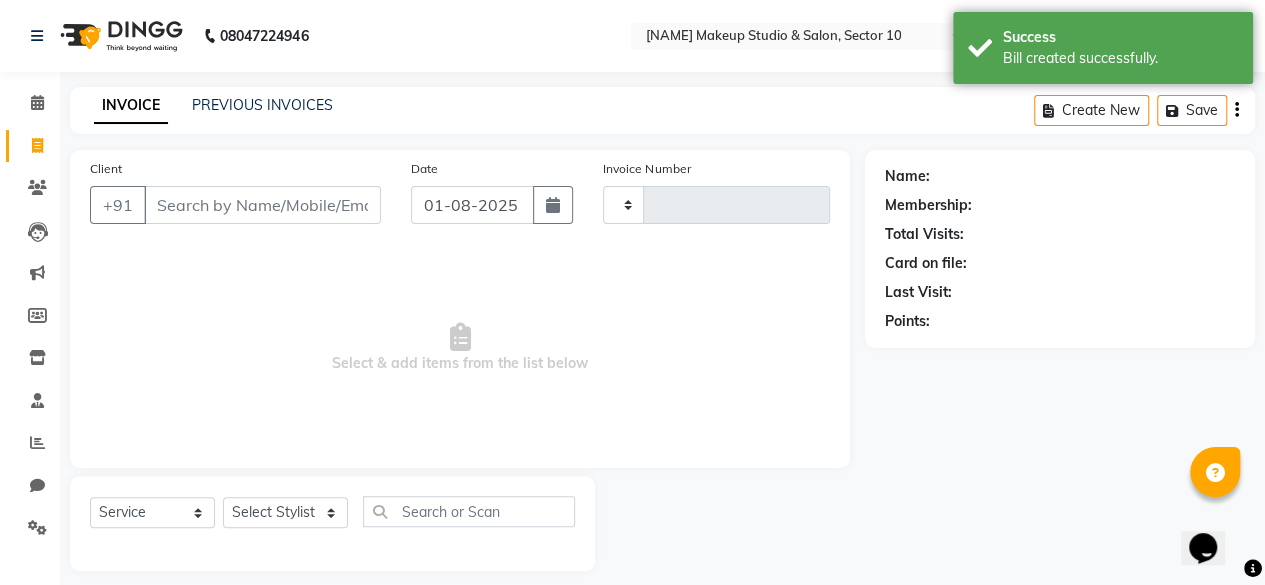 type on "0072" 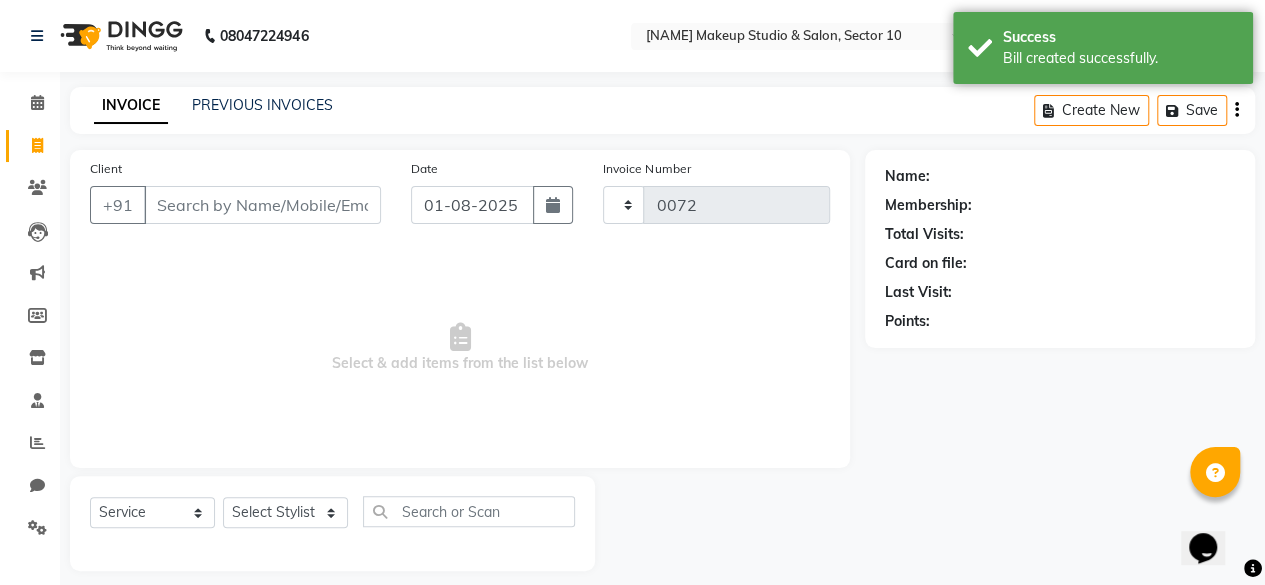 select on "6943" 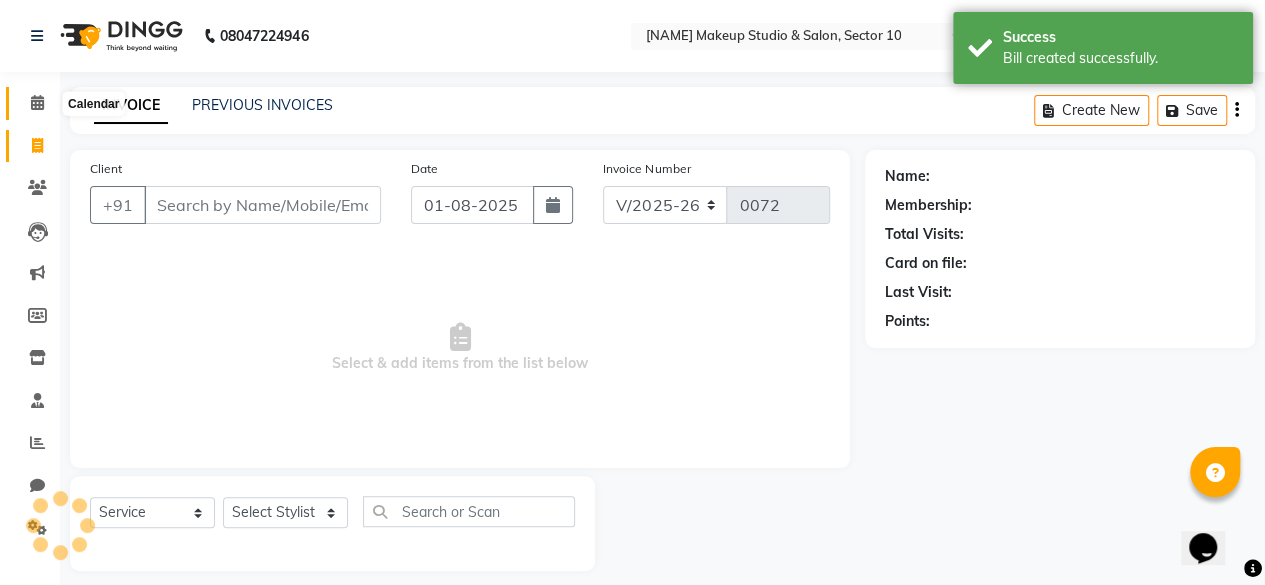click 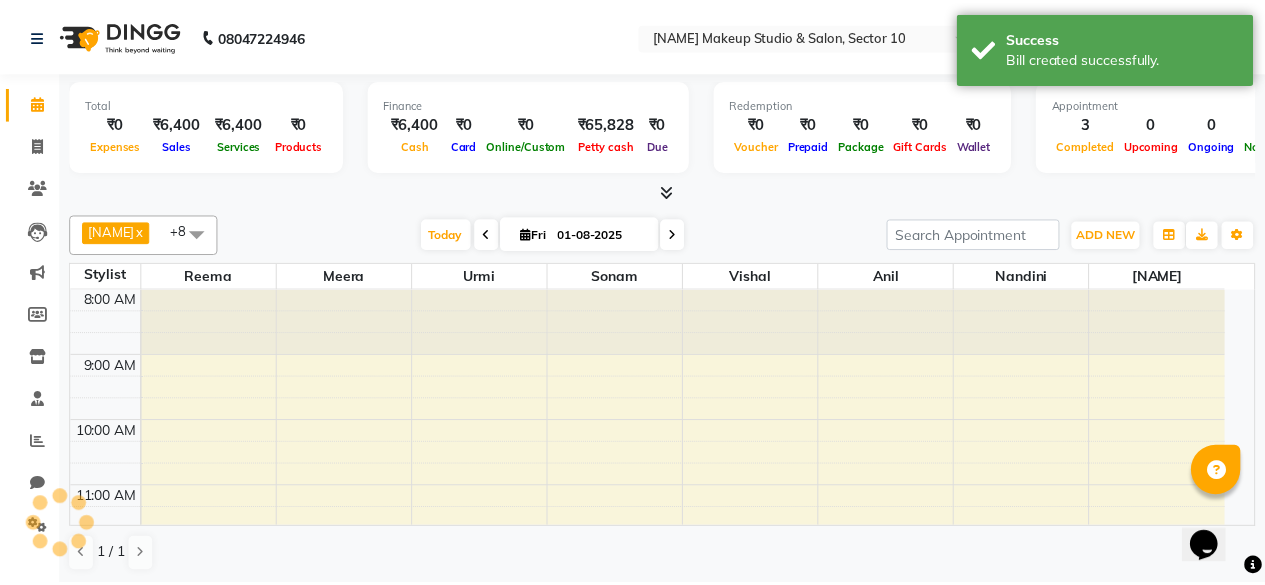 scroll, scrollTop: 0, scrollLeft: 0, axis: both 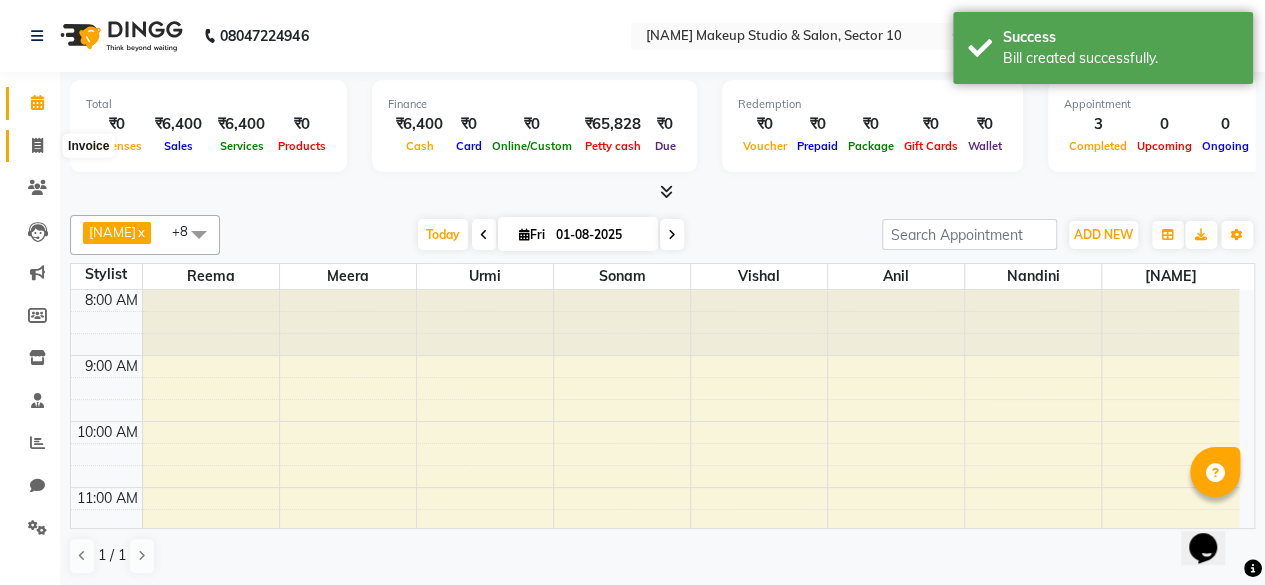 click 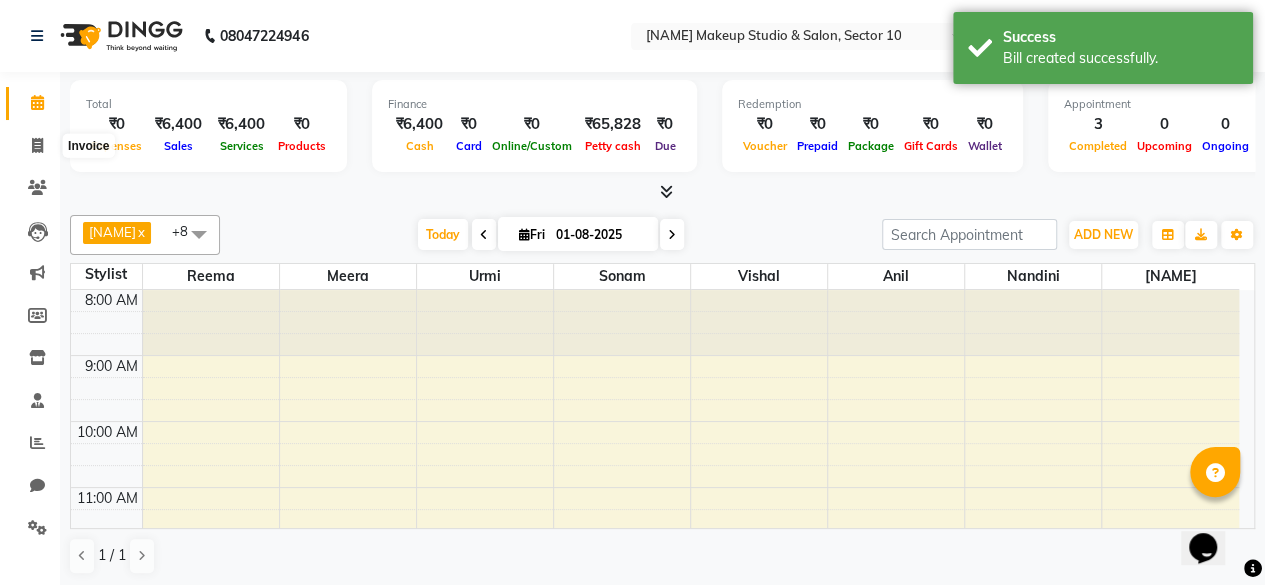 select on "6943" 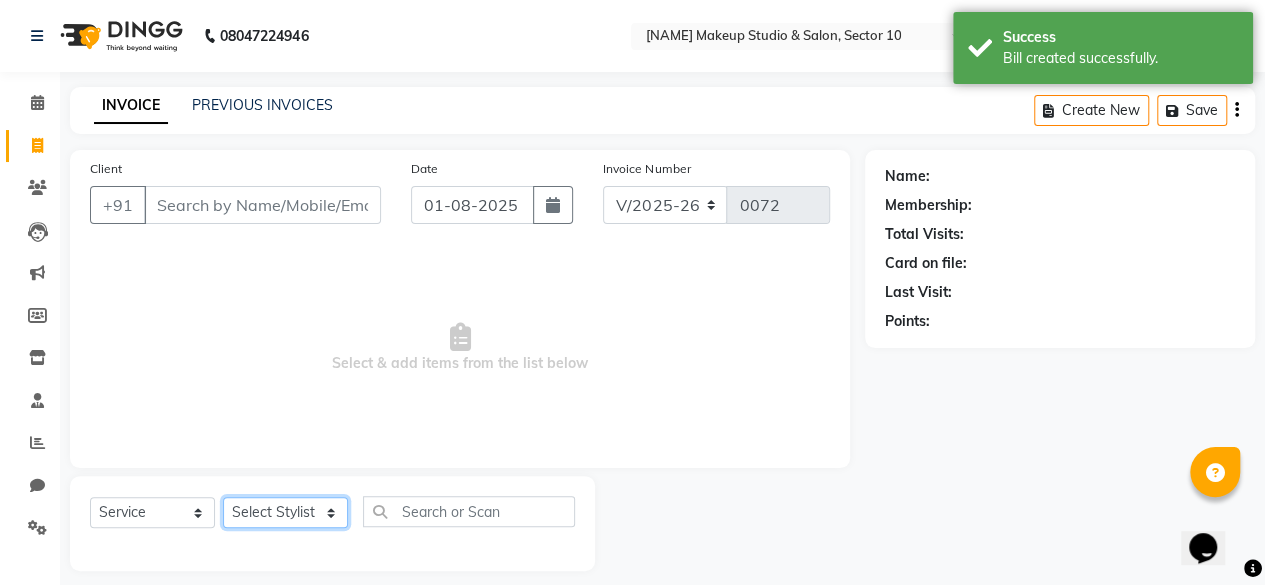 click on "Select Stylist [NAME] [NAME] [NAME] [NAME] [NAME] [NAME] [NAME] [NAME] [NAME]" 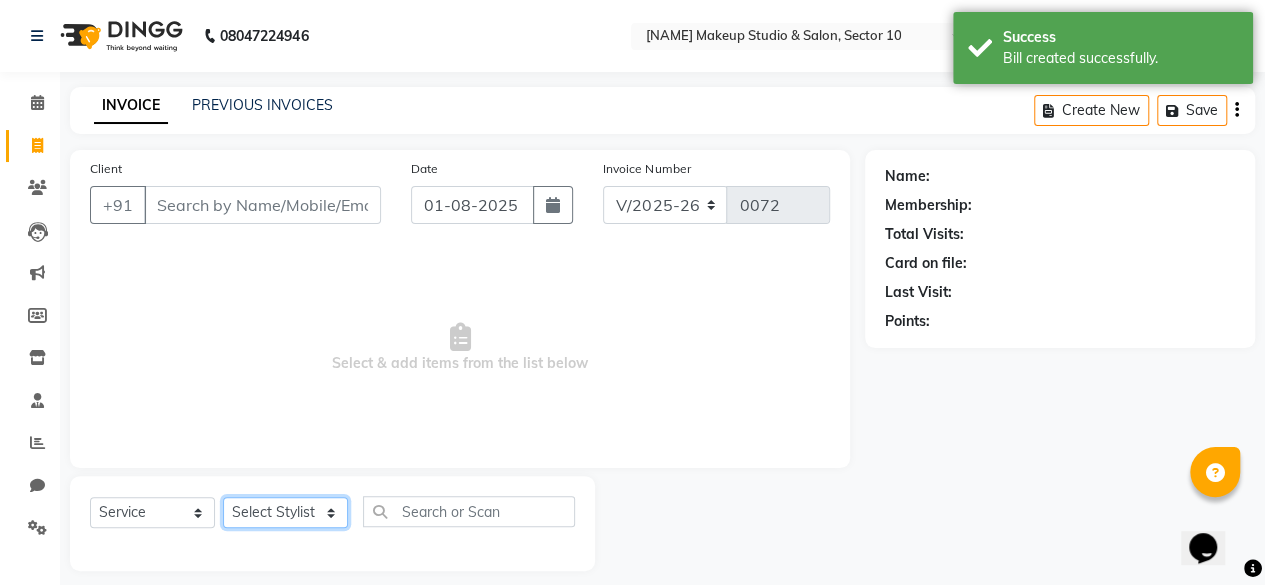 select on "85185" 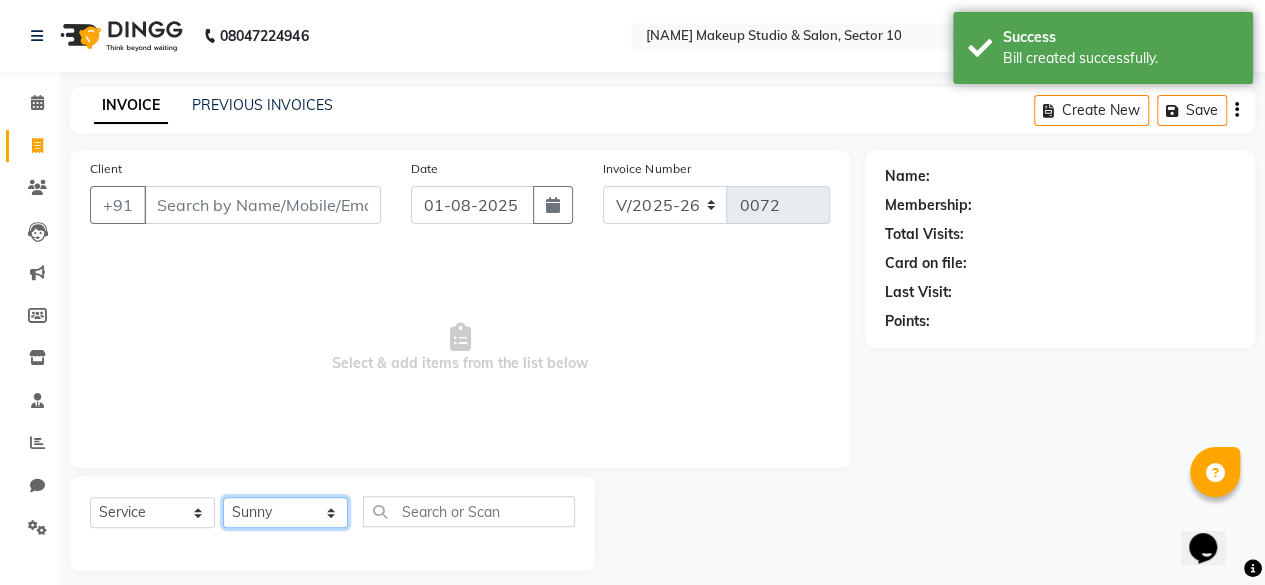 click on "Select Stylist [NAME] [NAME] [NAME] [NAME] [NAME] [NAME] [NAME] [NAME] [NAME]" 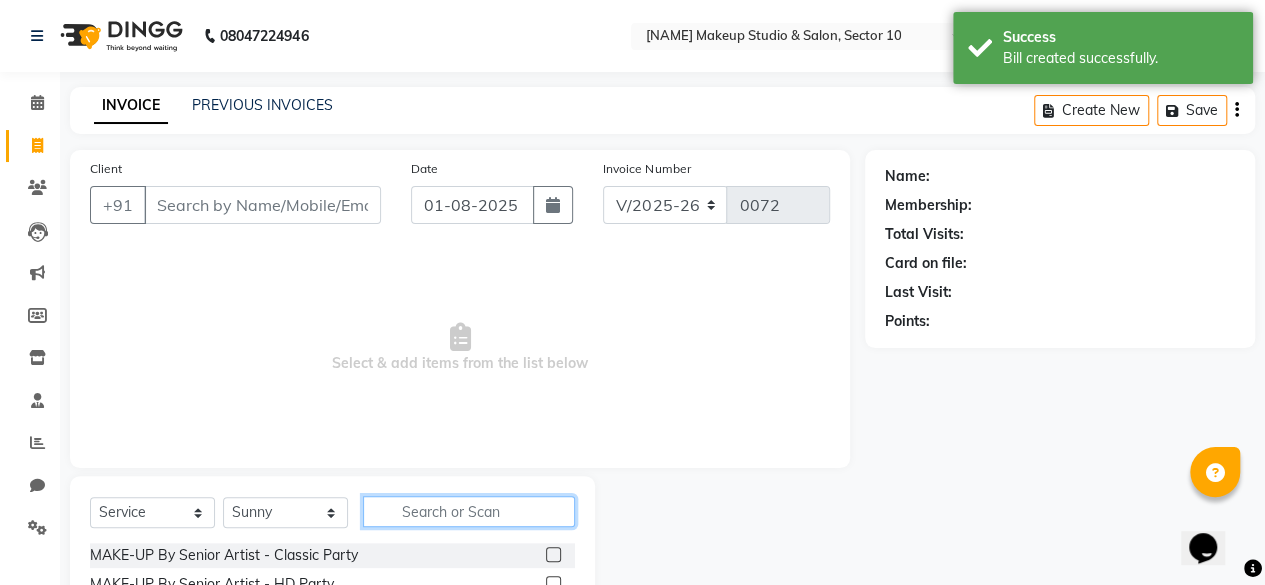 click 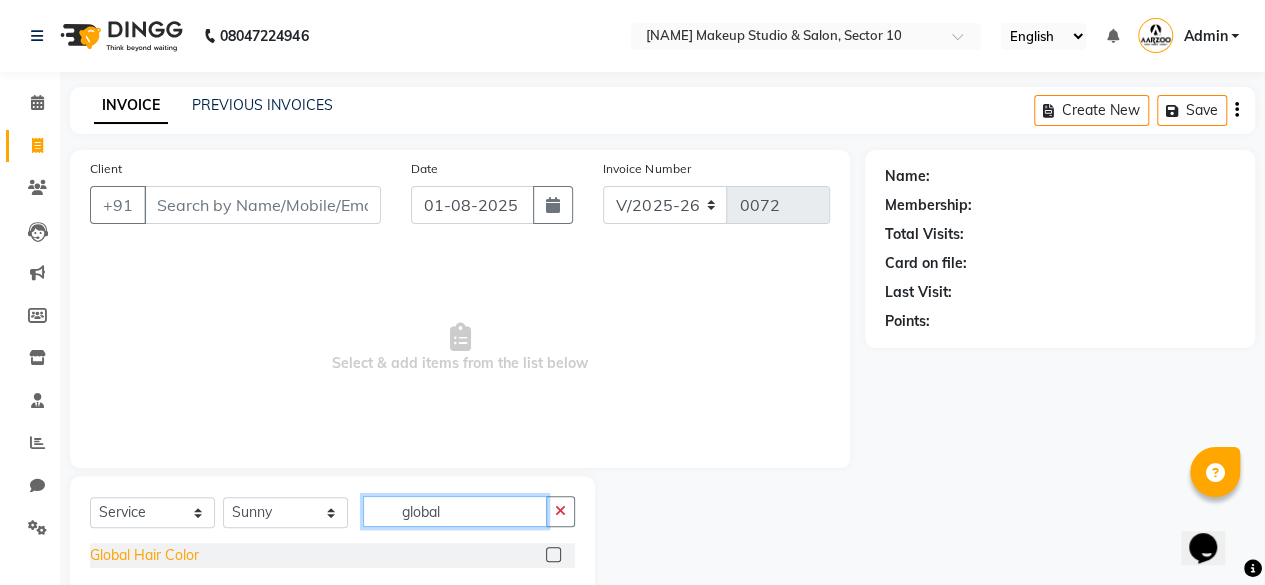 type on "global" 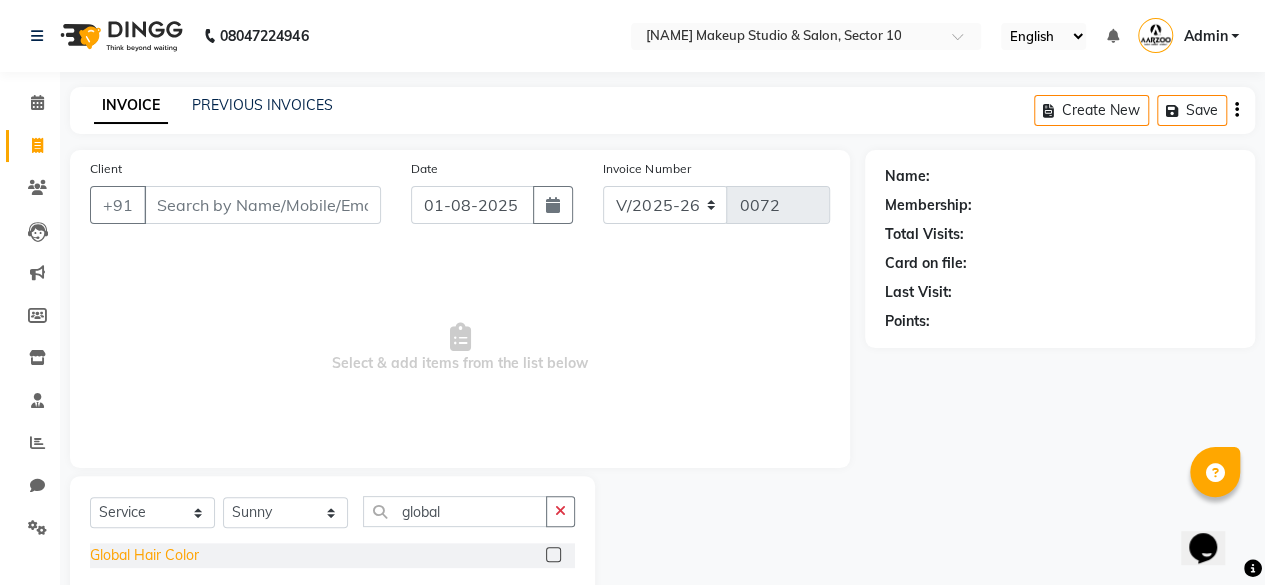 click on "Global Hair Color" 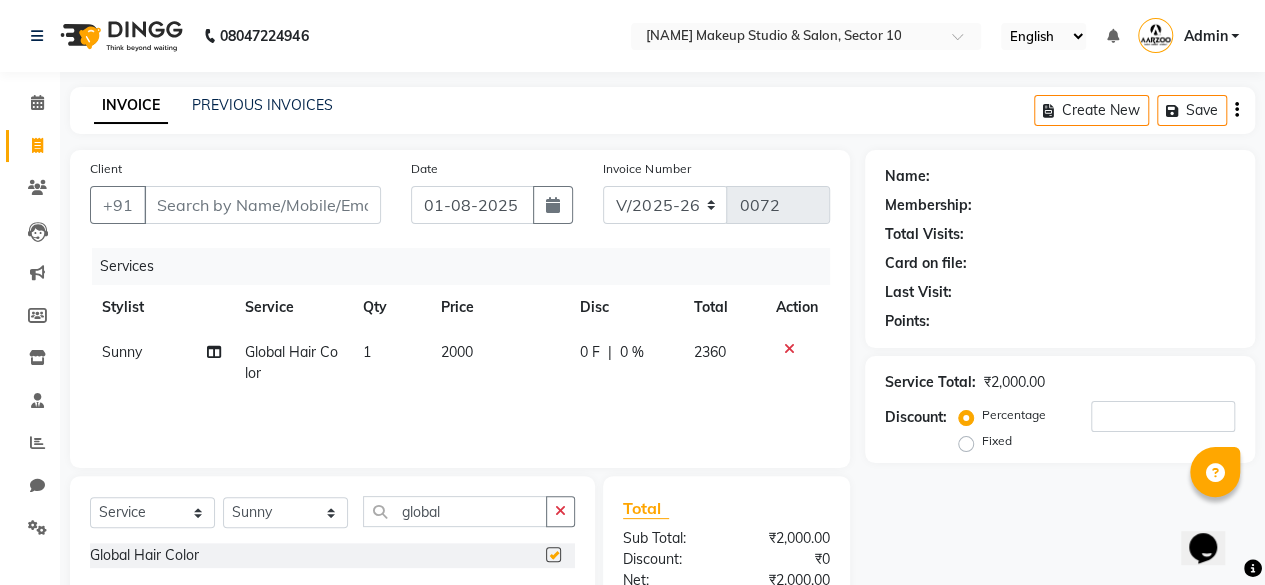 checkbox on "false" 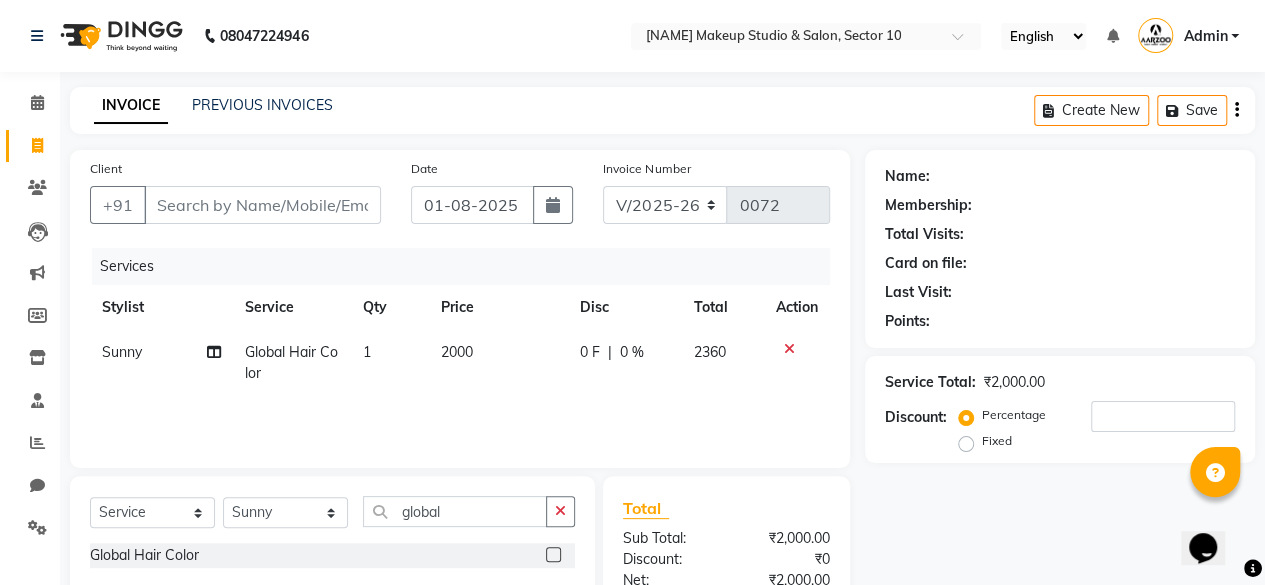 click on "2000" 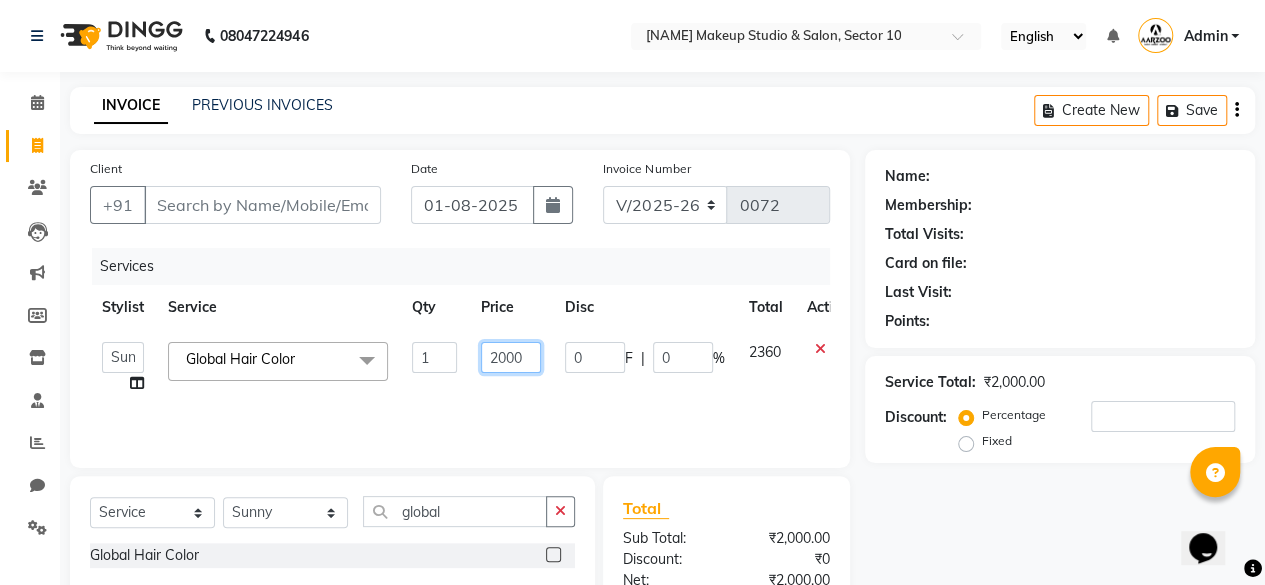 click on "2000" 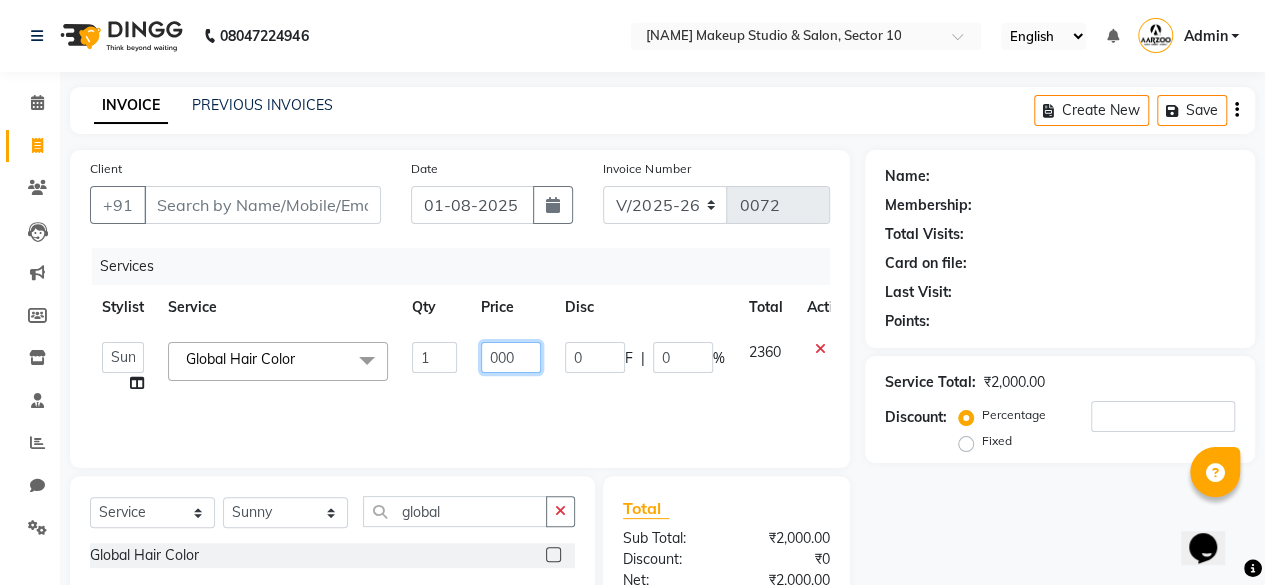 type on "7000" 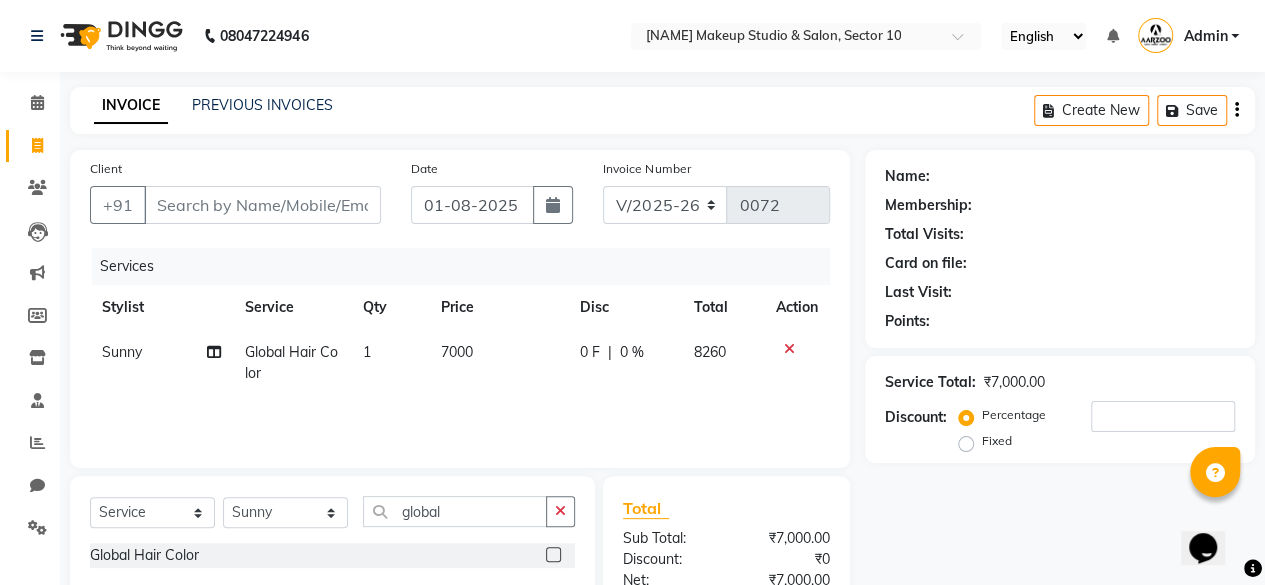 click on "Name: Membership: Total Visits: Card on file: Last Visit:  Points:  Service Total:  ₹7,000.00  Discount:  Percentage   Fixed" 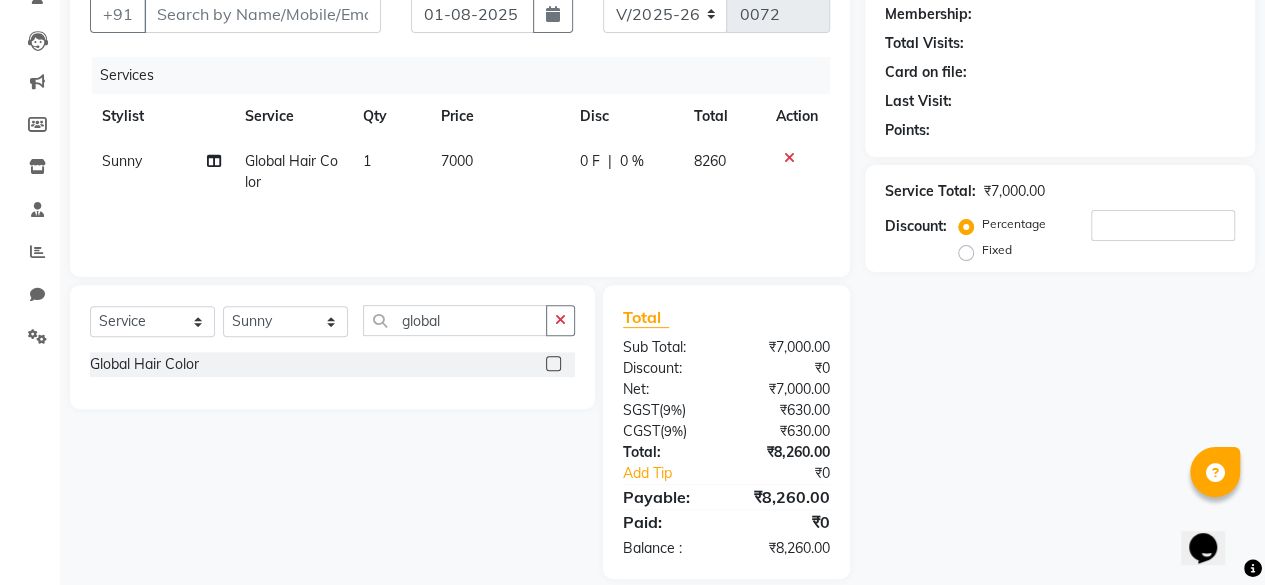scroll, scrollTop: 200, scrollLeft: 0, axis: vertical 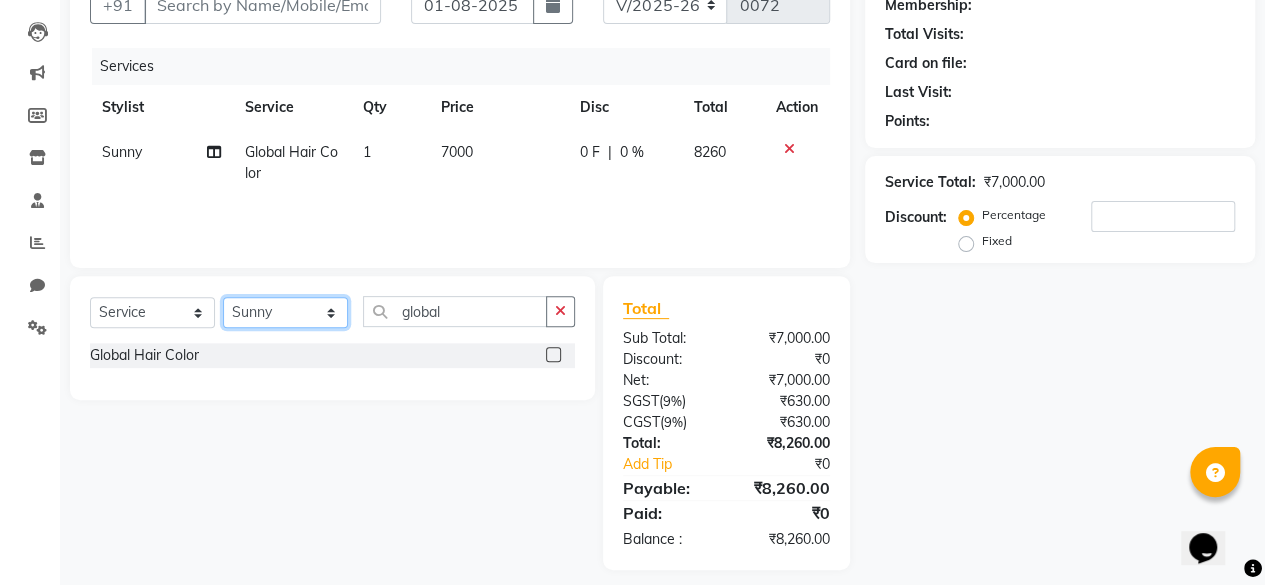 click on "Select Stylist [NAME] [NAME] [NAME] [NAME] [NAME] [NAME] [NAME] [NAME] [NAME]" 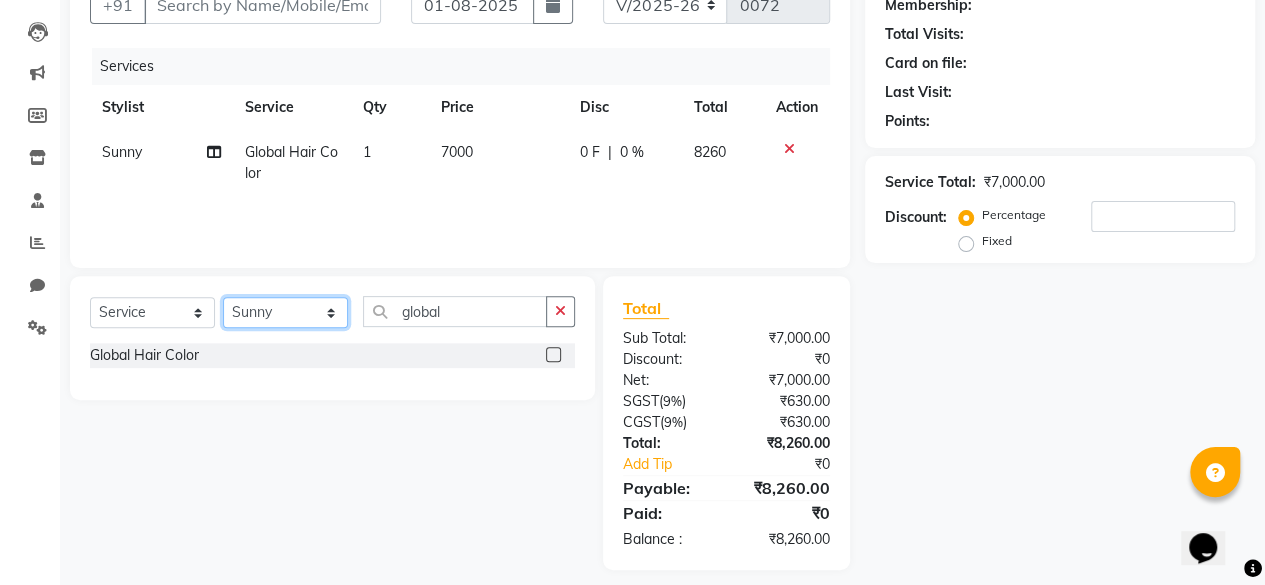 select on "63166" 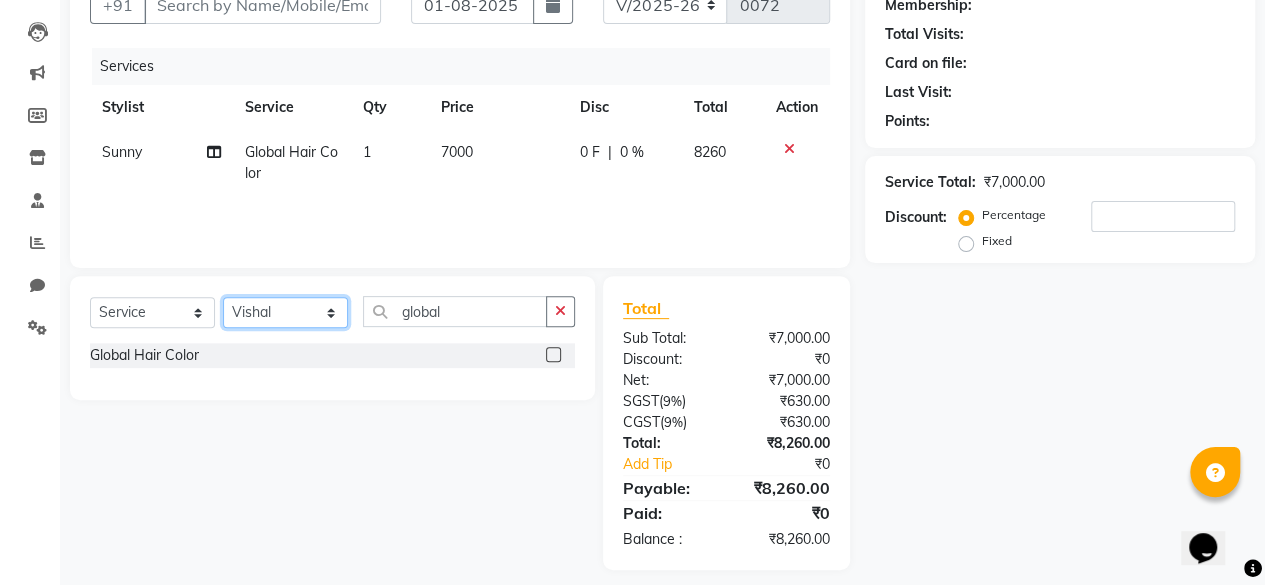 click on "Select Stylist [NAME] [NAME] [NAME] [NAME] [NAME] [NAME] [NAME] [NAME] [NAME]" 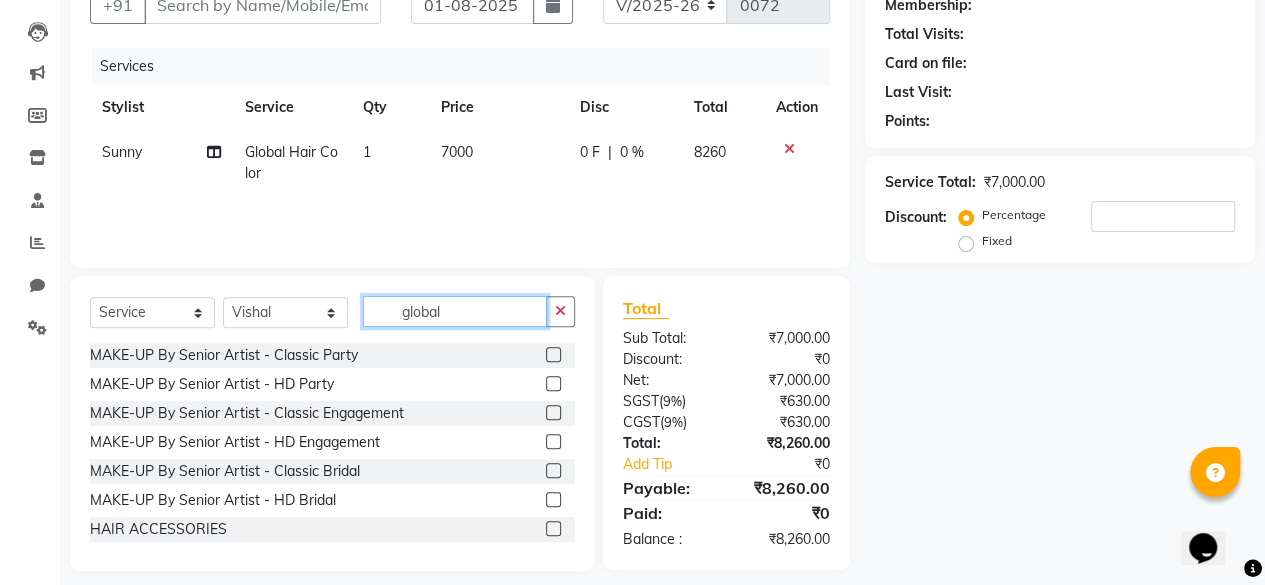 click on "global" 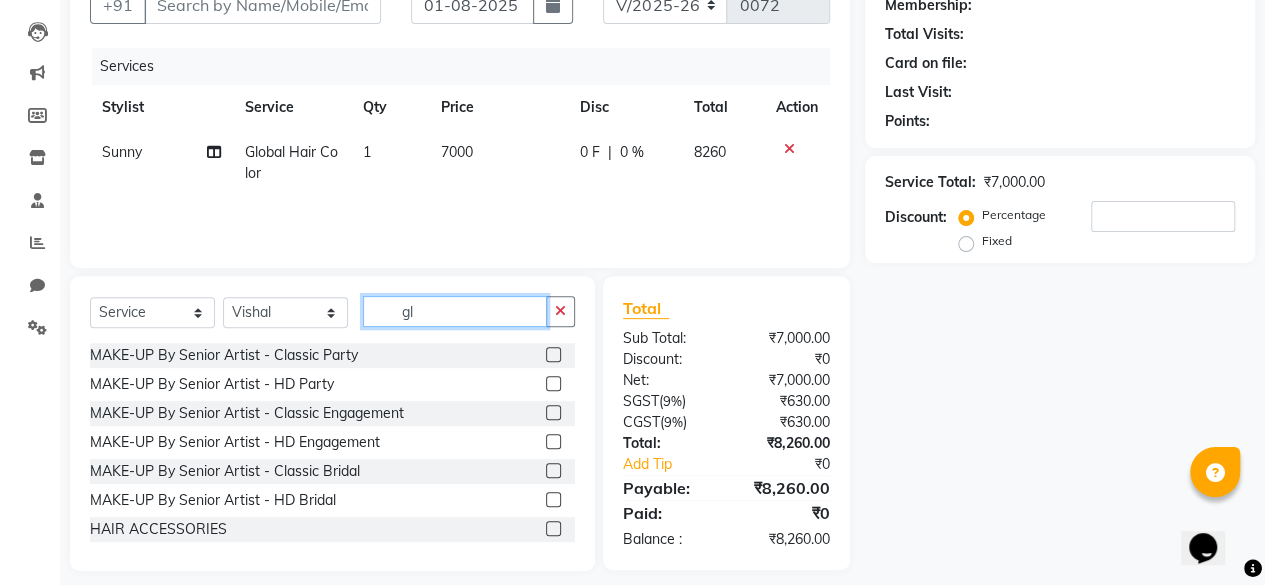 type on "g" 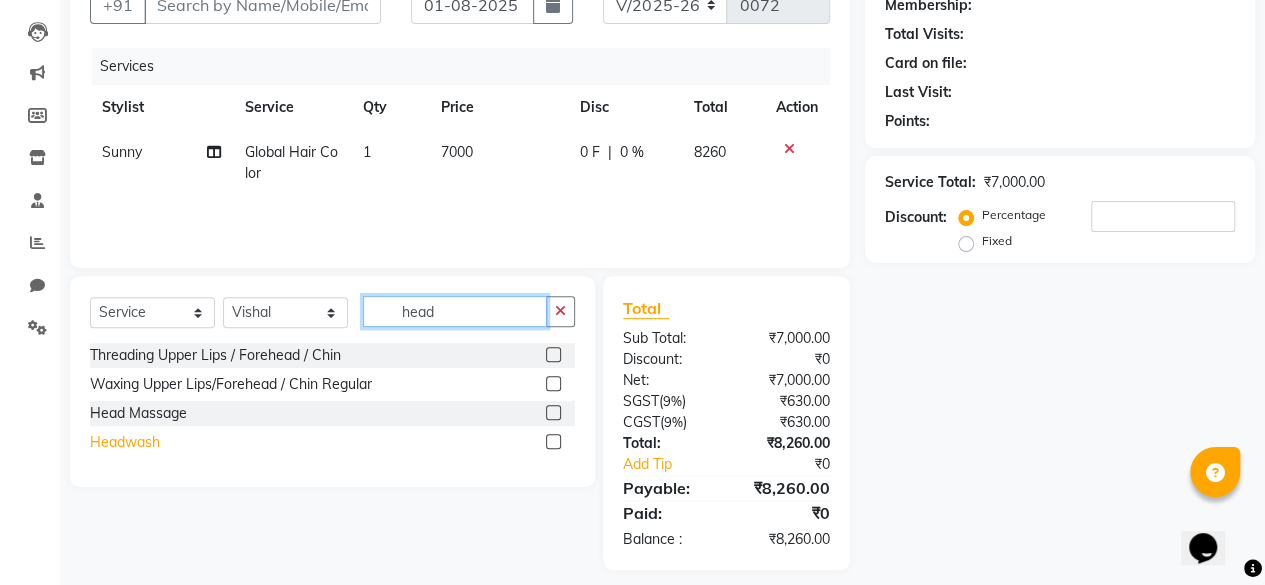 type on "head" 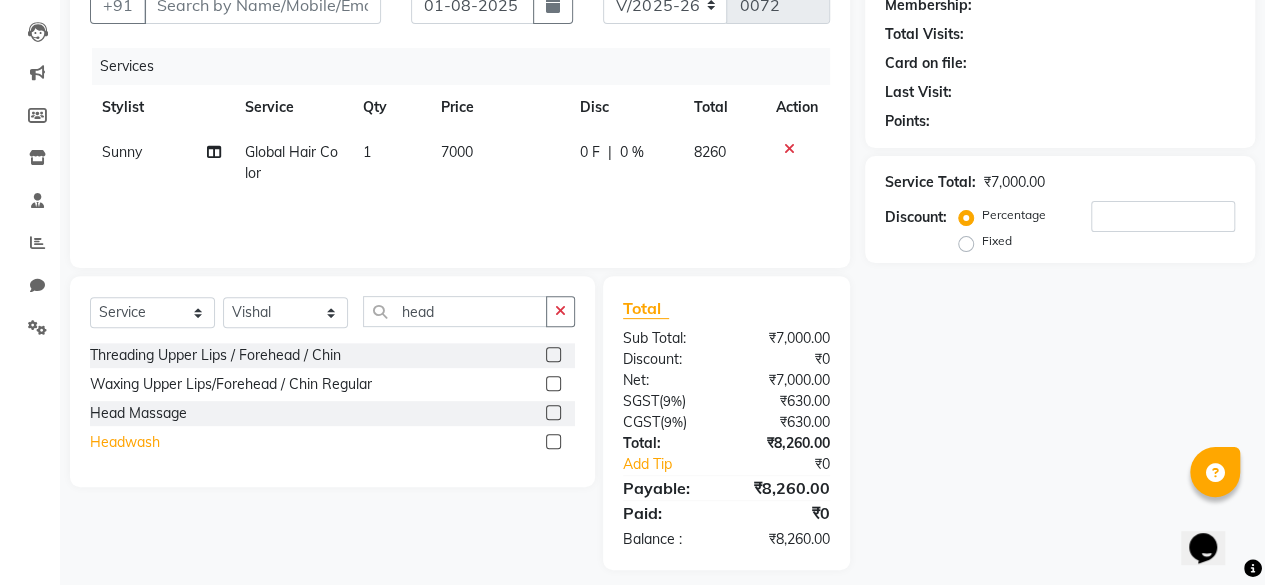 click on "Headwash" 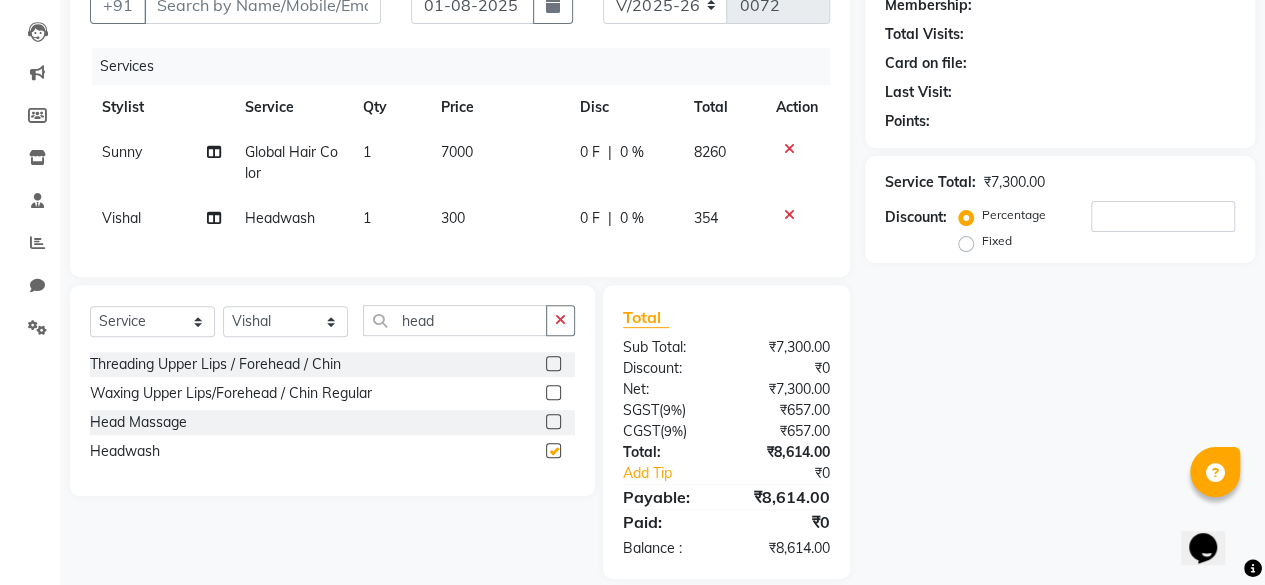 checkbox on "false" 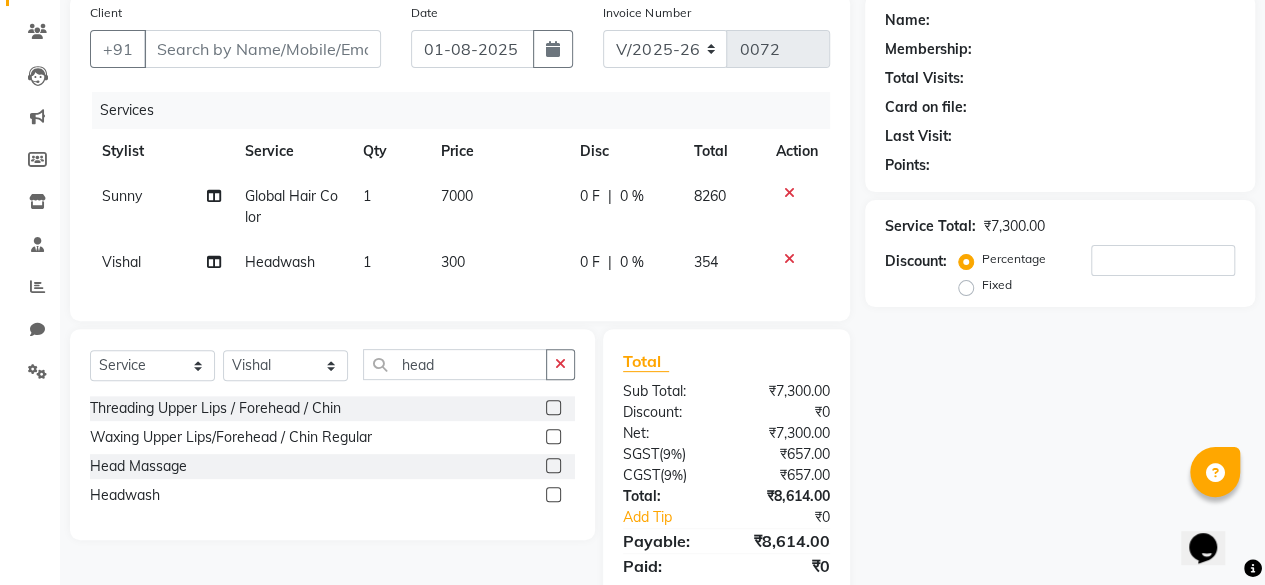 scroll, scrollTop: 0, scrollLeft: 0, axis: both 